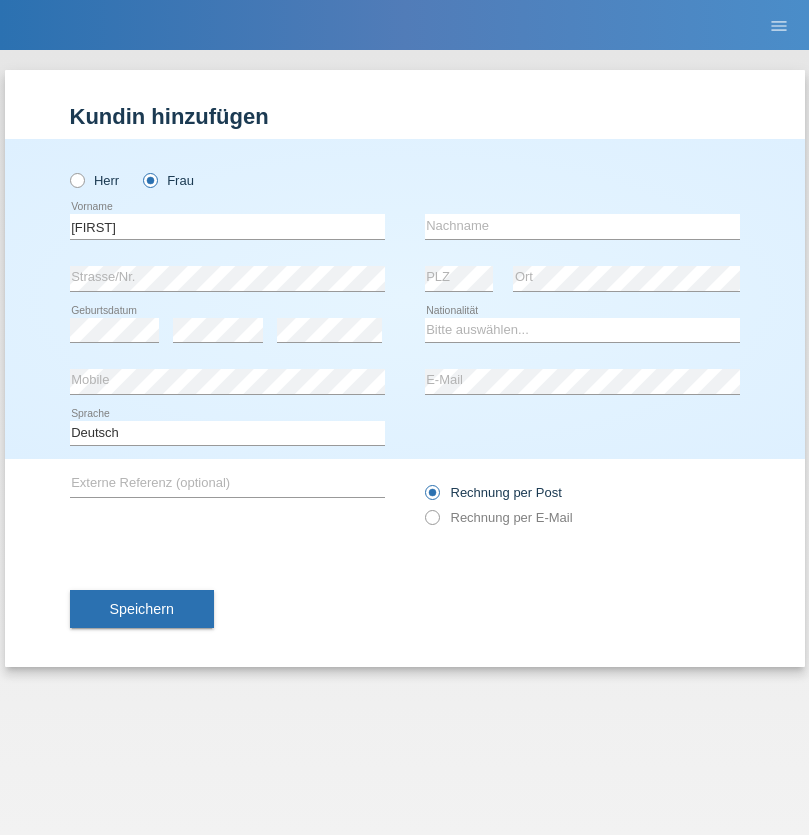 scroll, scrollTop: 0, scrollLeft: 0, axis: both 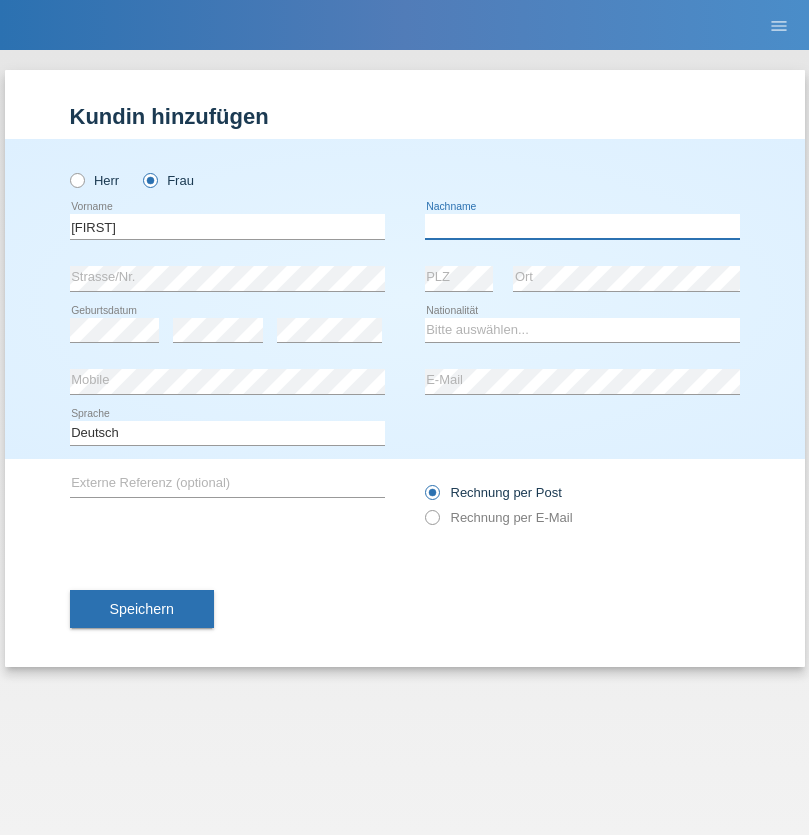 click at bounding box center [582, 226] 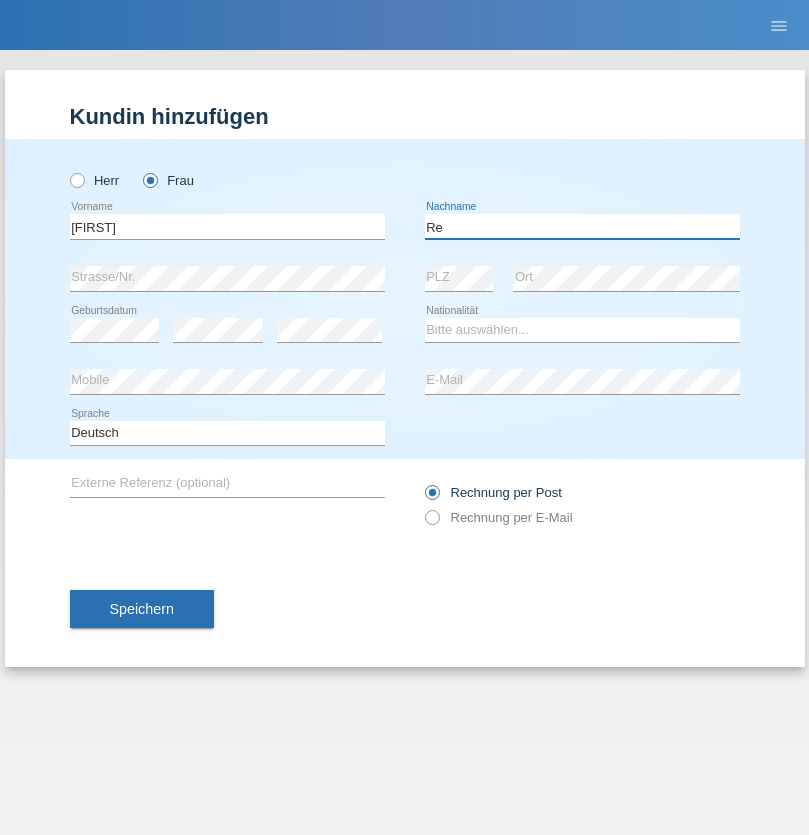 type on "Re" 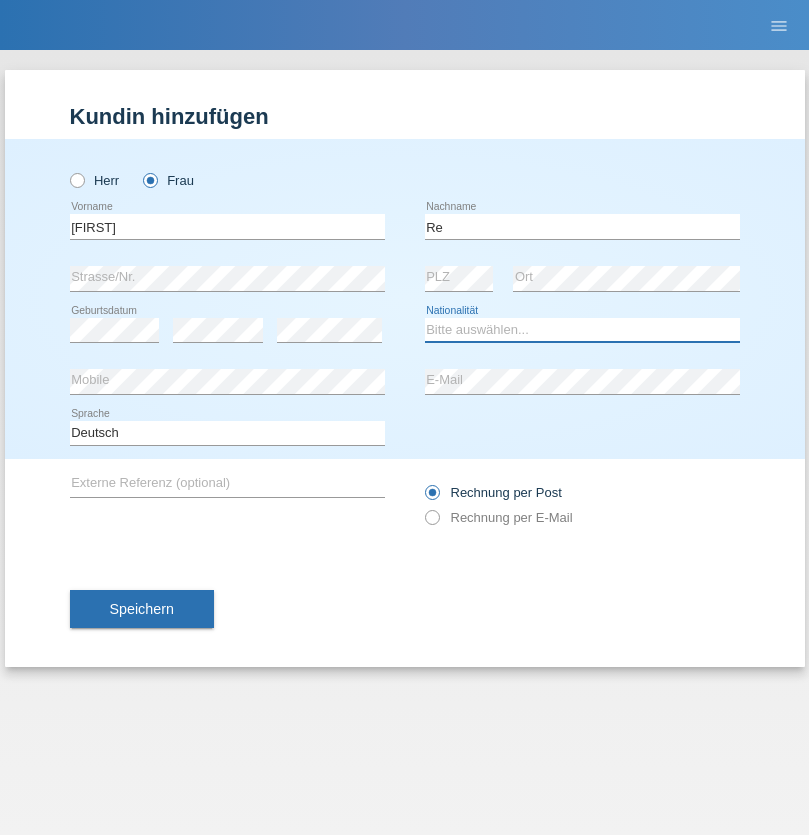 select on "CH" 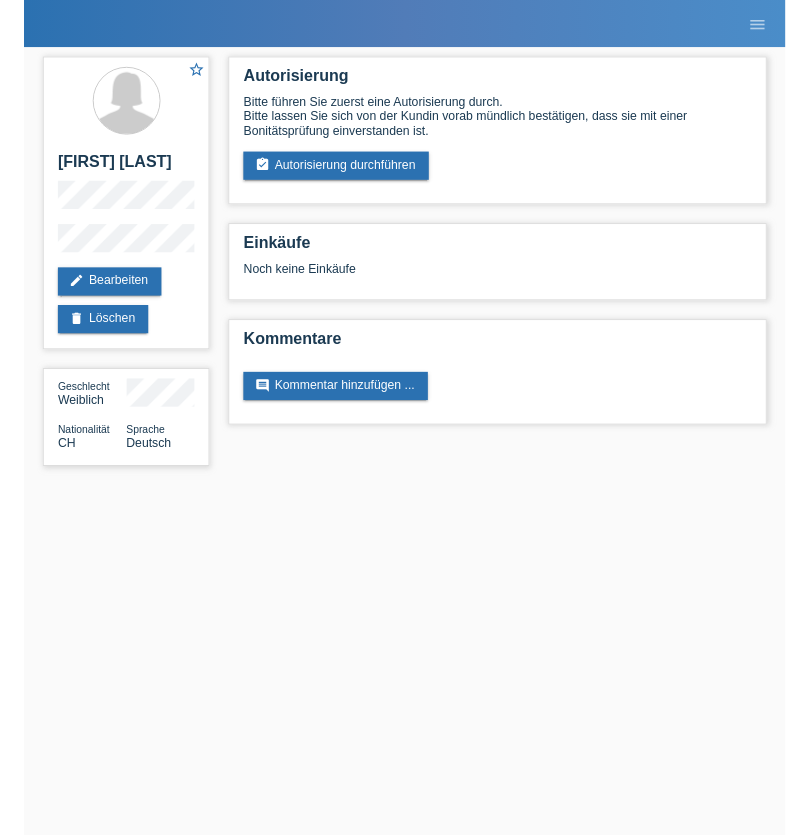 scroll, scrollTop: 0, scrollLeft: 0, axis: both 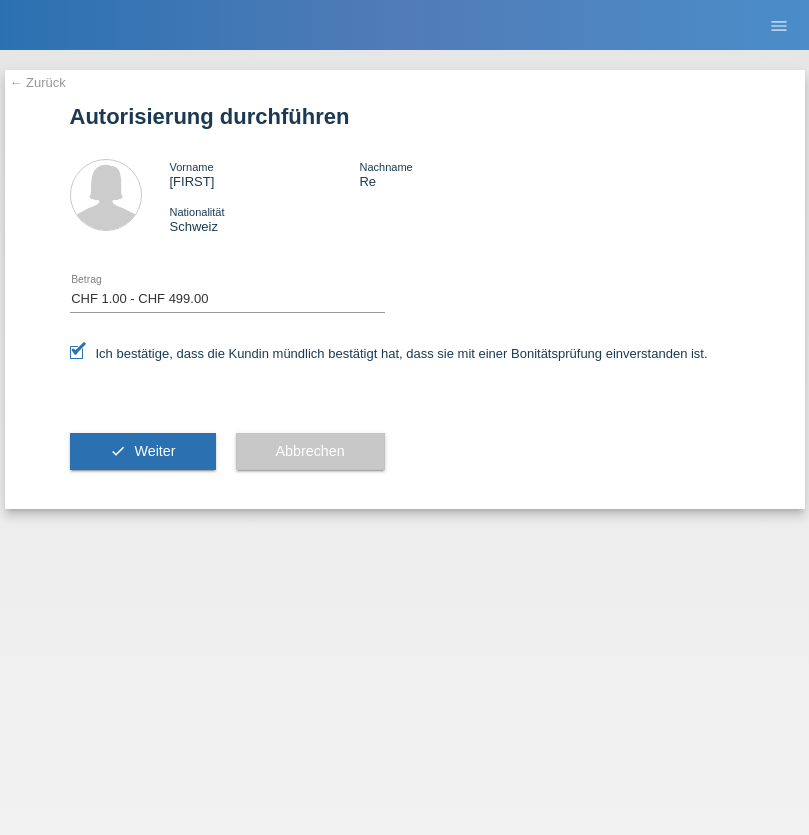 select on "1" 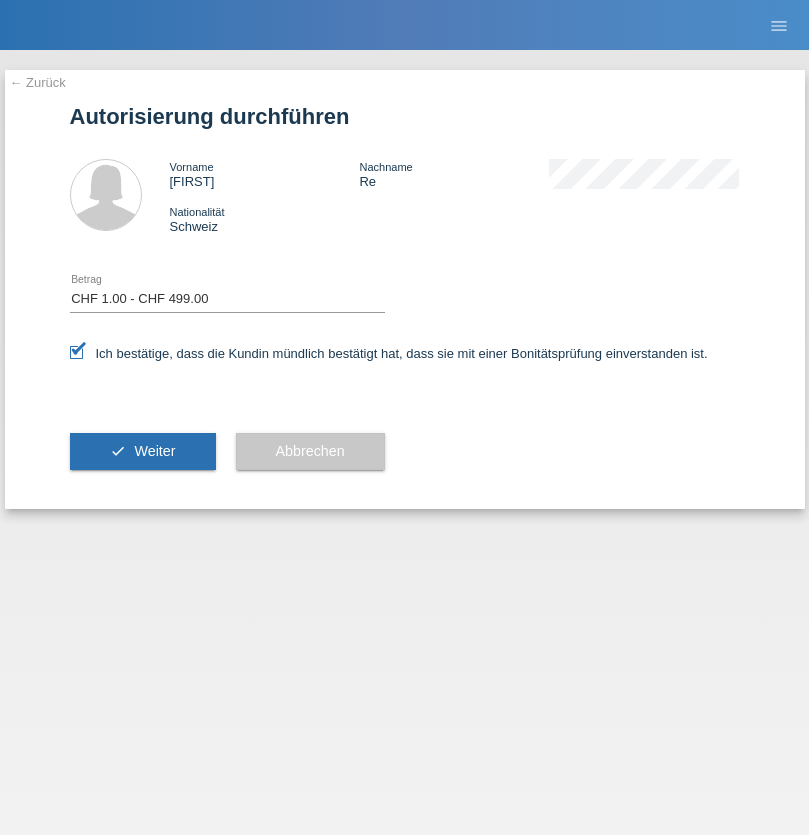scroll, scrollTop: 0, scrollLeft: 0, axis: both 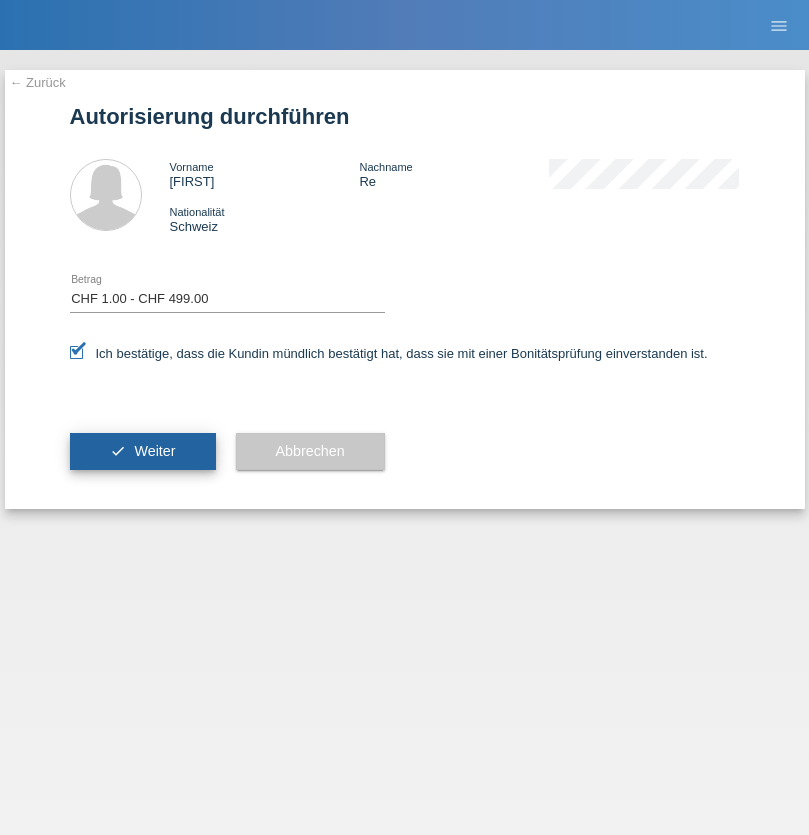 click on "Weiter" at bounding box center [154, 451] 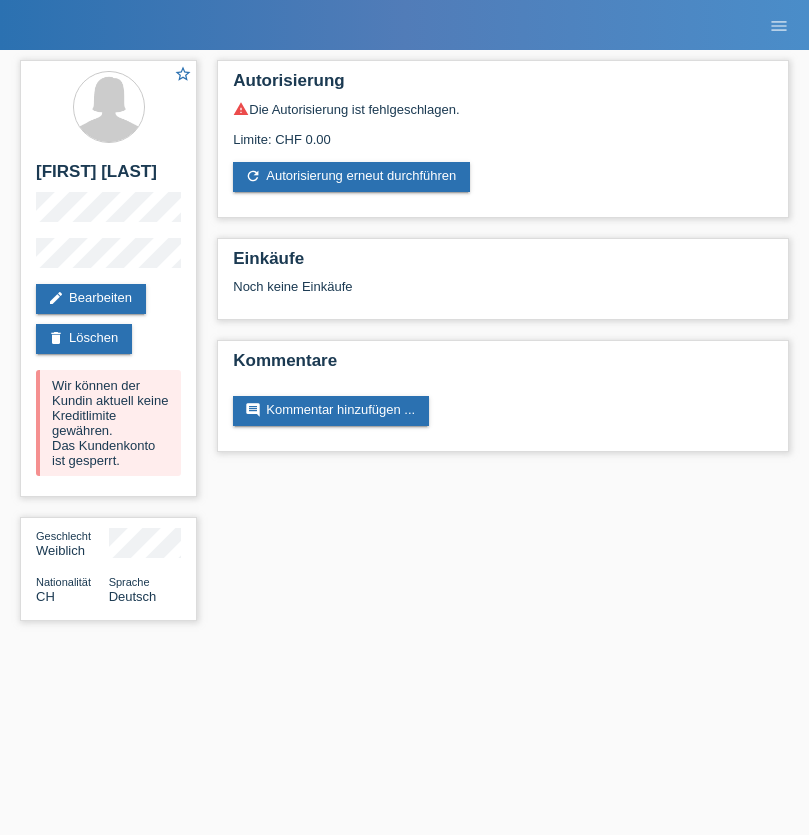 scroll, scrollTop: 0, scrollLeft: 0, axis: both 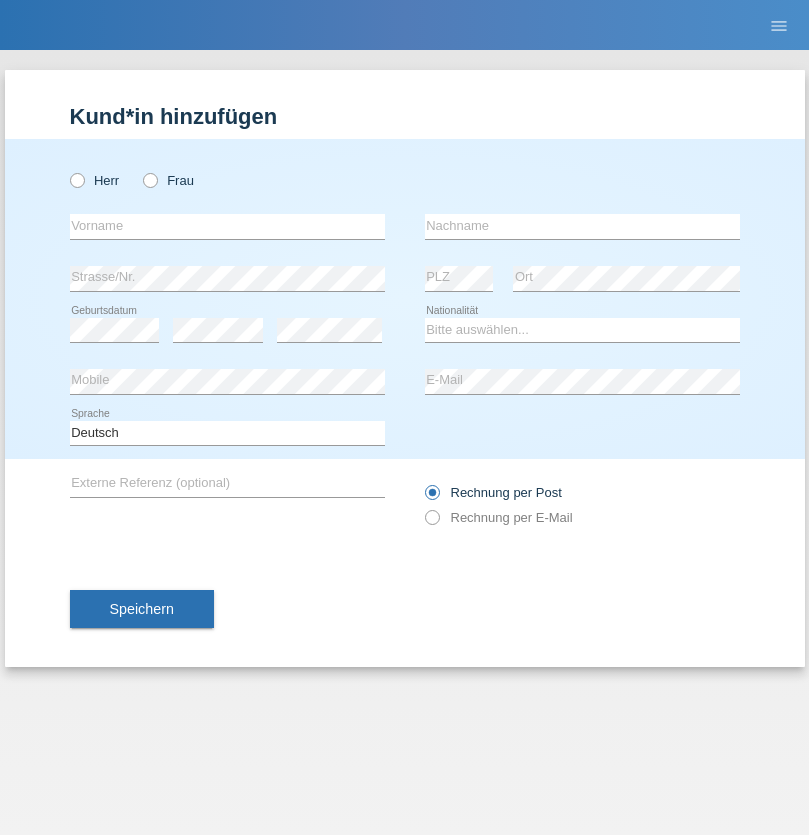 radio on "true" 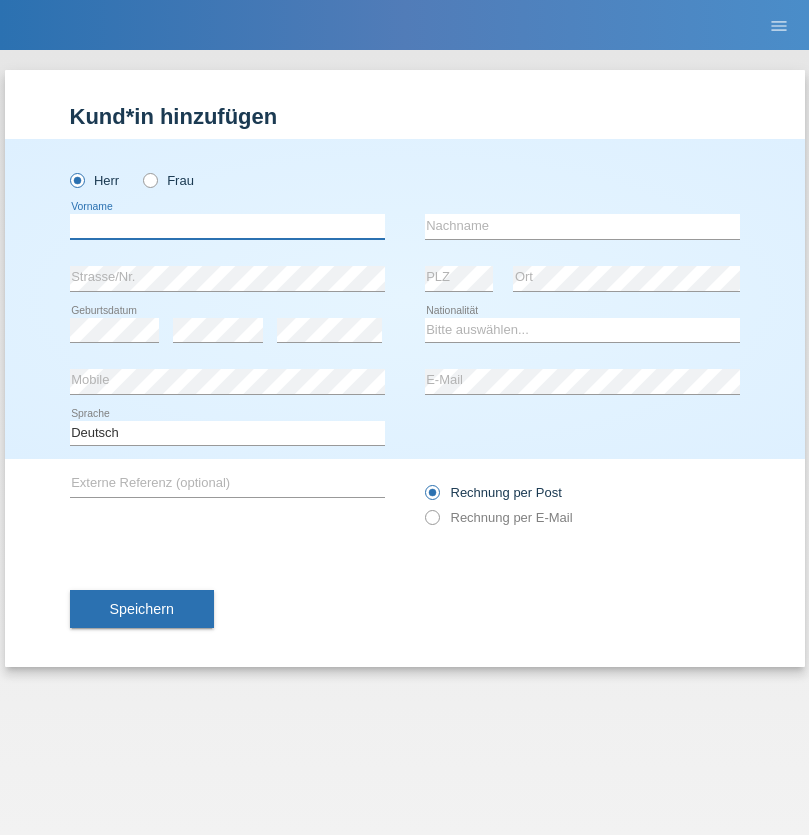 click at bounding box center [227, 226] 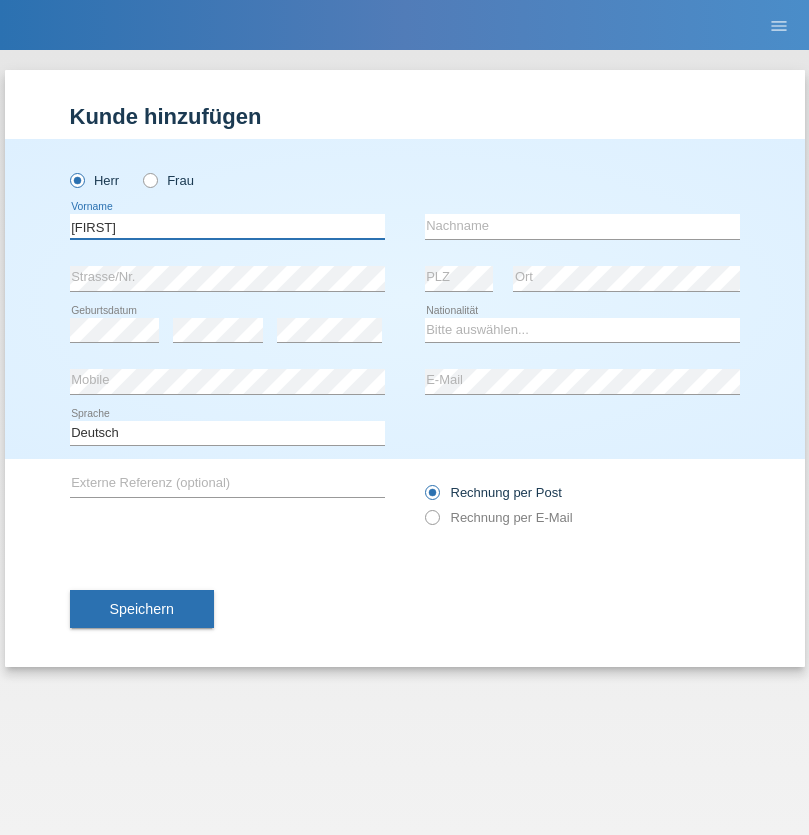 type on "[FIRST]" 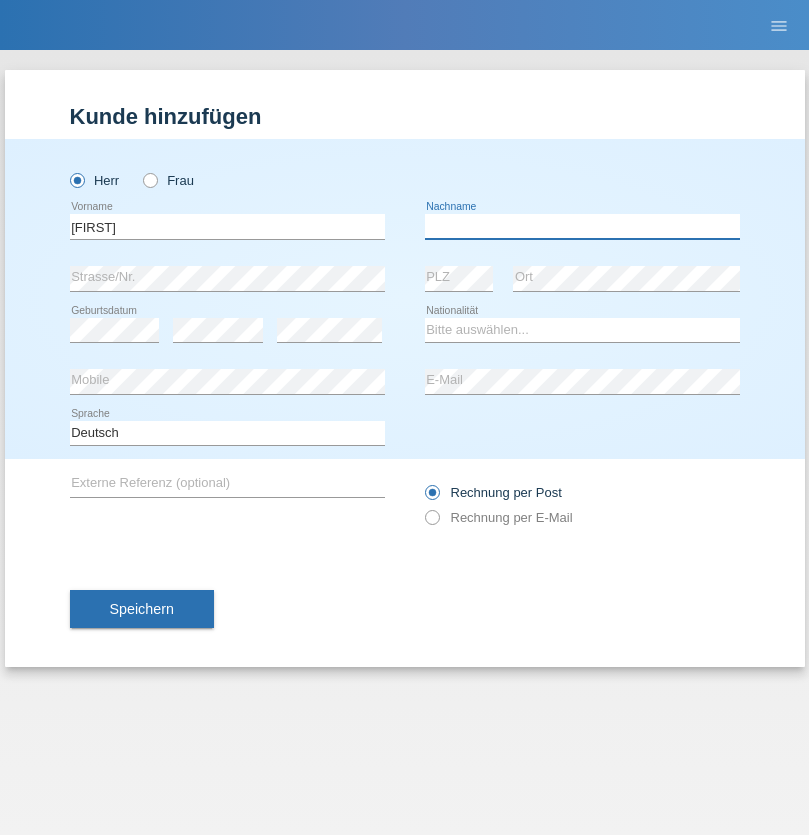 click at bounding box center [582, 226] 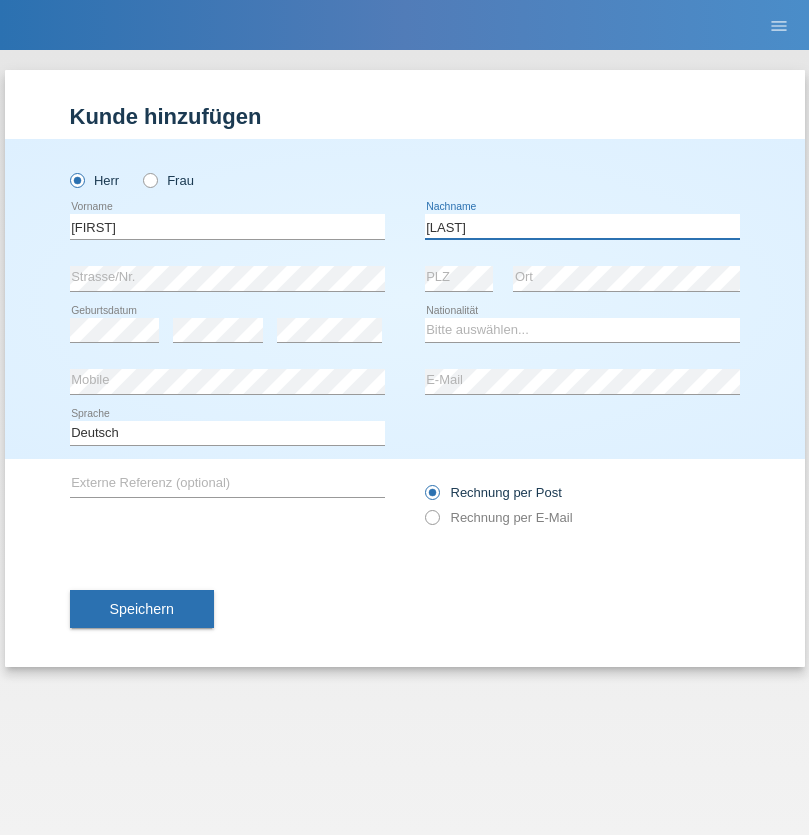 type on "[LAST]" 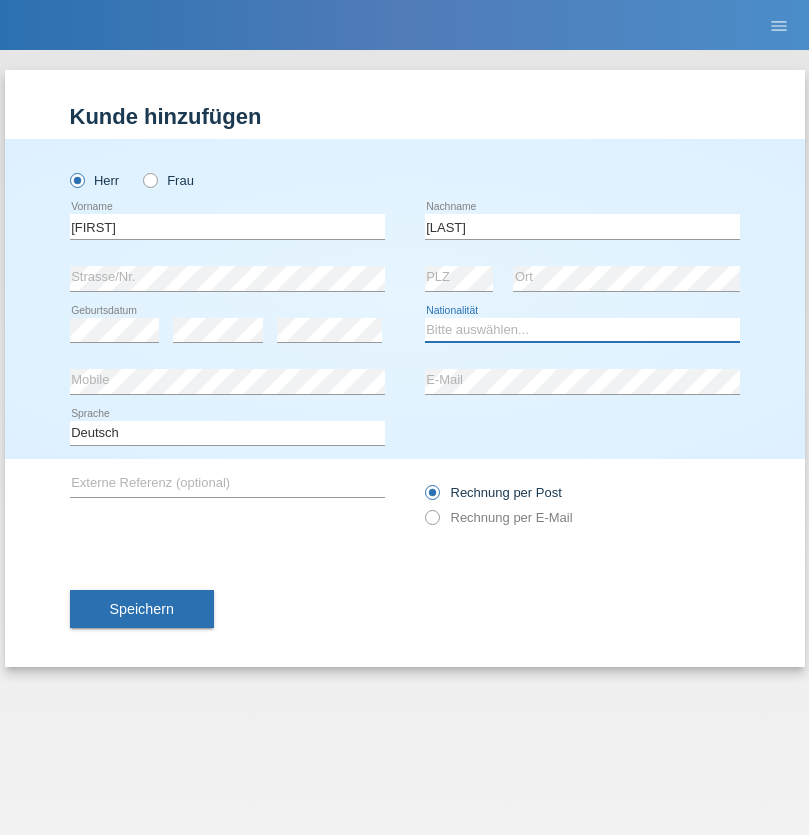 select on "CH" 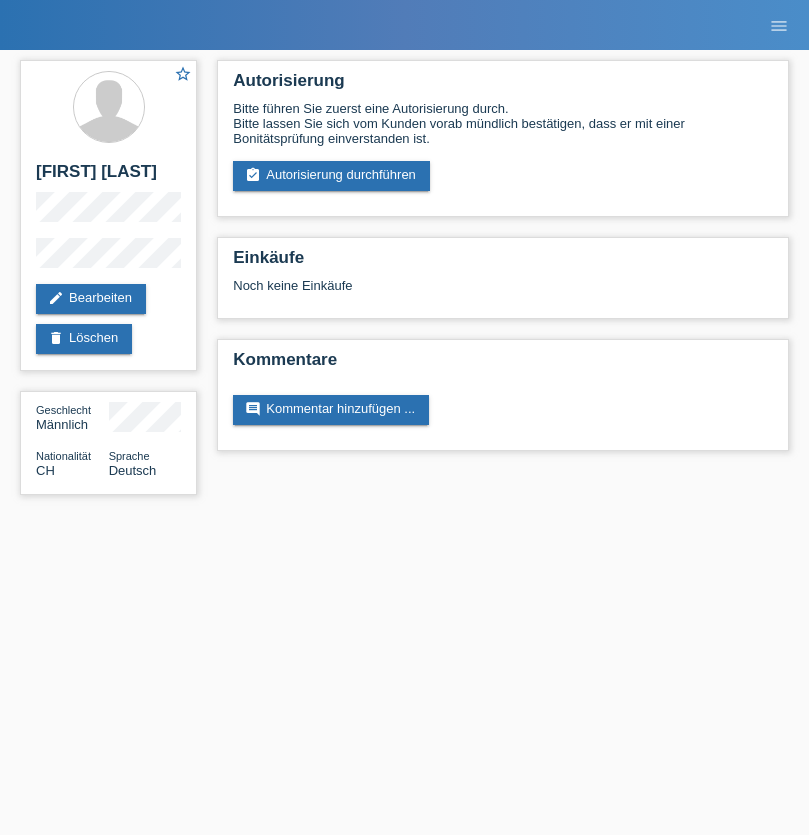 scroll, scrollTop: 0, scrollLeft: 0, axis: both 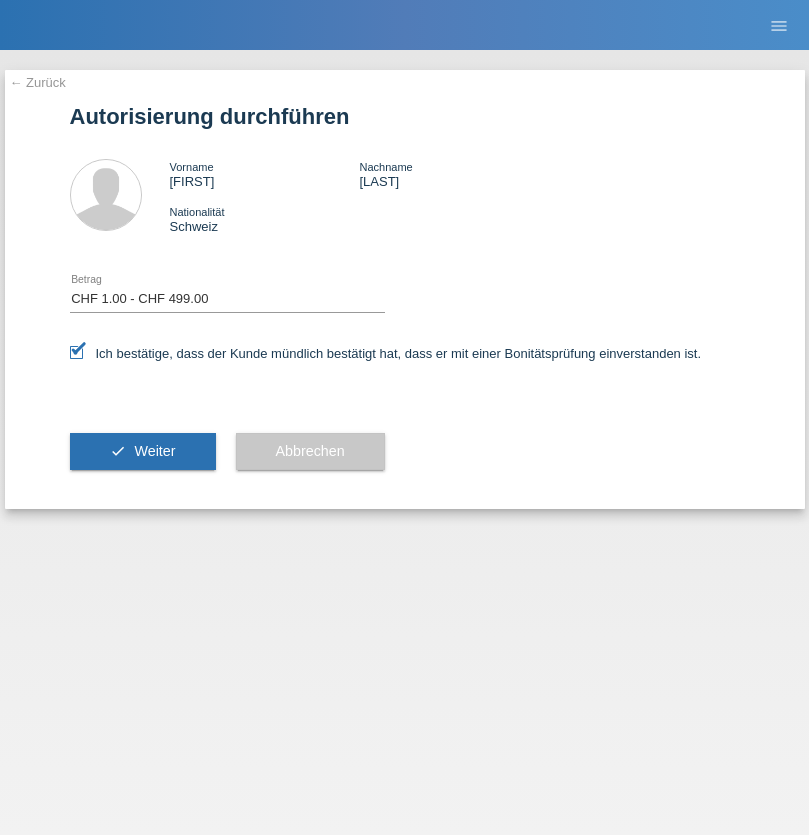 select on "1" 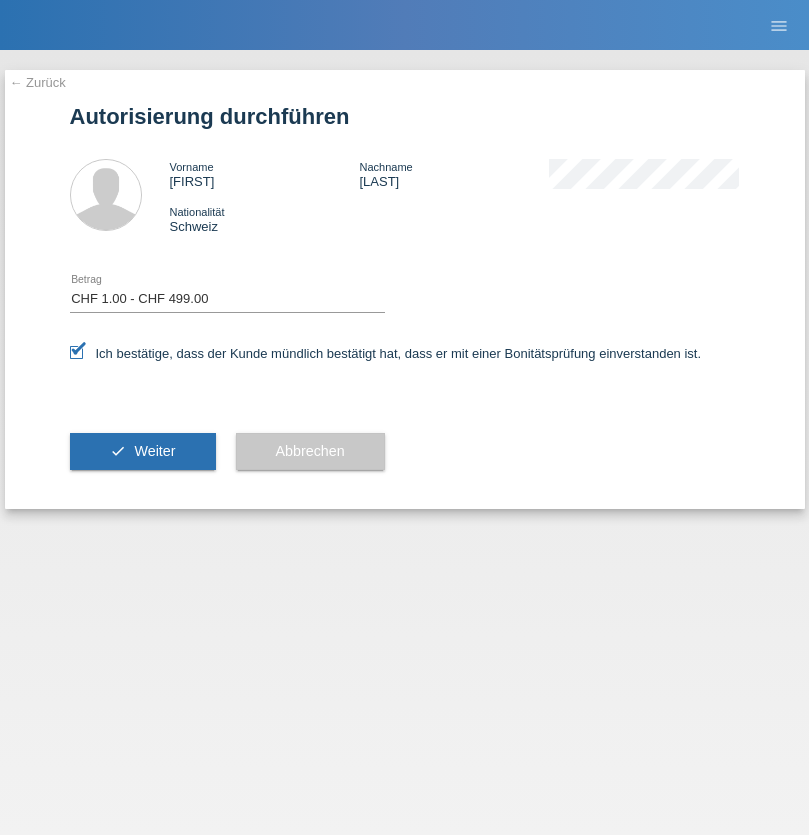 scroll, scrollTop: 0, scrollLeft: 0, axis: both 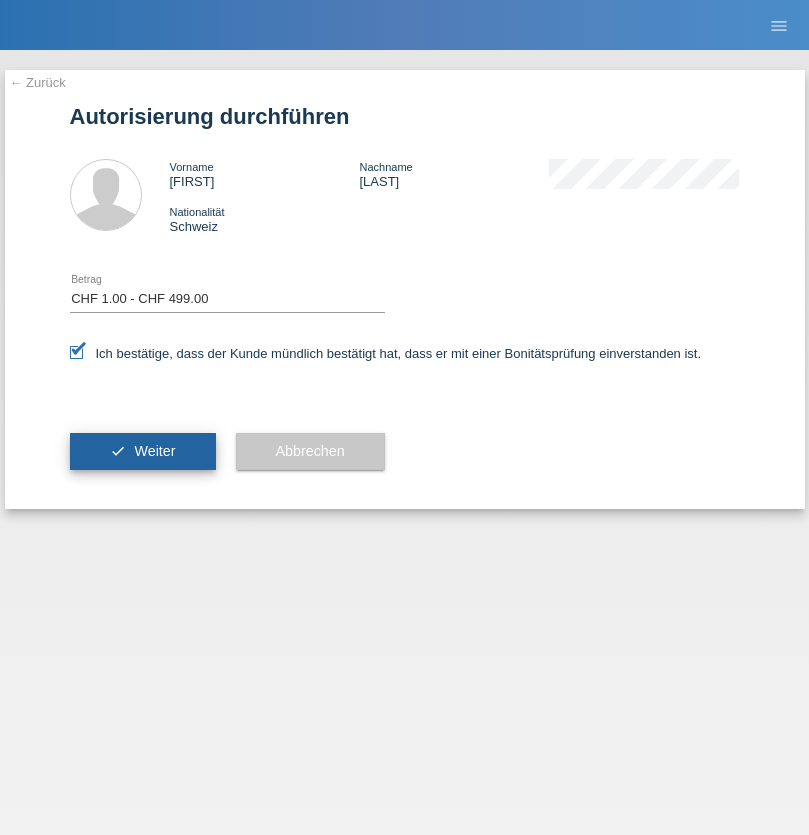 click on "Weiter" at bounding box center (154, 451) 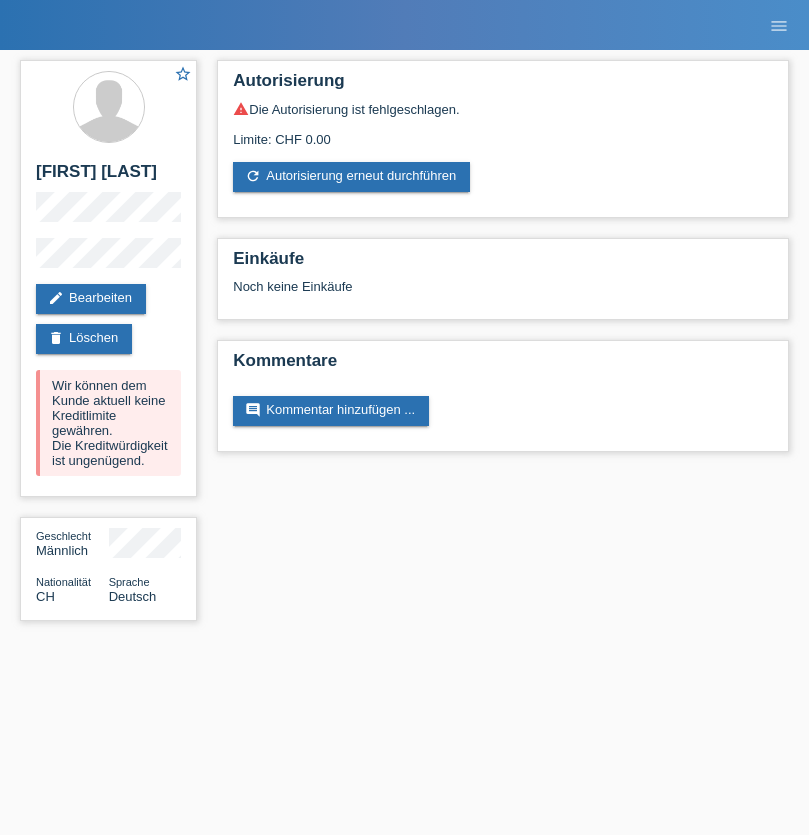 scroll, scrollTop: 0, scrollLeft: 0, axis: both 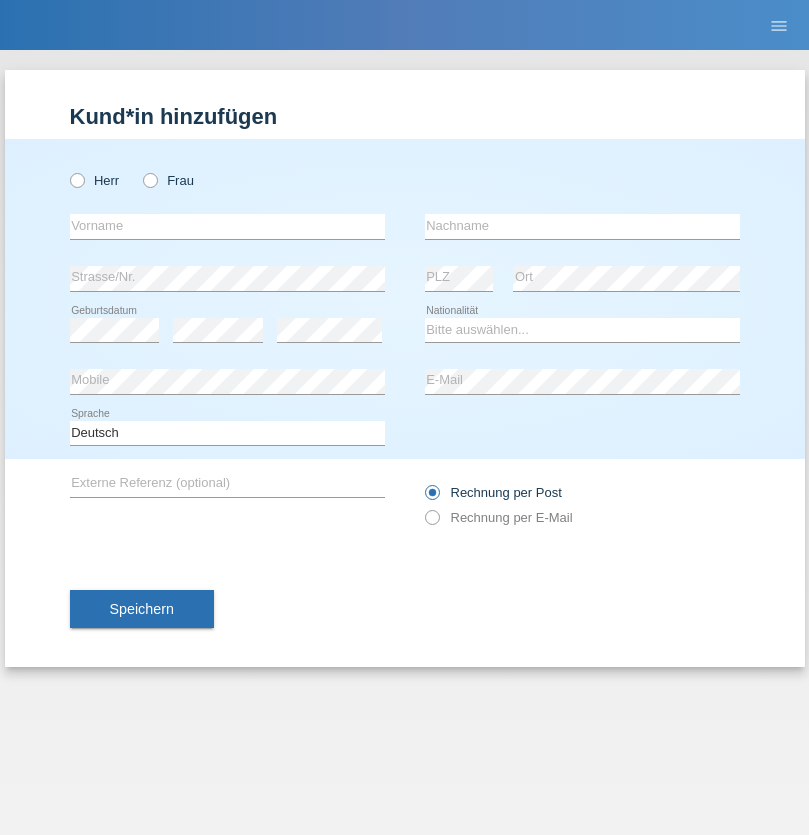 radio on "true" 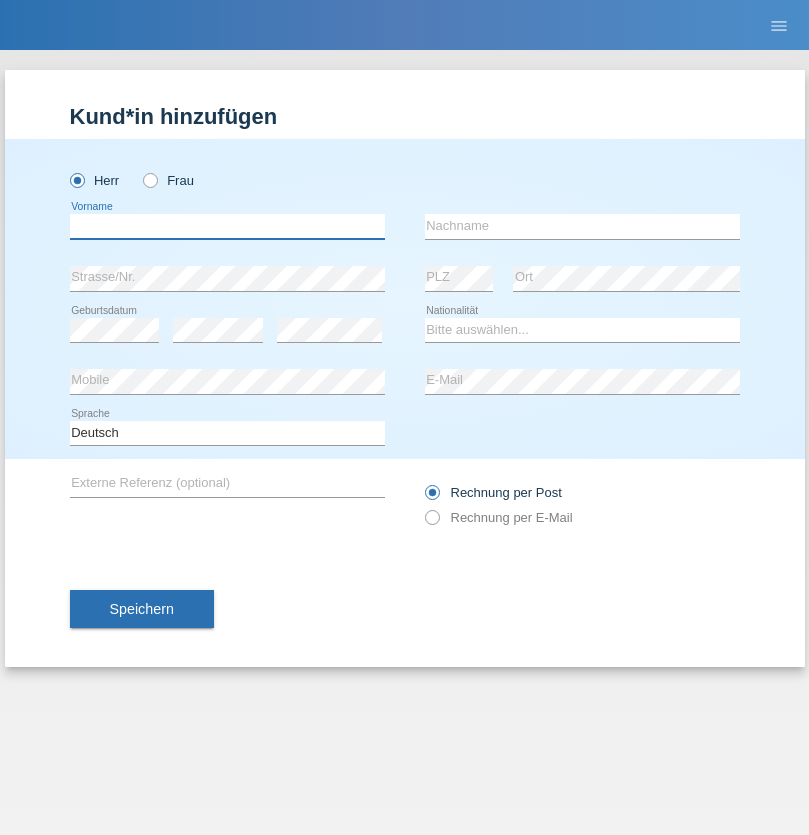 click at bounding box center [227, 226] 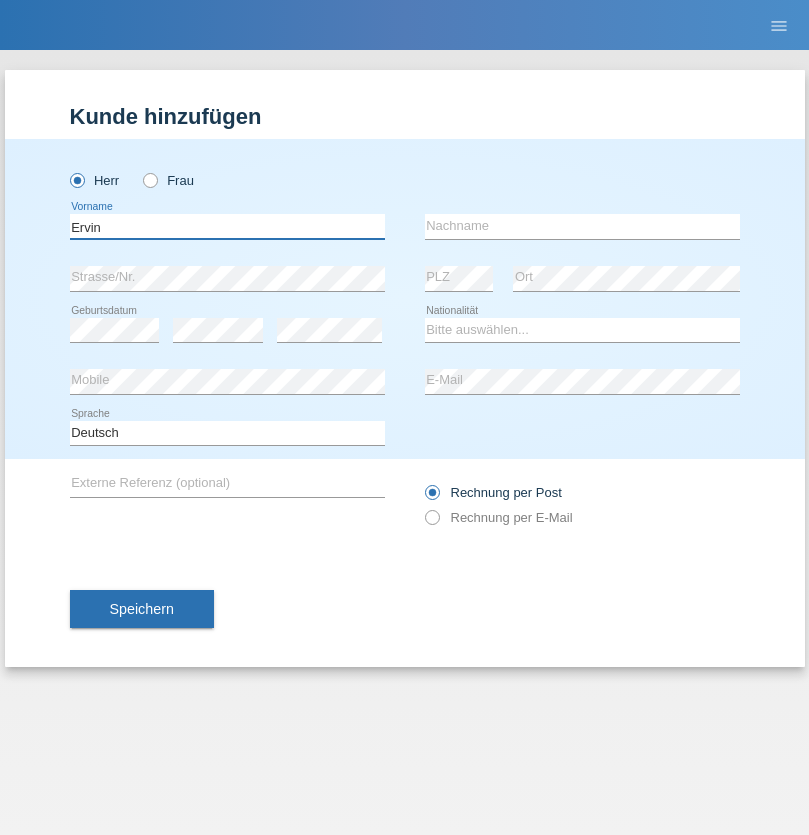 type on "Ervin" 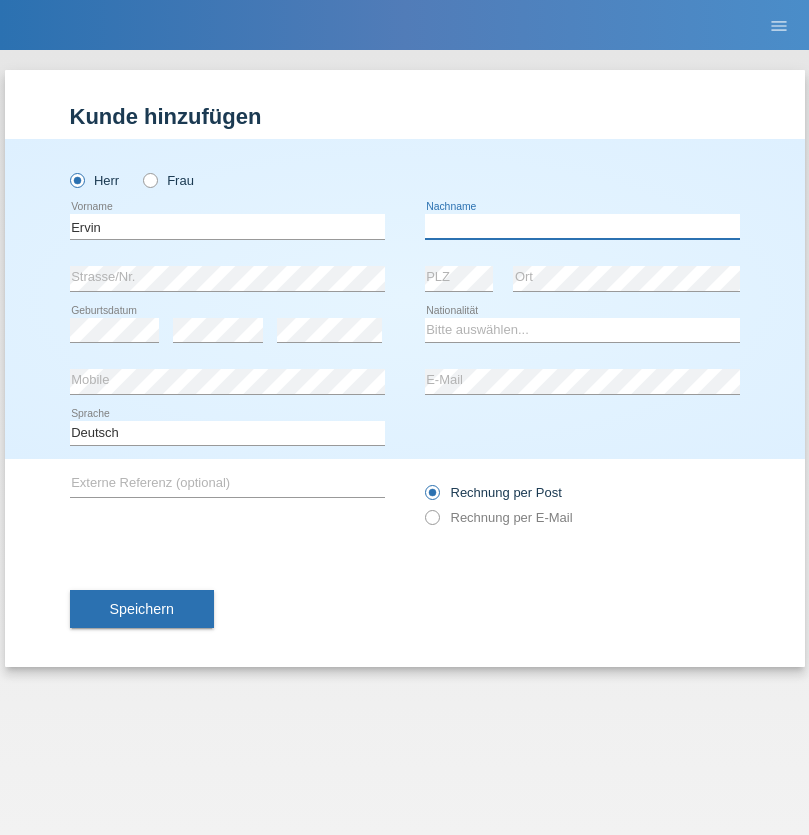 click at bounding box center (582, 226) 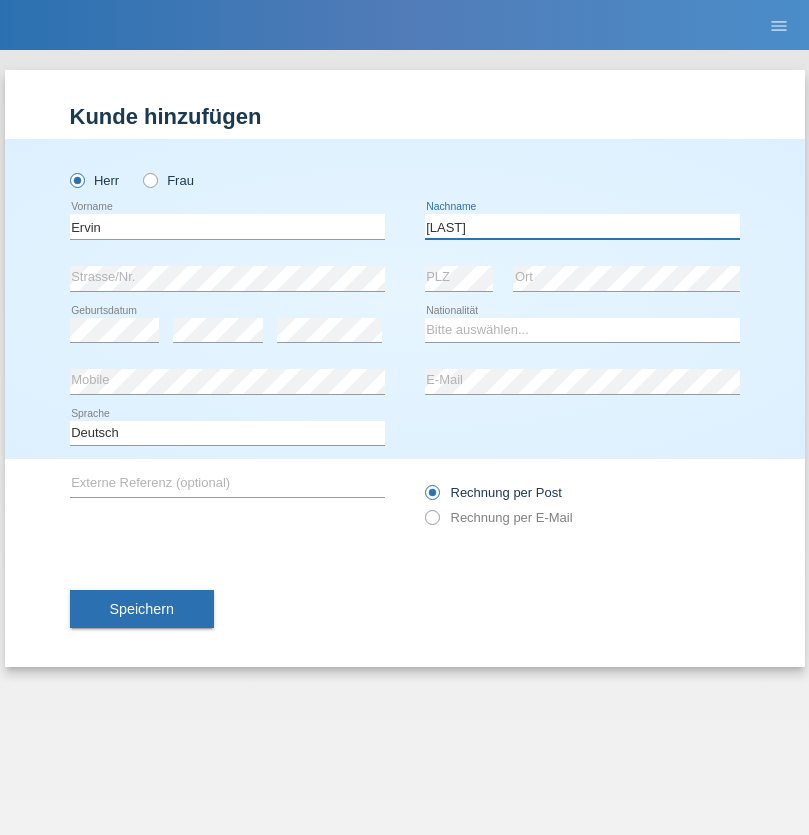 type on "[LAST]" 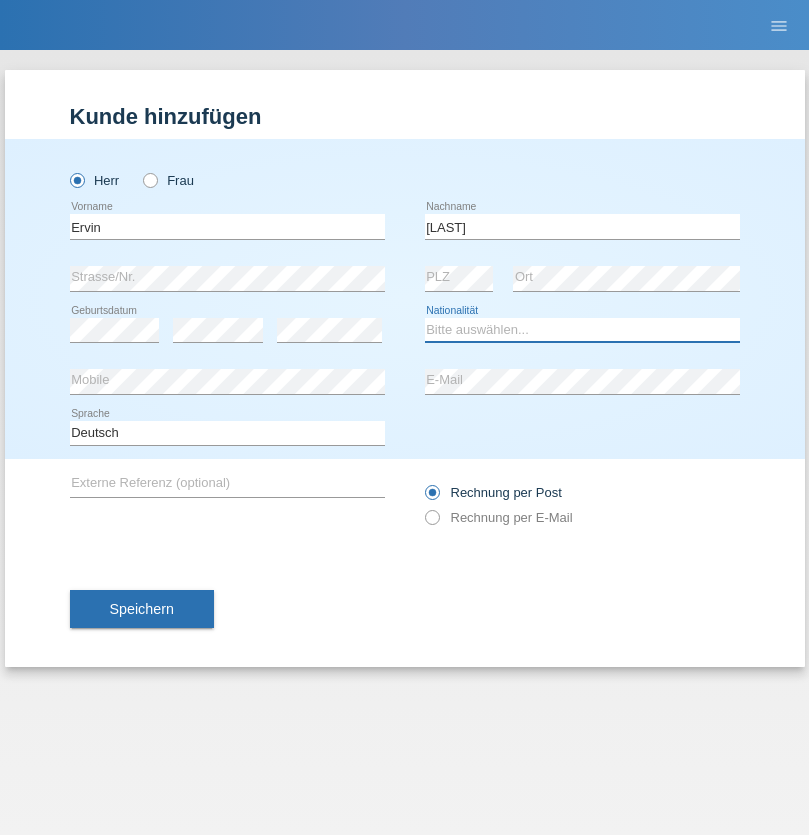 select on "SI" 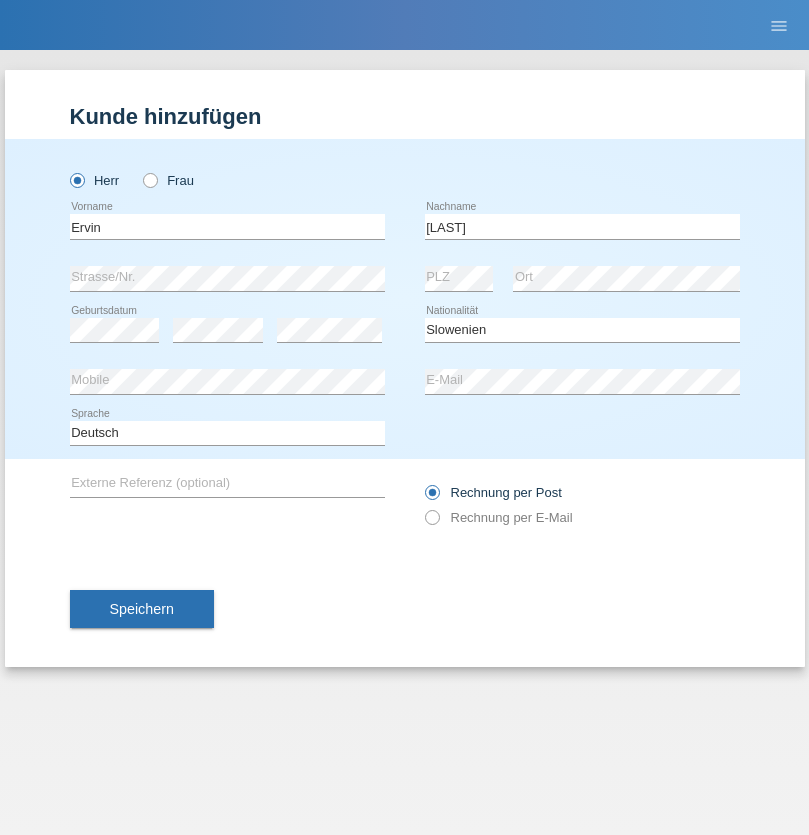 select on "C" 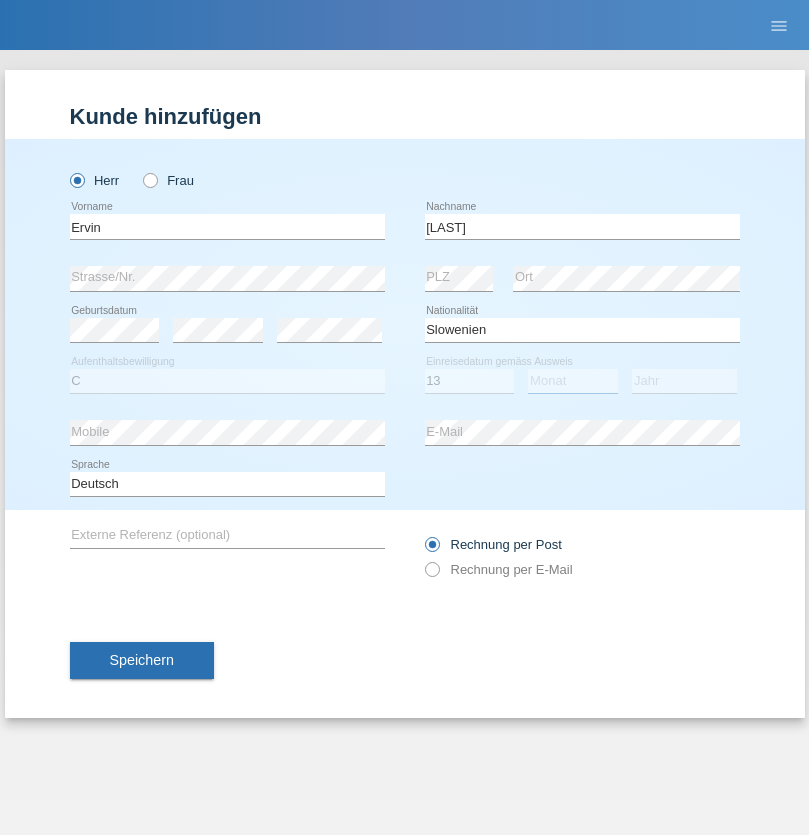 select on "10" 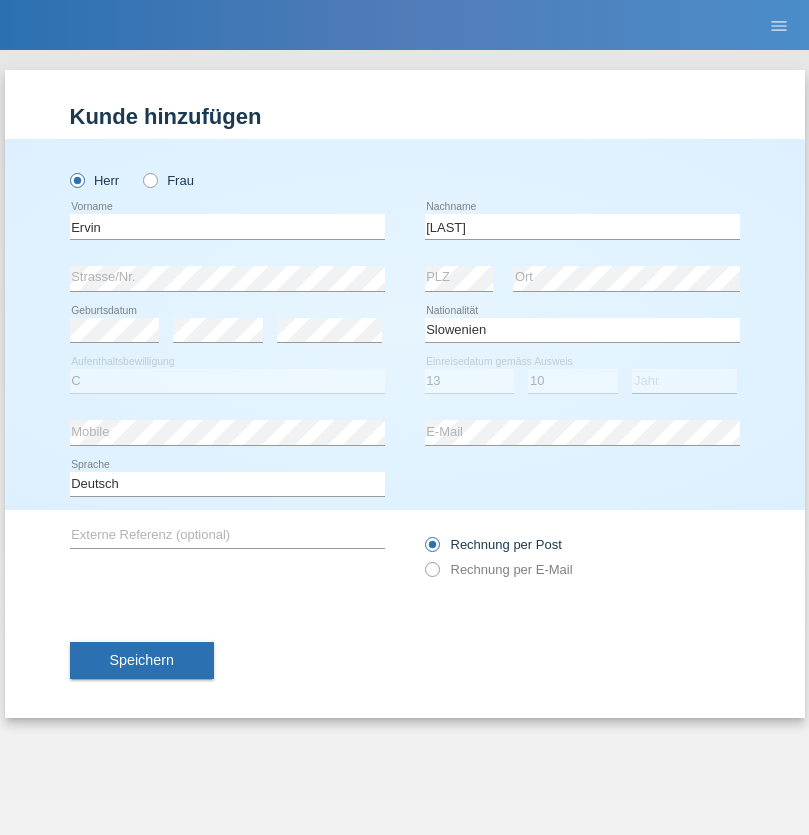 select on "2020" 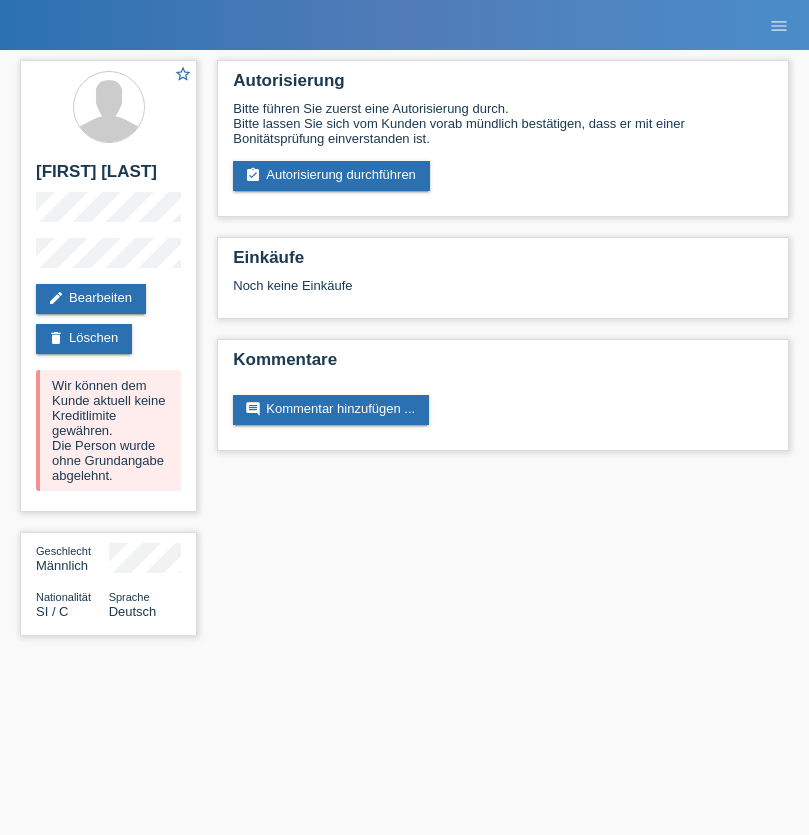 scroll, scrollTop: 0, scrollLeft: 0, axis: both 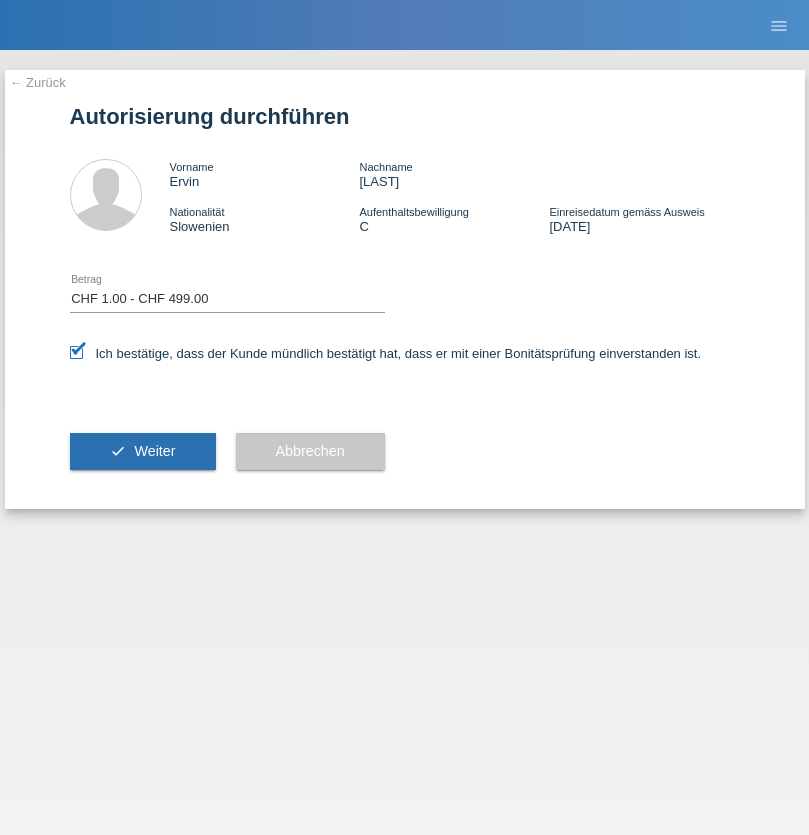 select on "1" 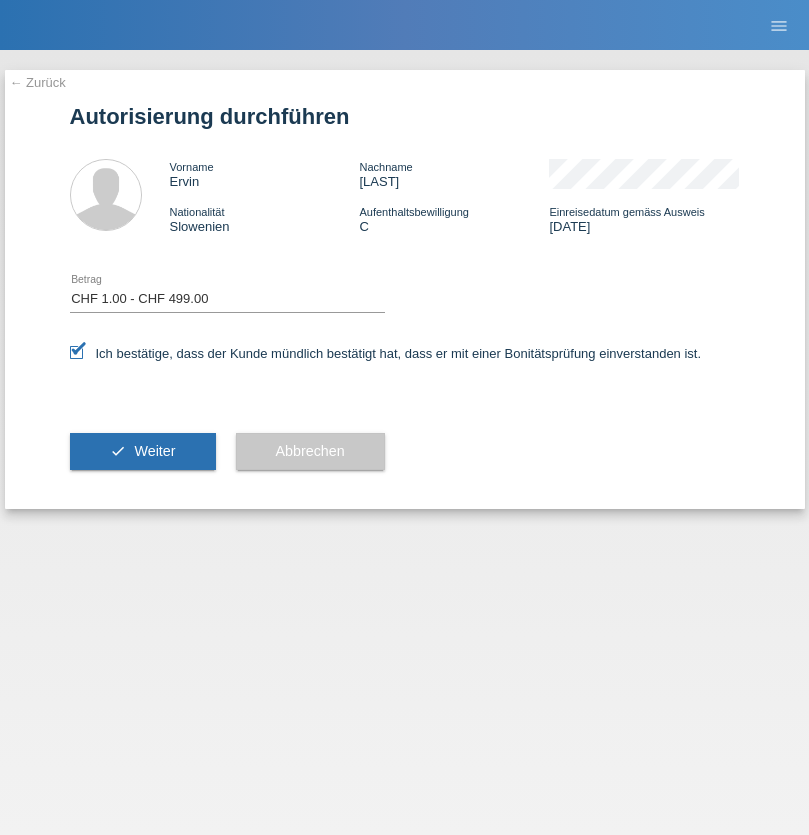 scroll, scrollTop: 0, scrollLeft: 0, axis: both 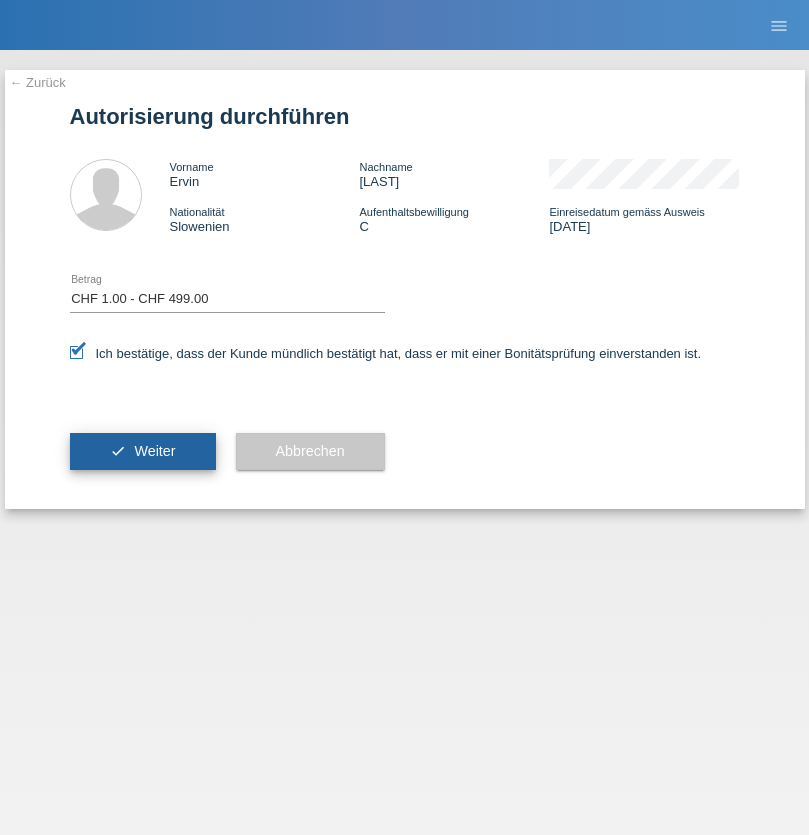 click on "Weiter" at bounding box center (154, 451) 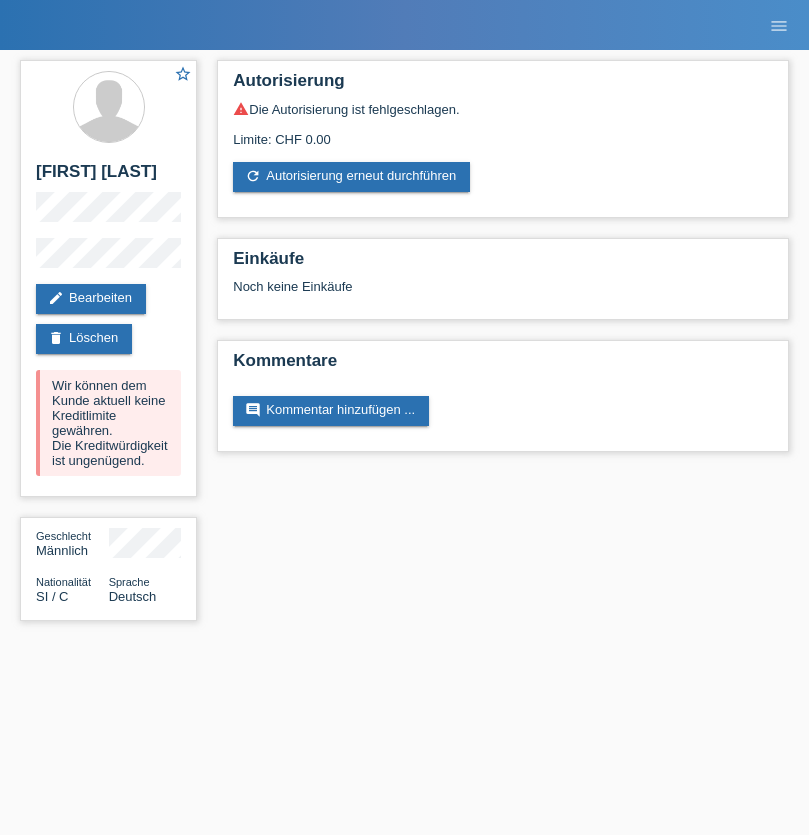 scroll, scrollTop: 0, scrollLeft: 0, axis: both 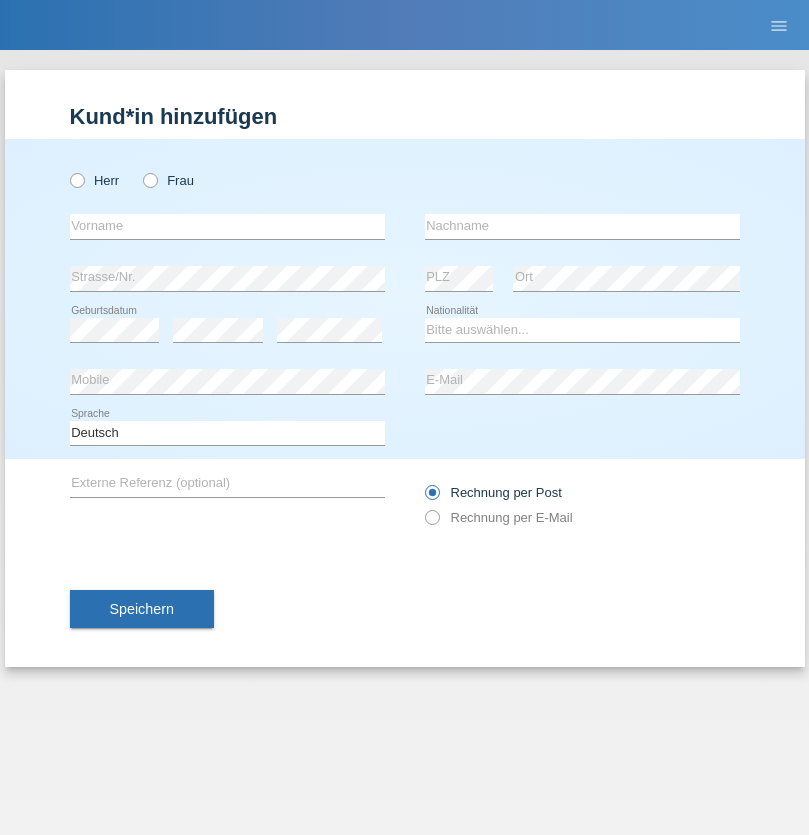 radio on "true" 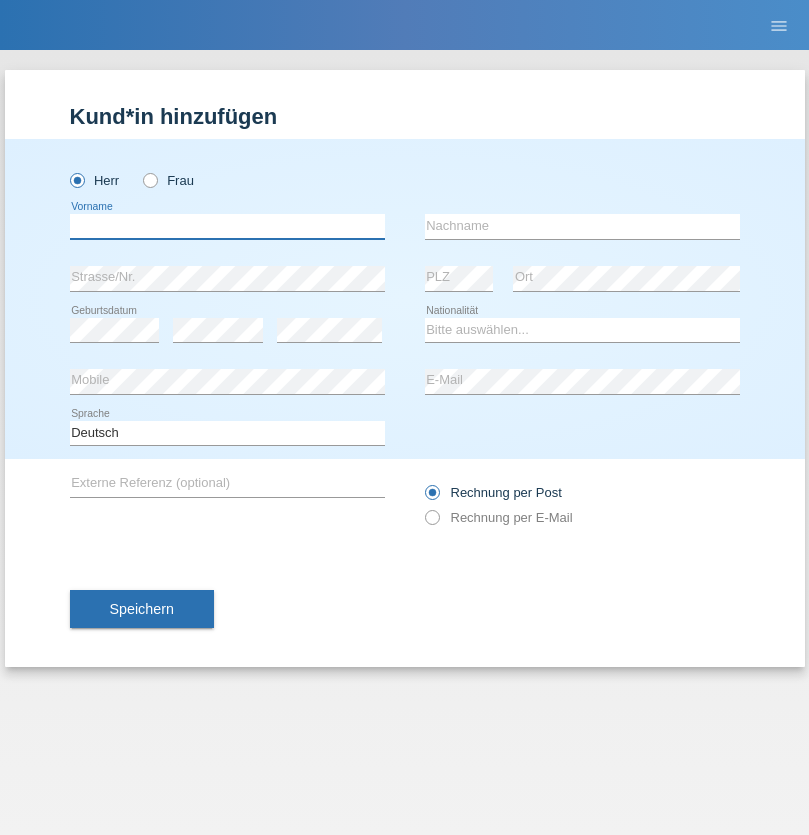 click at bounding box center (227, 226) 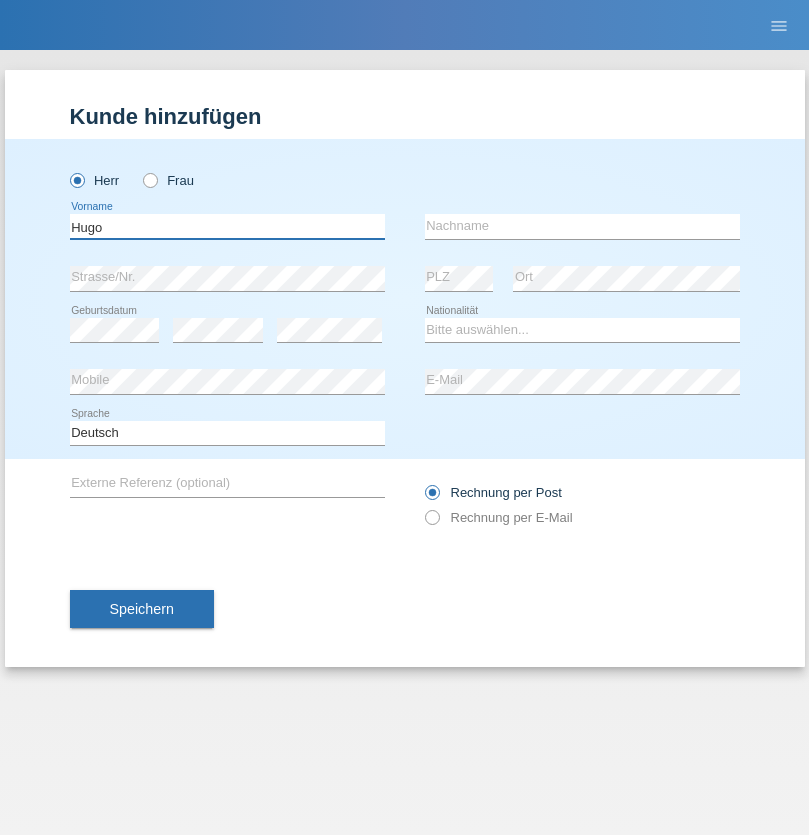 type on "Hugo" 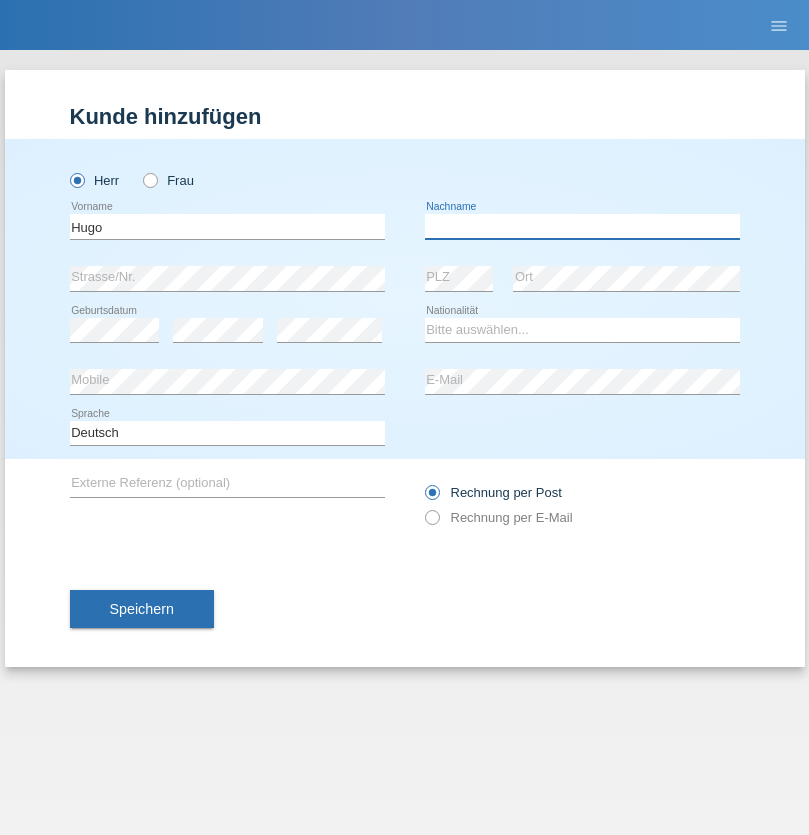 click at bounding box center [582, 226] 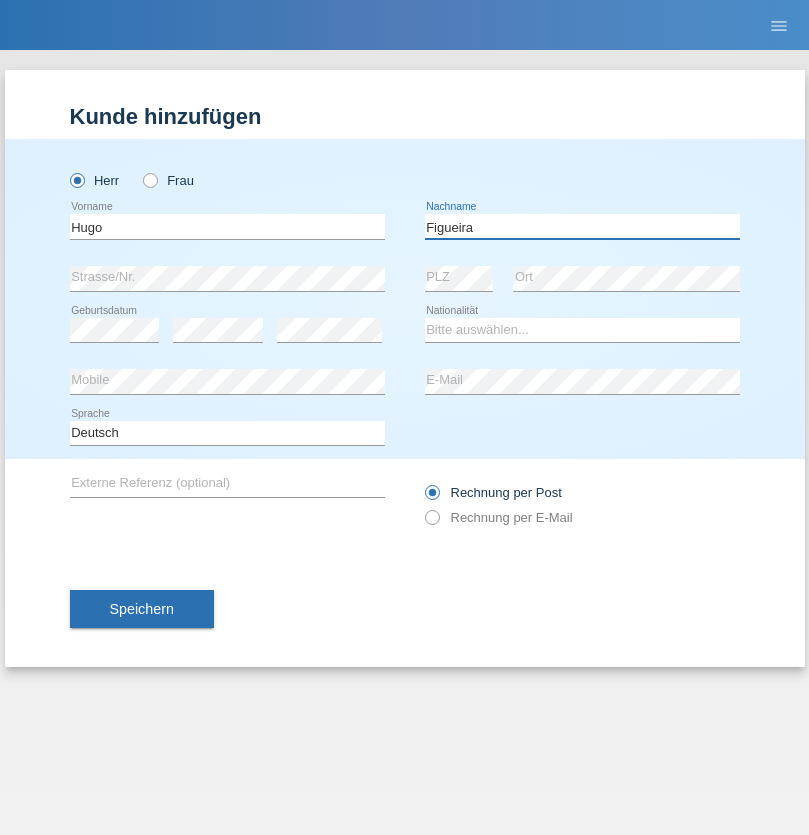 type on "Figueira" 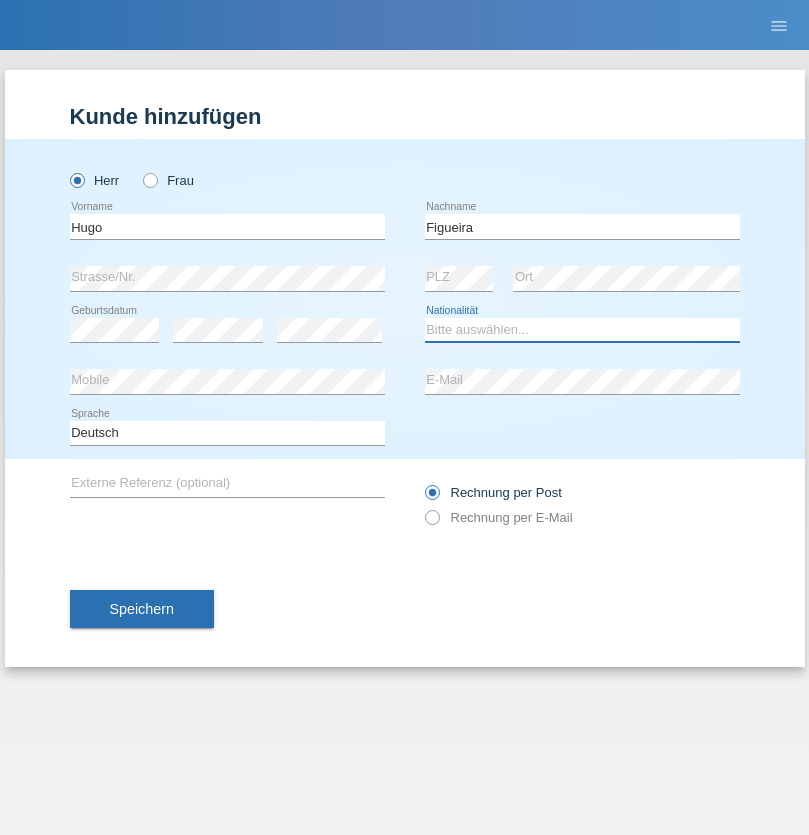 select on "PT" 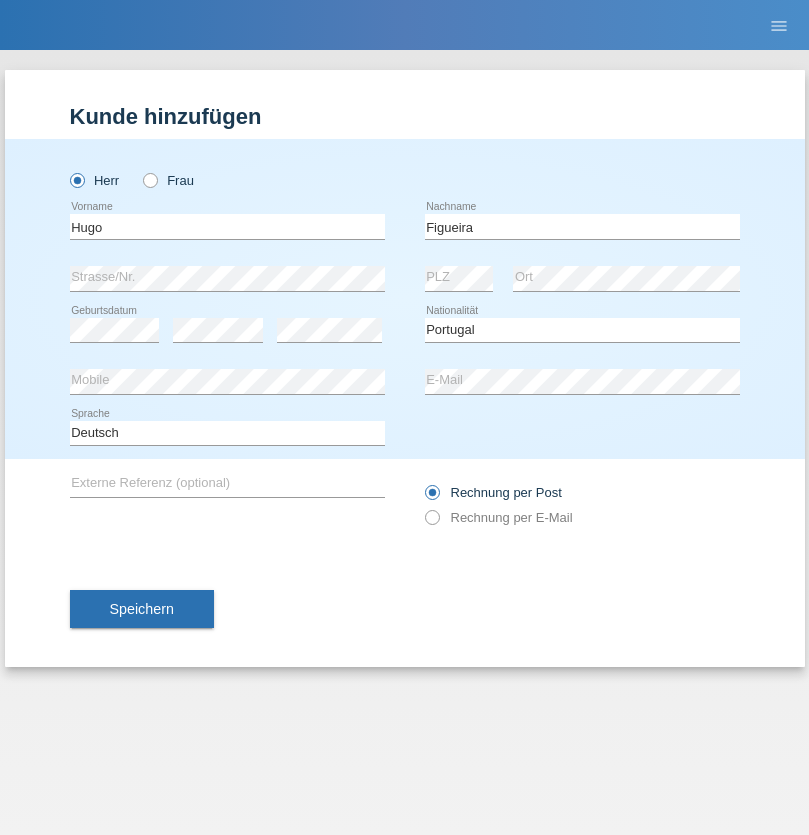 select on "C" 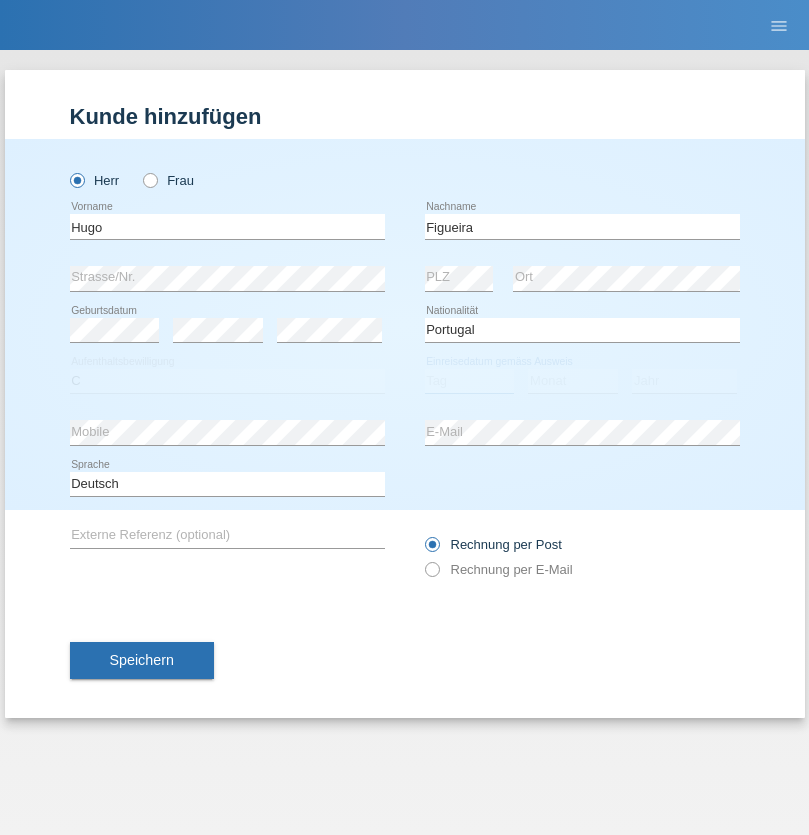 select on "04" 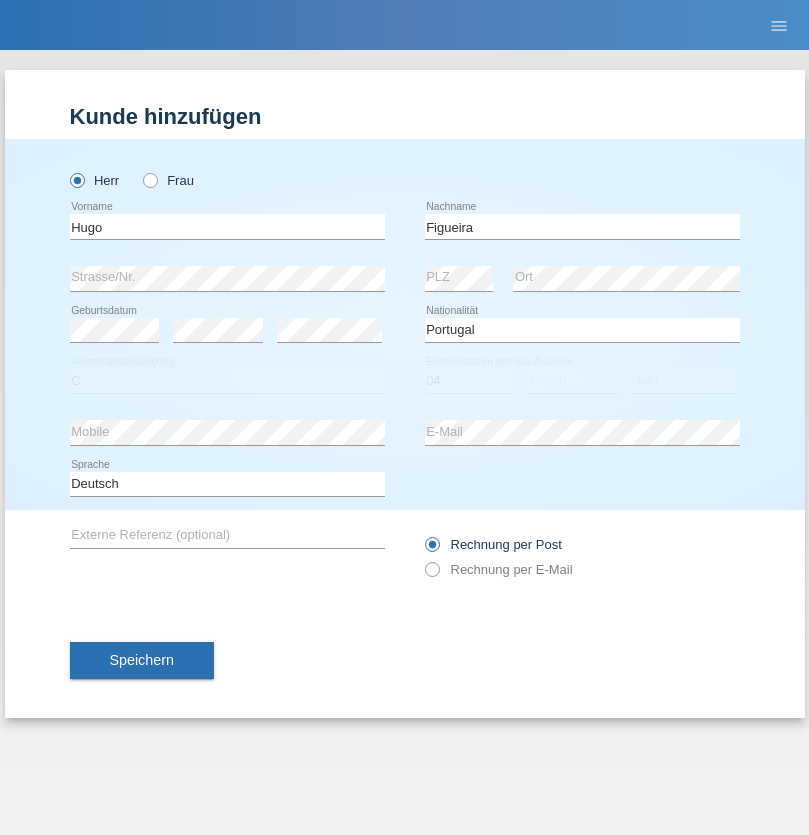 select on "02" 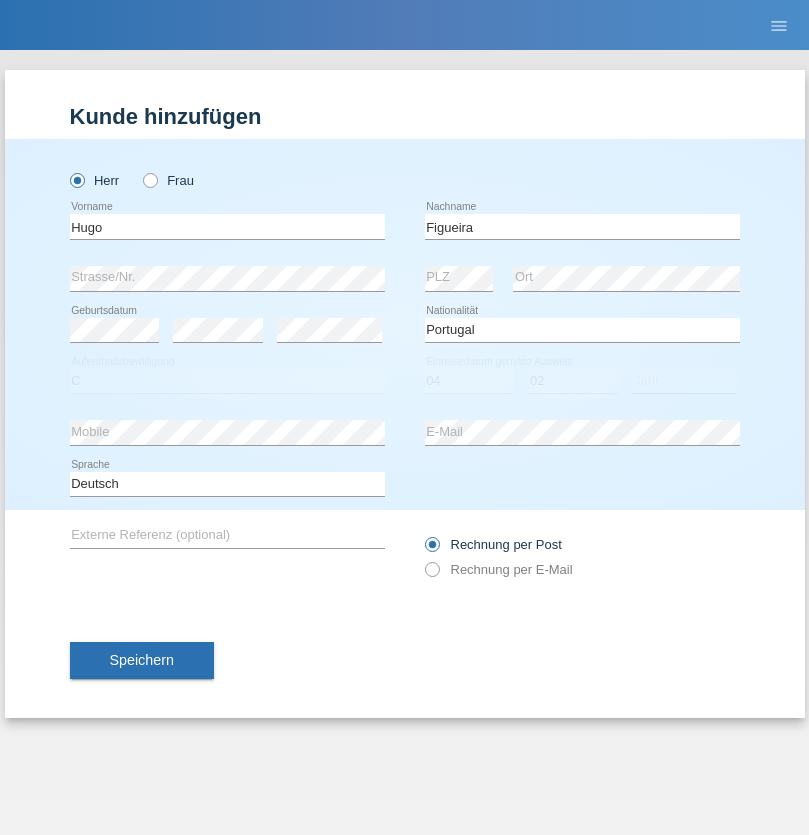 select on "2012" 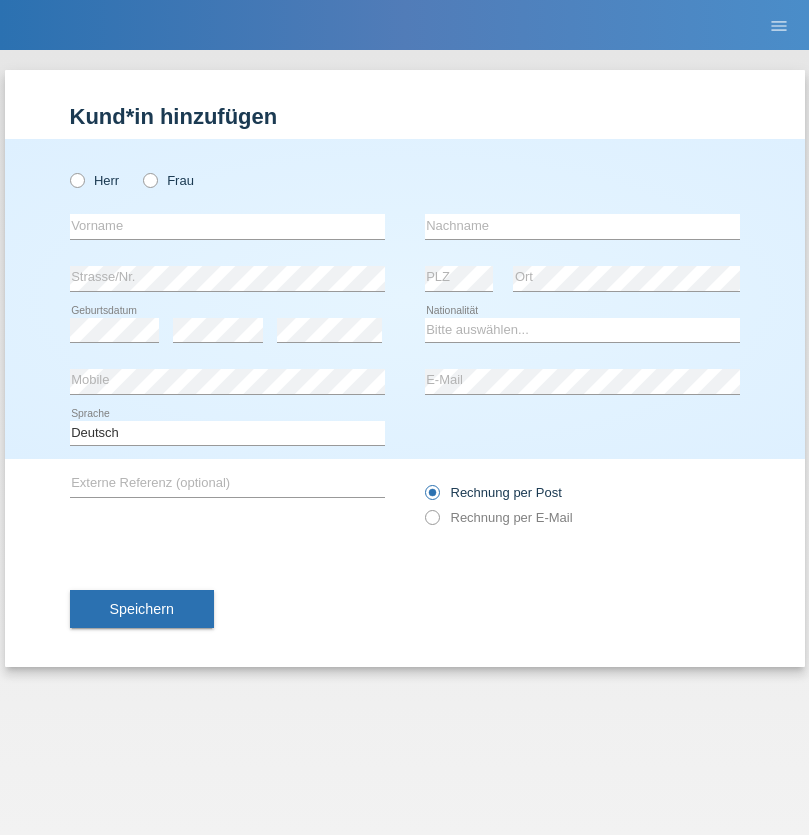 scroll, scrollTop: 0, scrollLeft: 0, axis: both 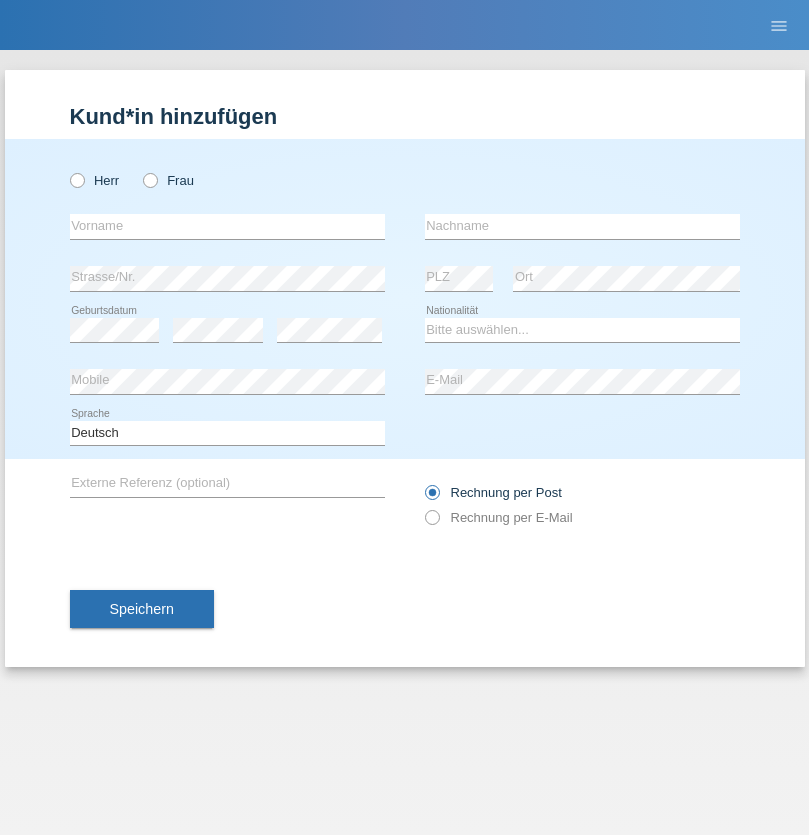 radio on "true" 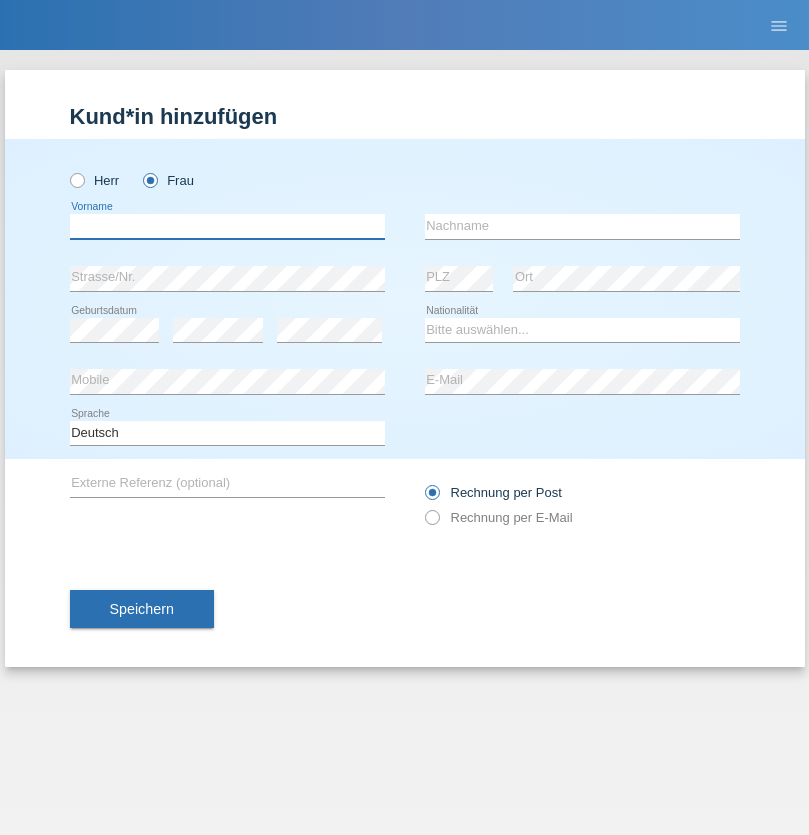 click at bounding box center [227, 226] 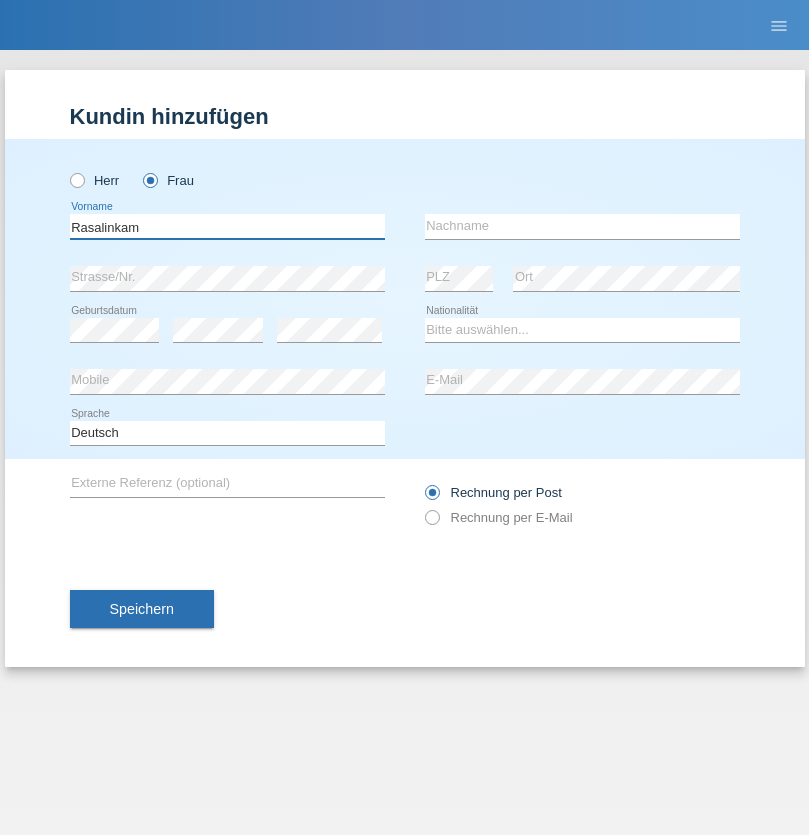 type on "Rasalinkam" 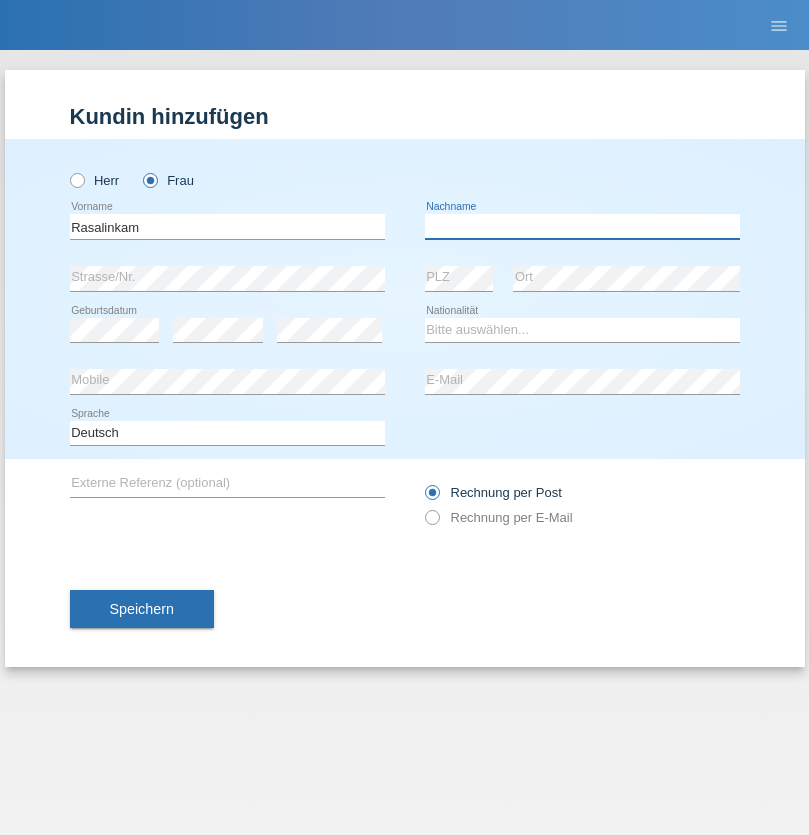 click at bounding box center [582, 226] 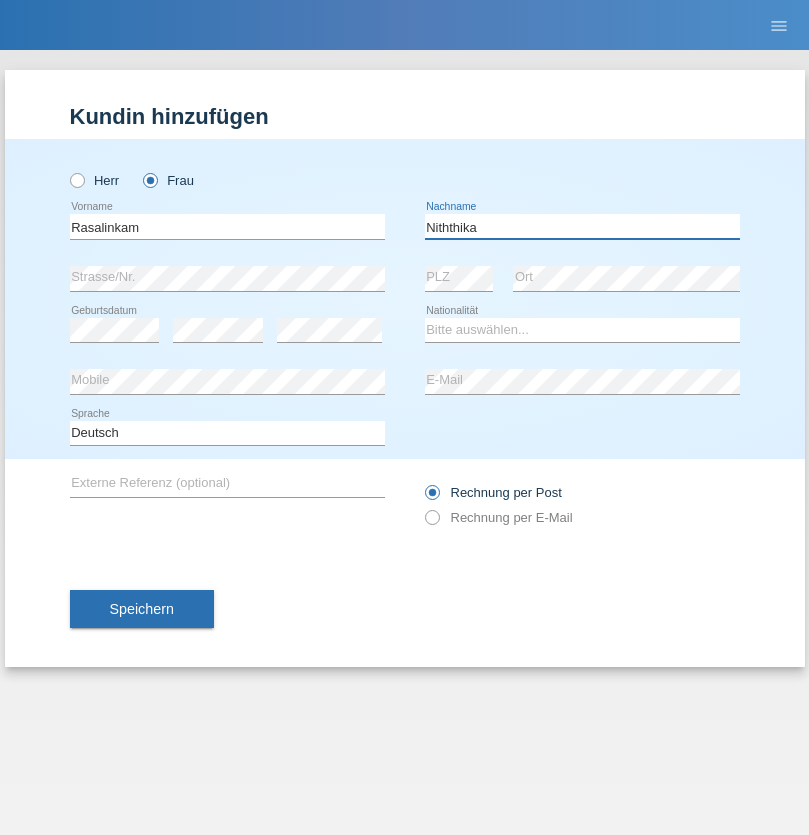type on "Niththika" 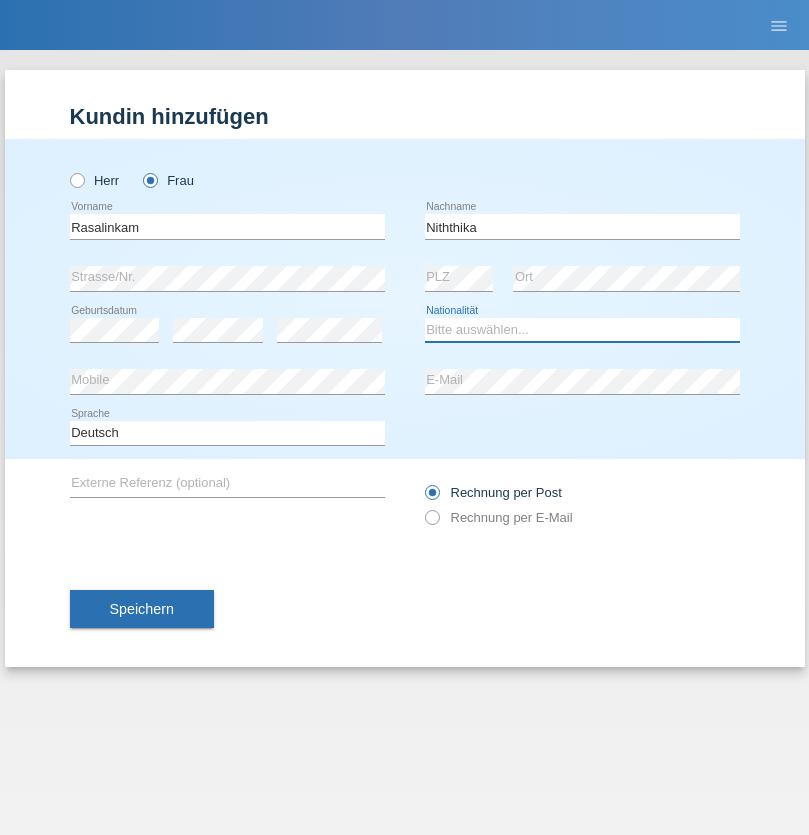 select on "LK" 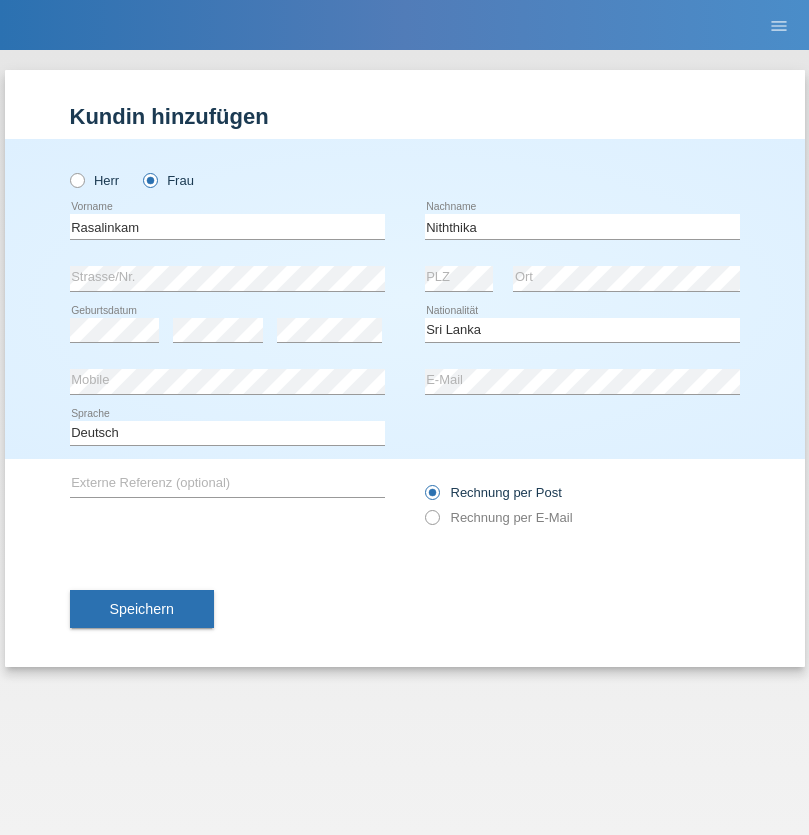 select on "C" 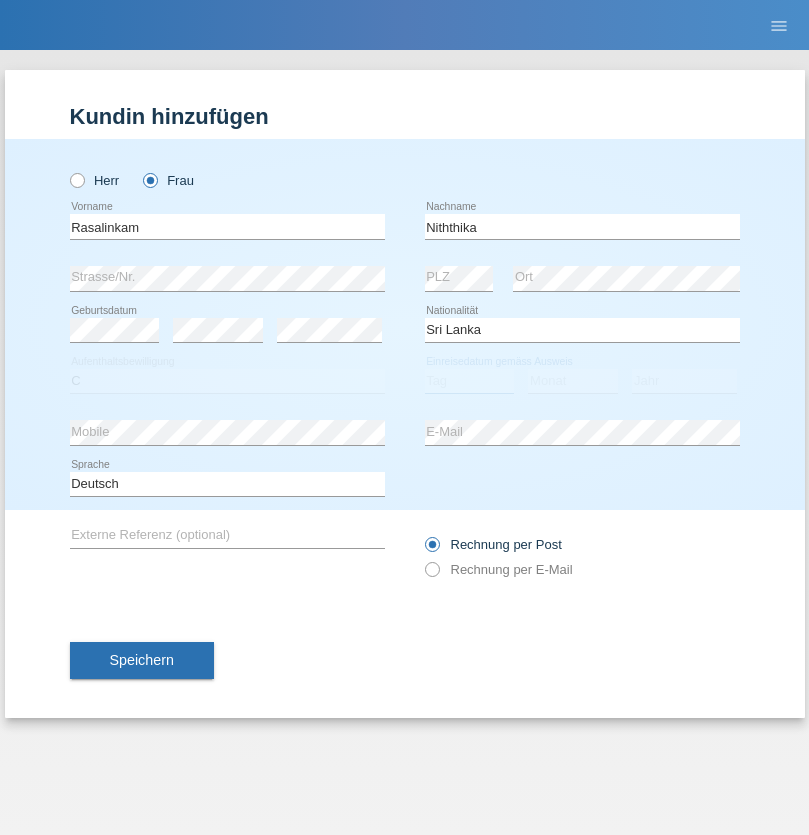 select on "04" 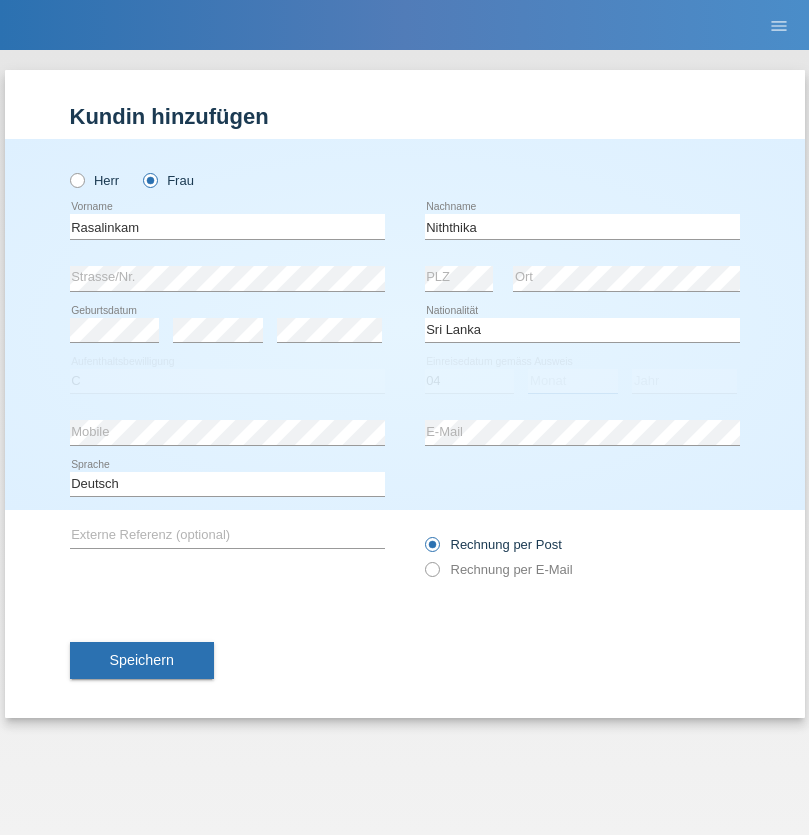 select on "08" 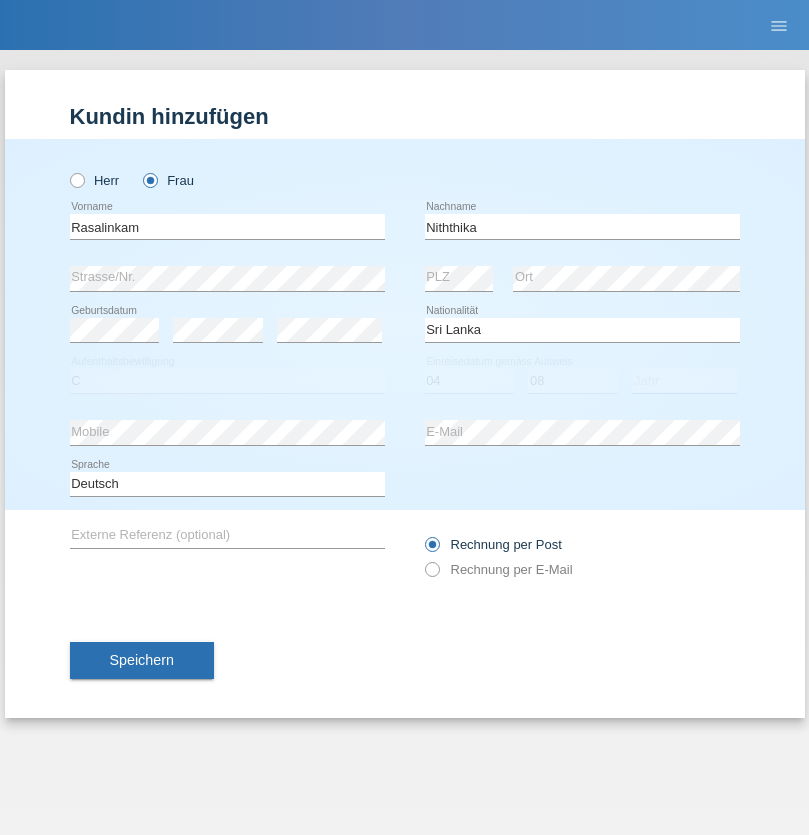 select on "2021" 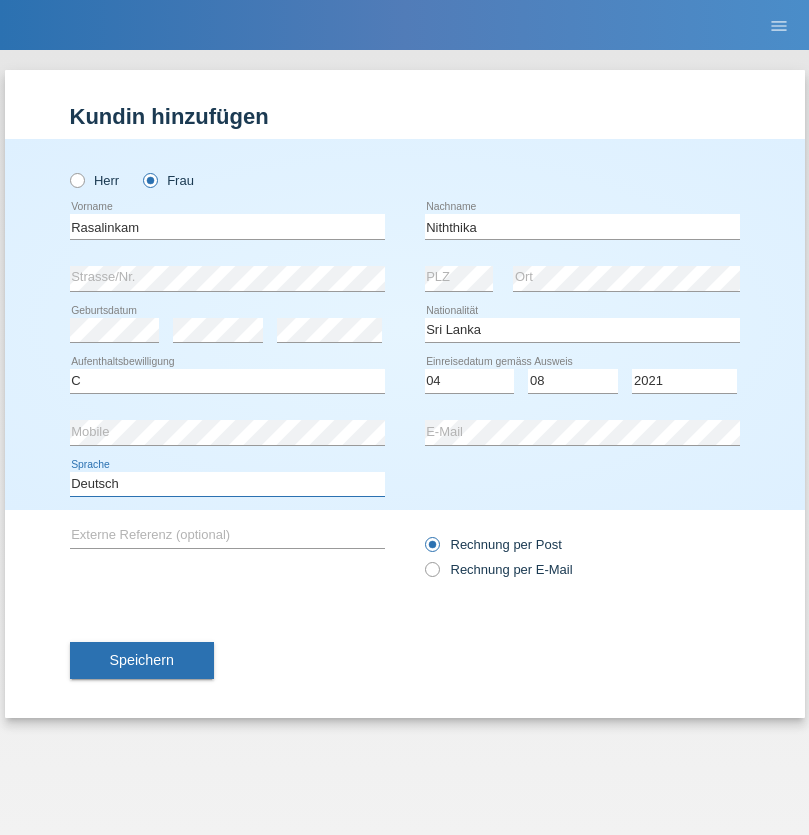 select on "en" 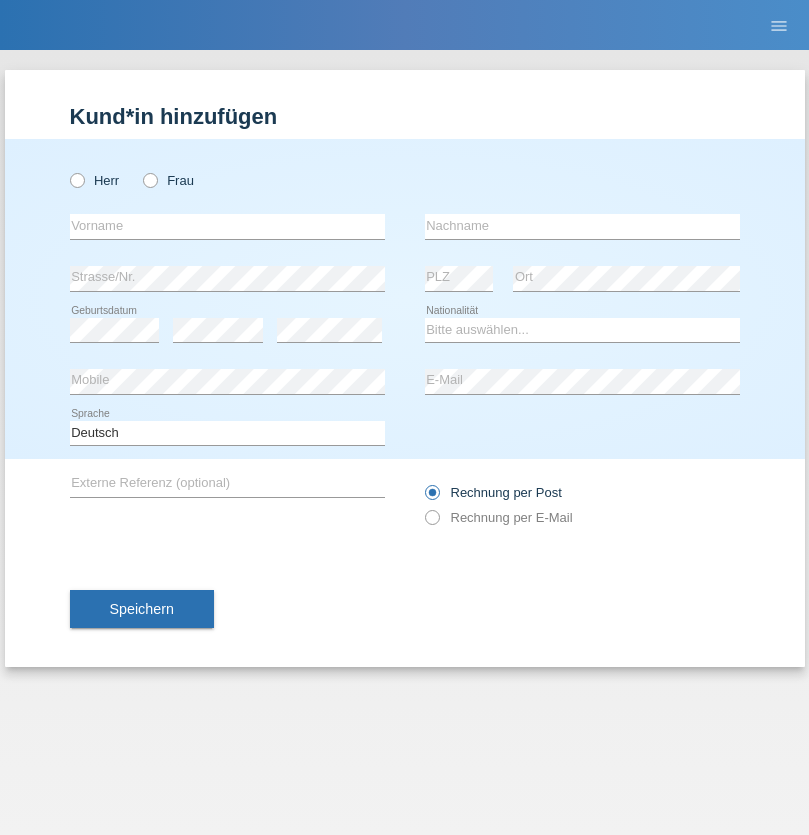 scroll, scrollTop: 0, scrollLeft: 0, axis: both 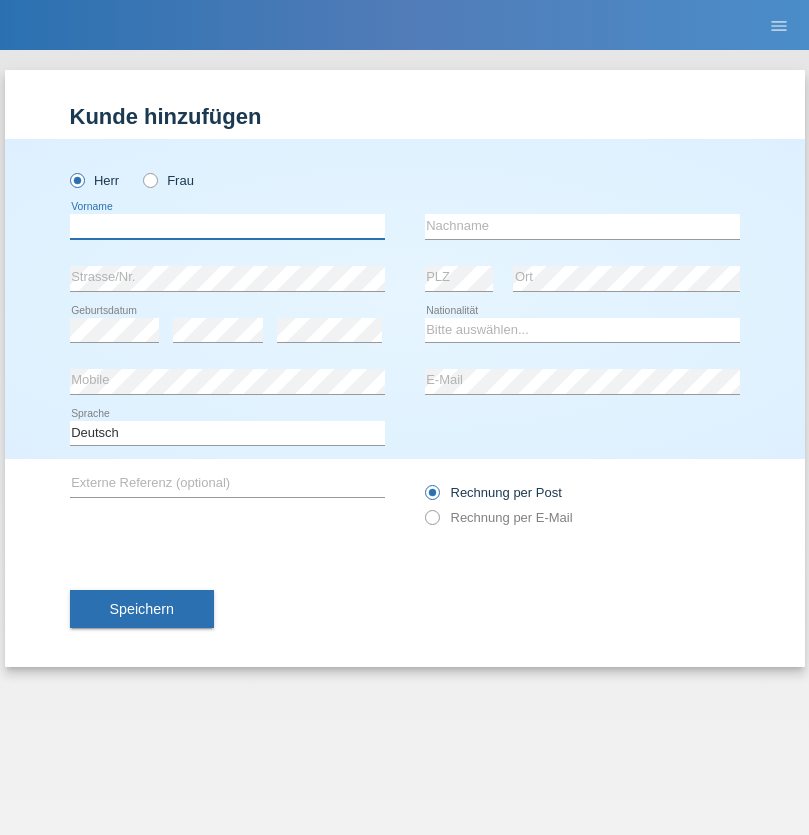 click at bounding box center [227, 226] 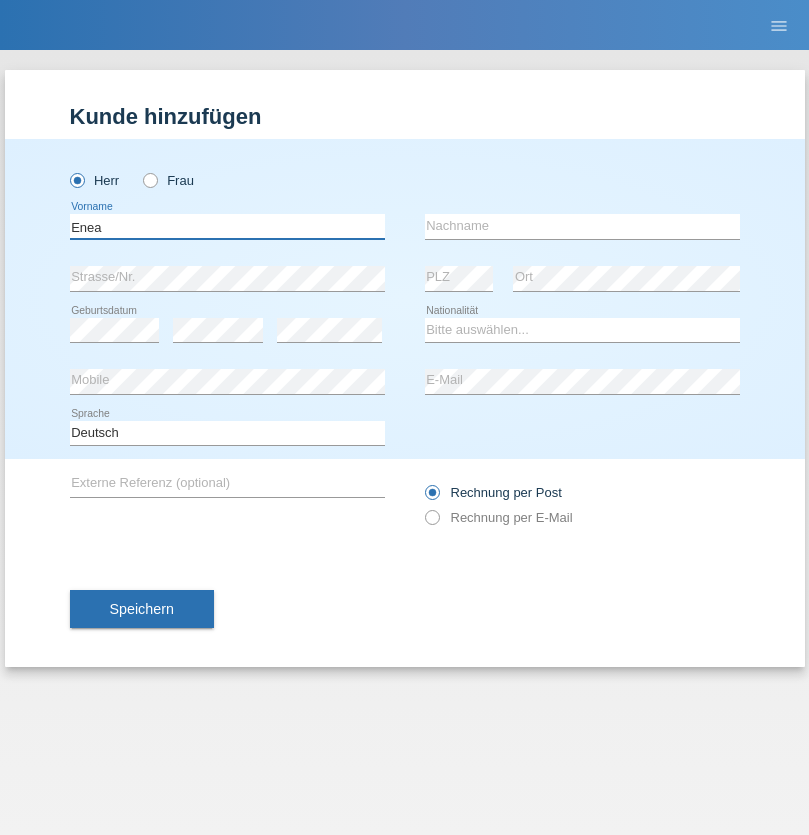 type on "Enea" 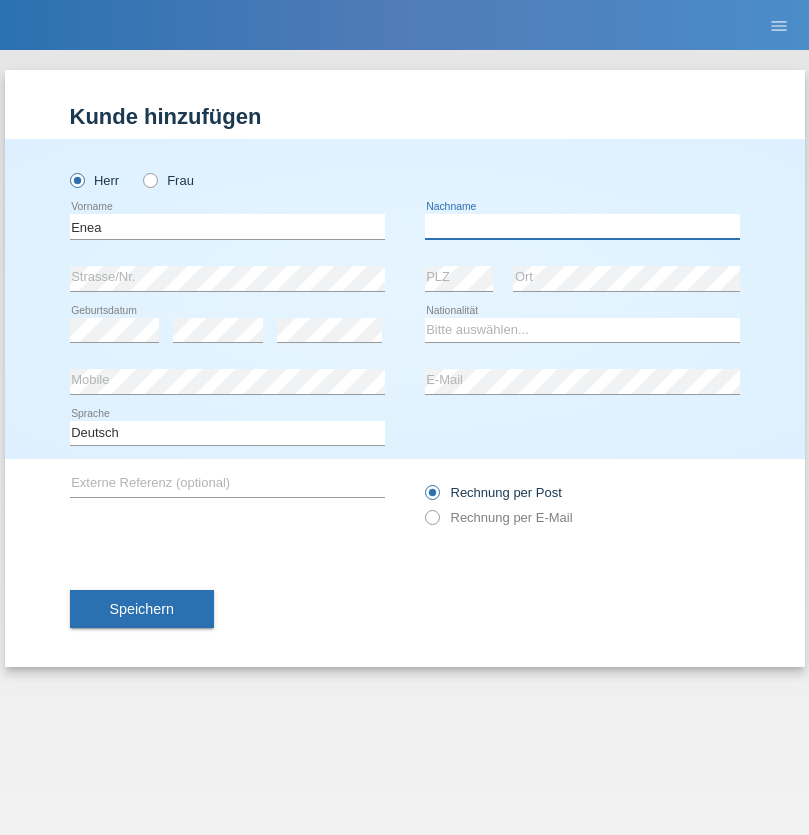 click at bounding box center [582, 226] 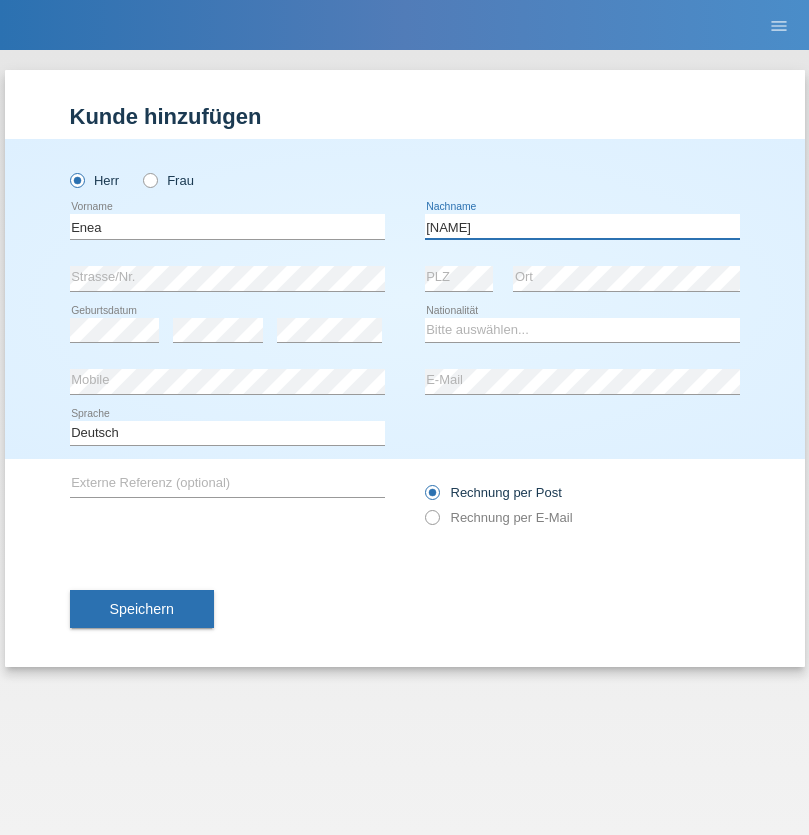 type on "[NAME]" 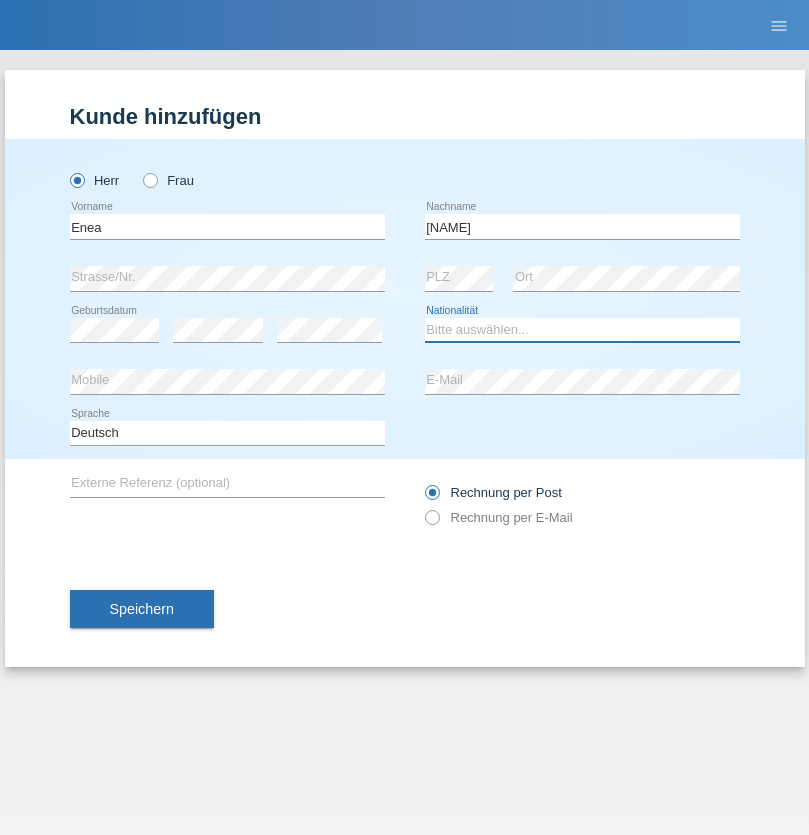 select on "OM" 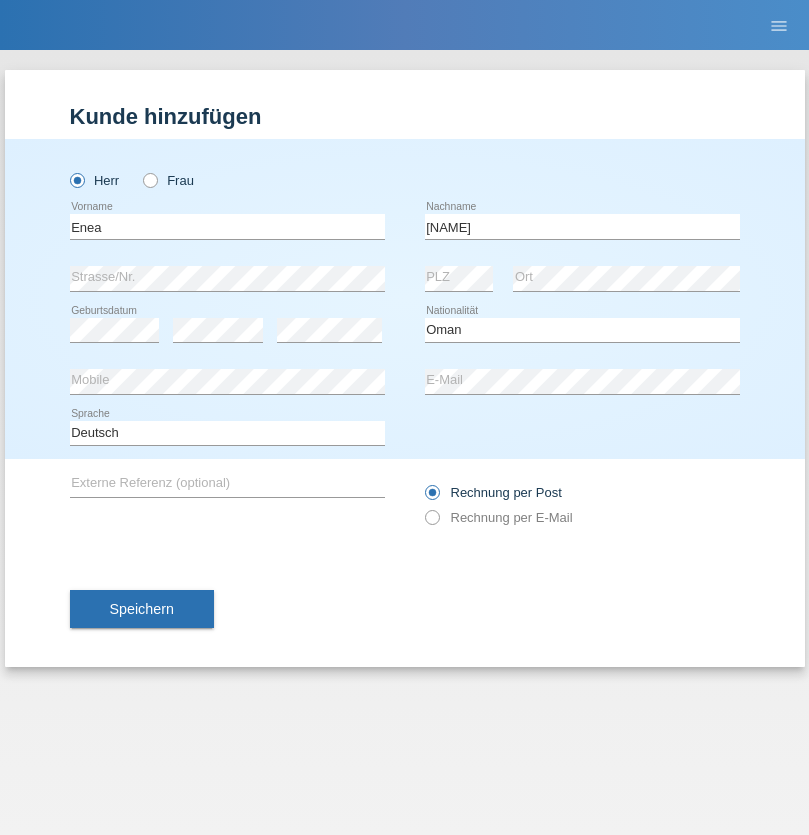 select on "C" 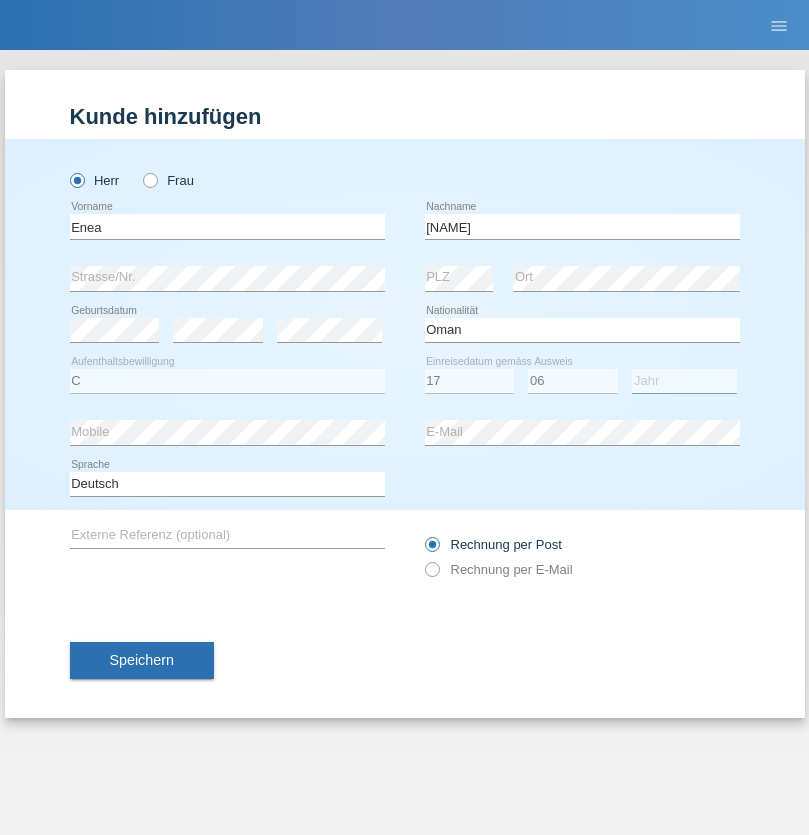 select on "2021" 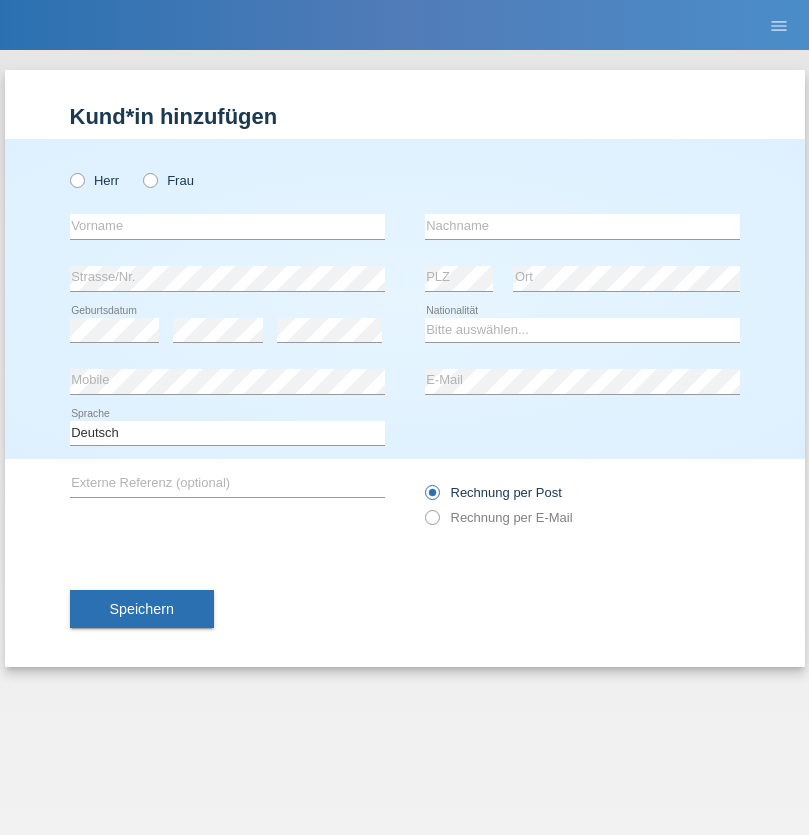 scroll, scrollTop: 0, scrollLeft: 0, axis: both 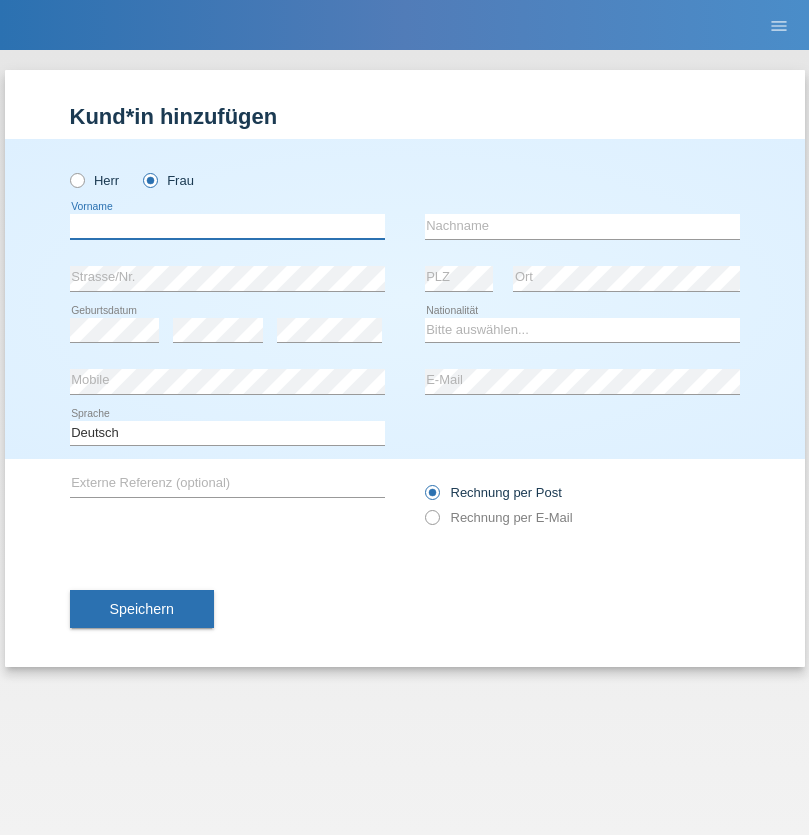 click at bounding box center [227, 226] 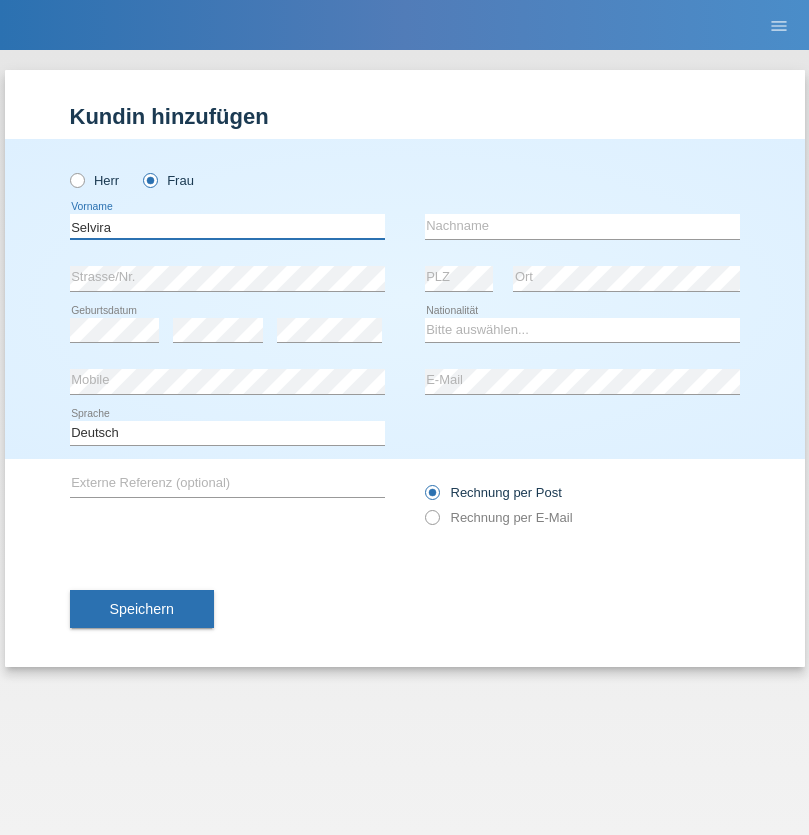 type on "Selvira" 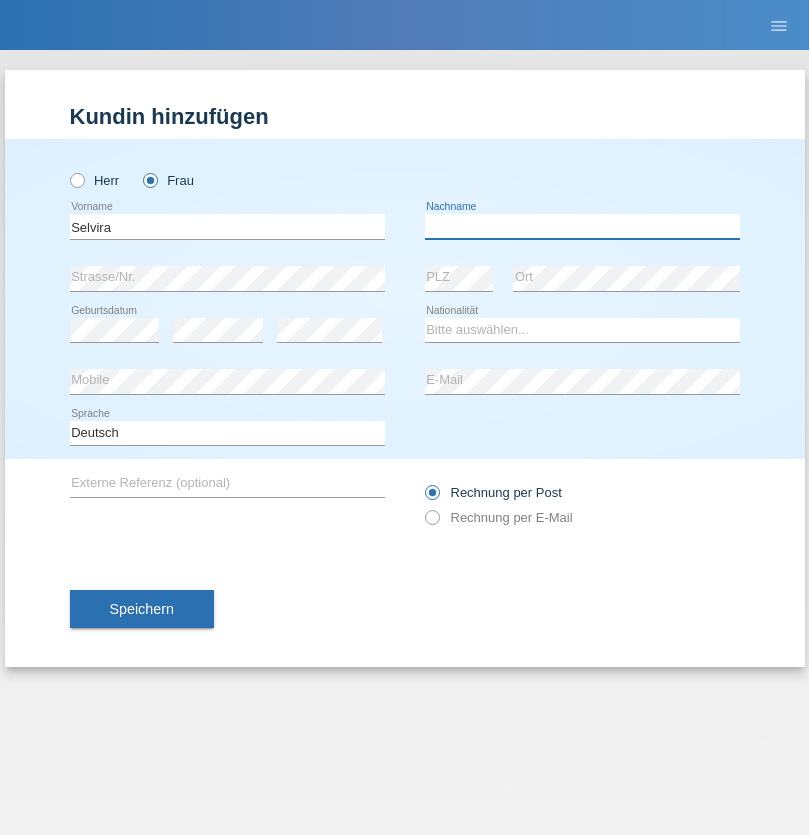 click at bounding box center [582, 226] 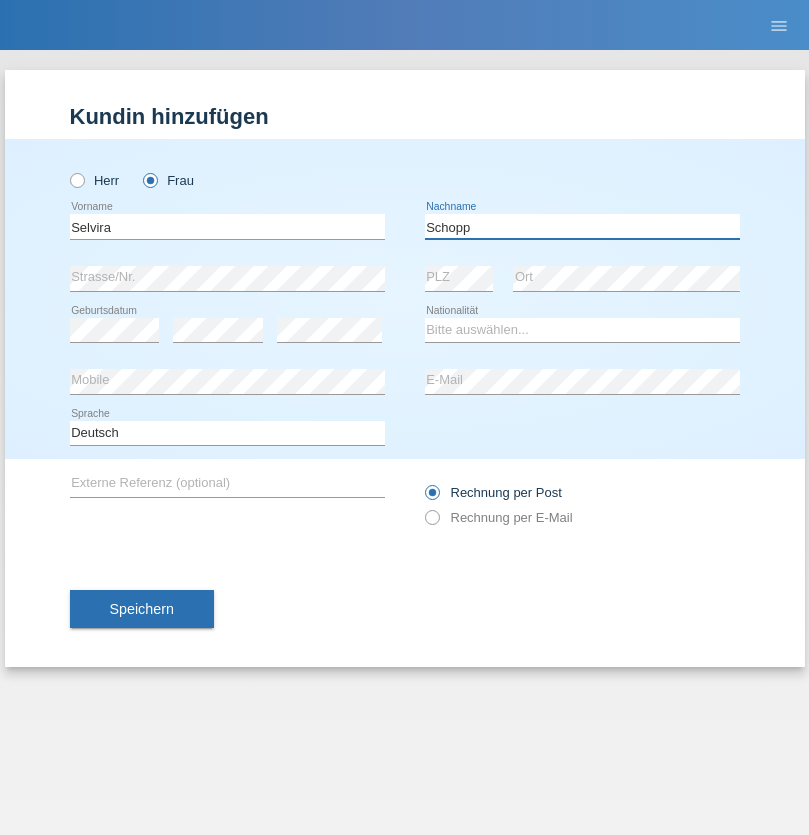 type on "Schopp" 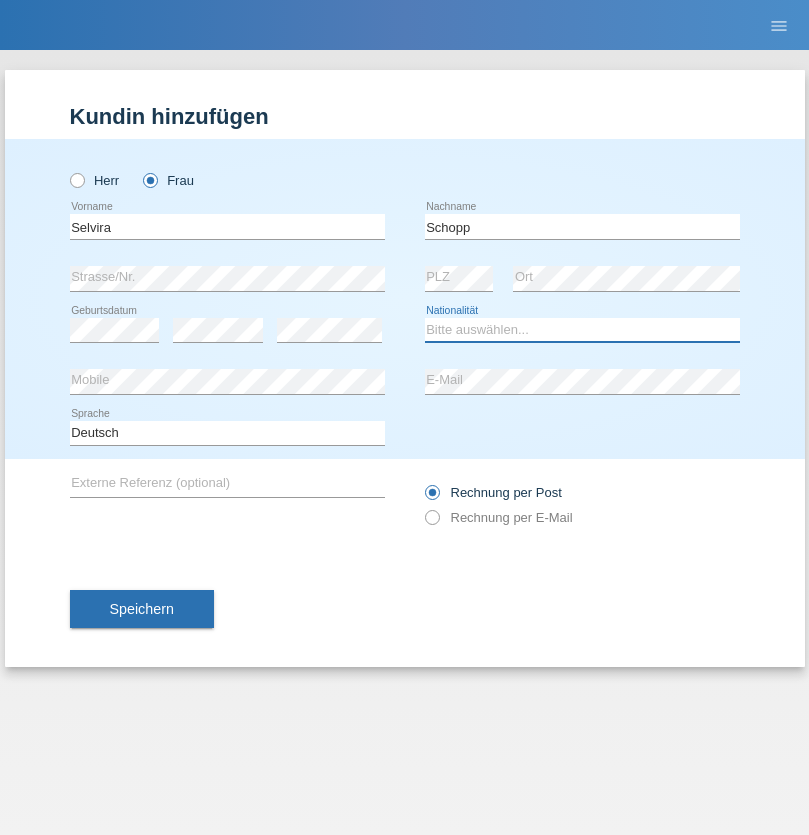 select on "CH" 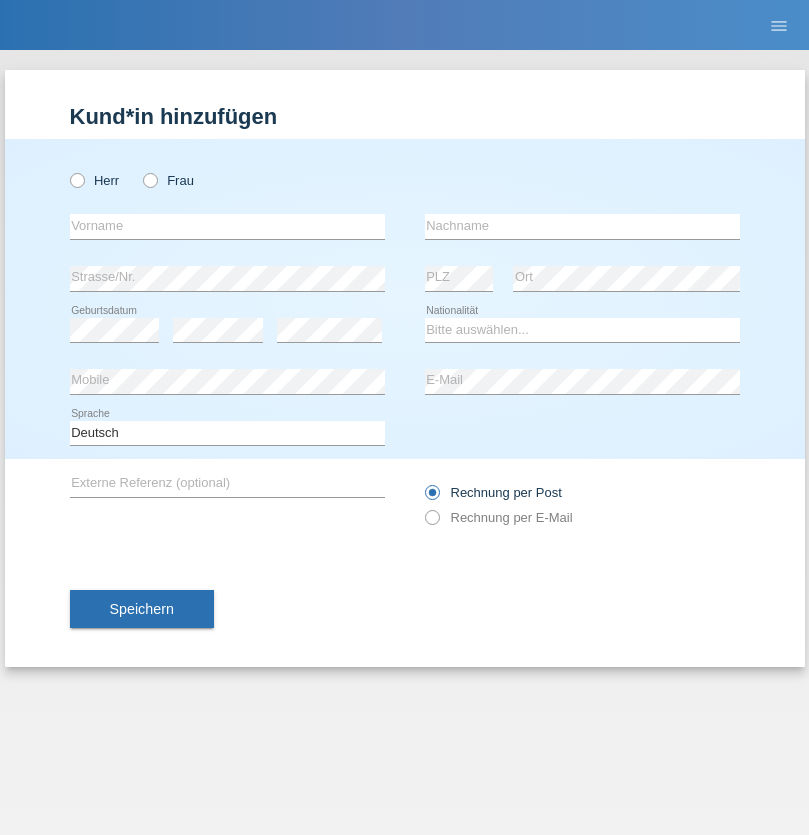 scroll, scrollTop: 0, scrollLeft: 0, axis: both 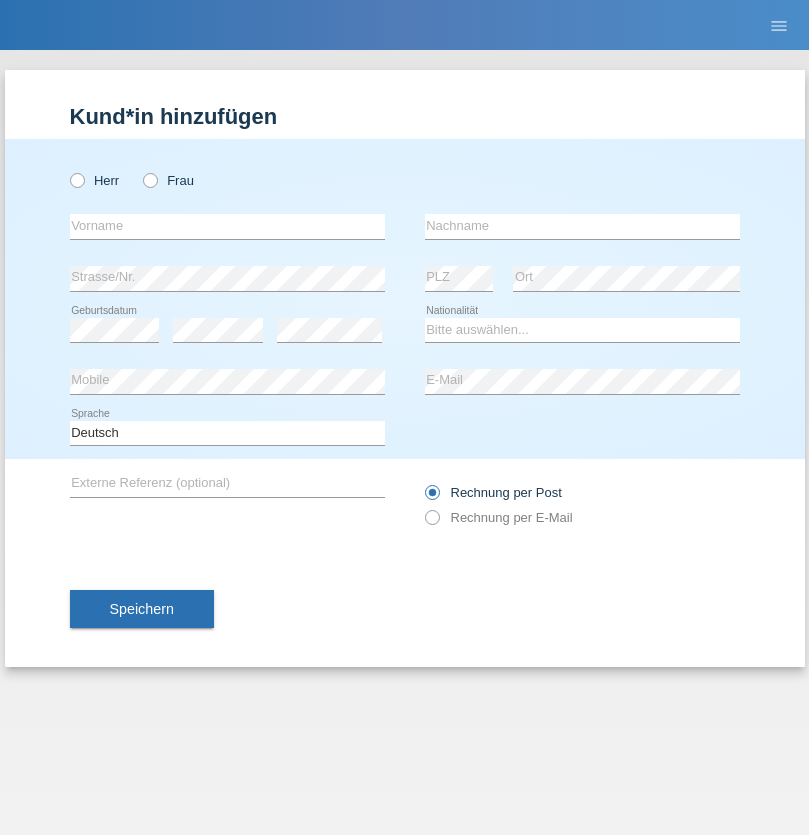 radio on "true" 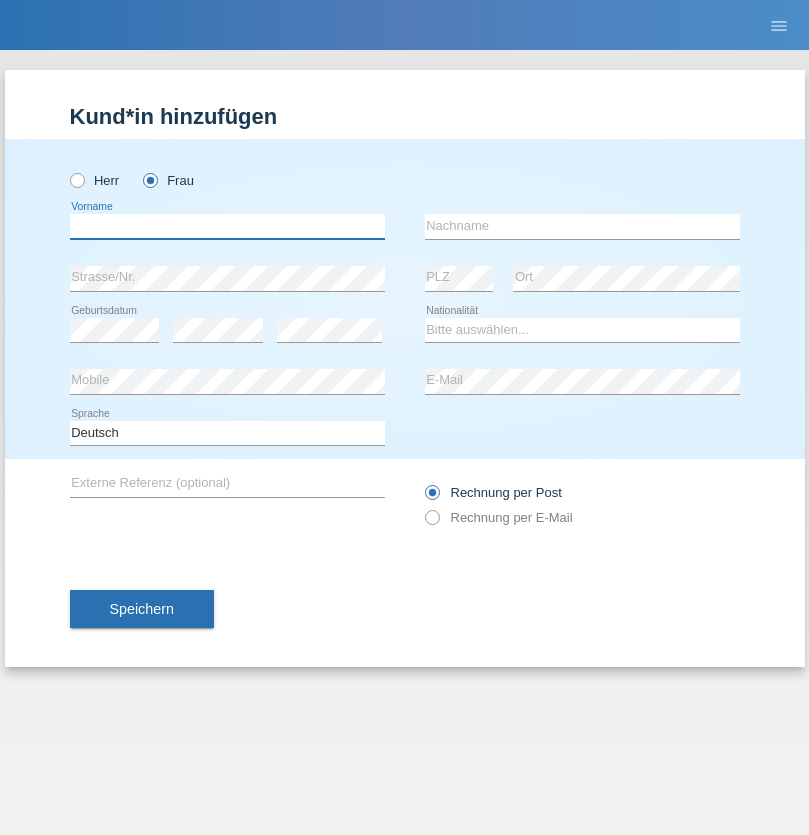click at bounding box center (227, 226) 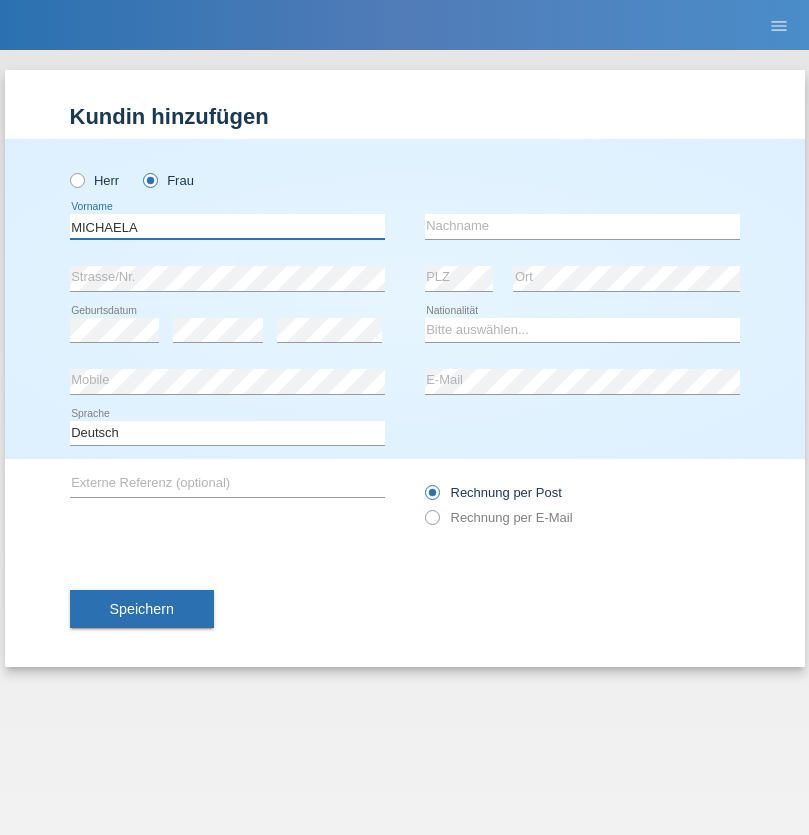 type on "MICHAELA" 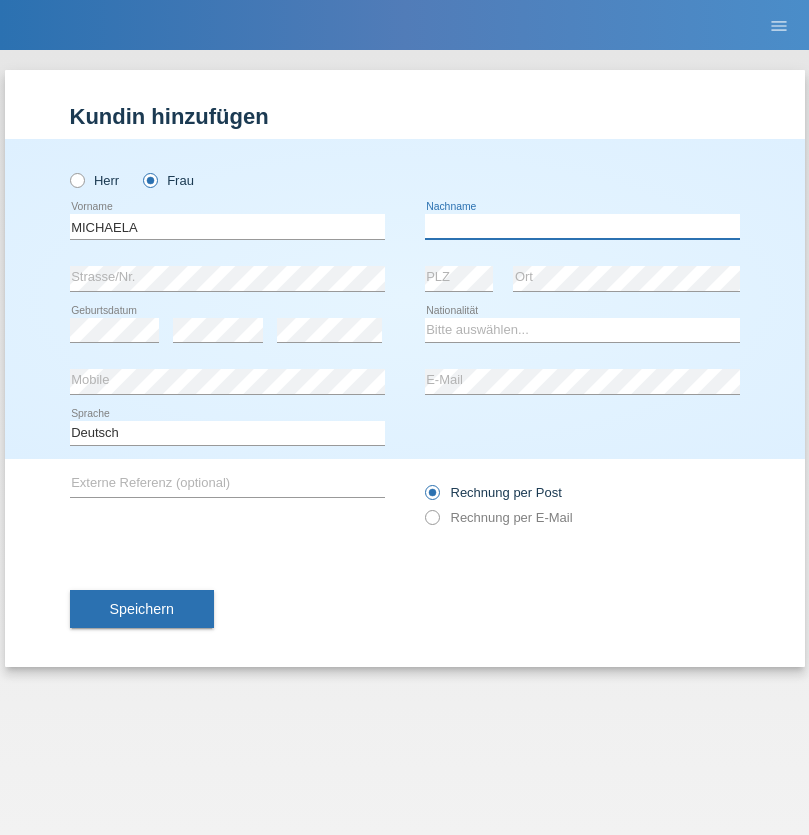 click at bounding box center [582, 226] 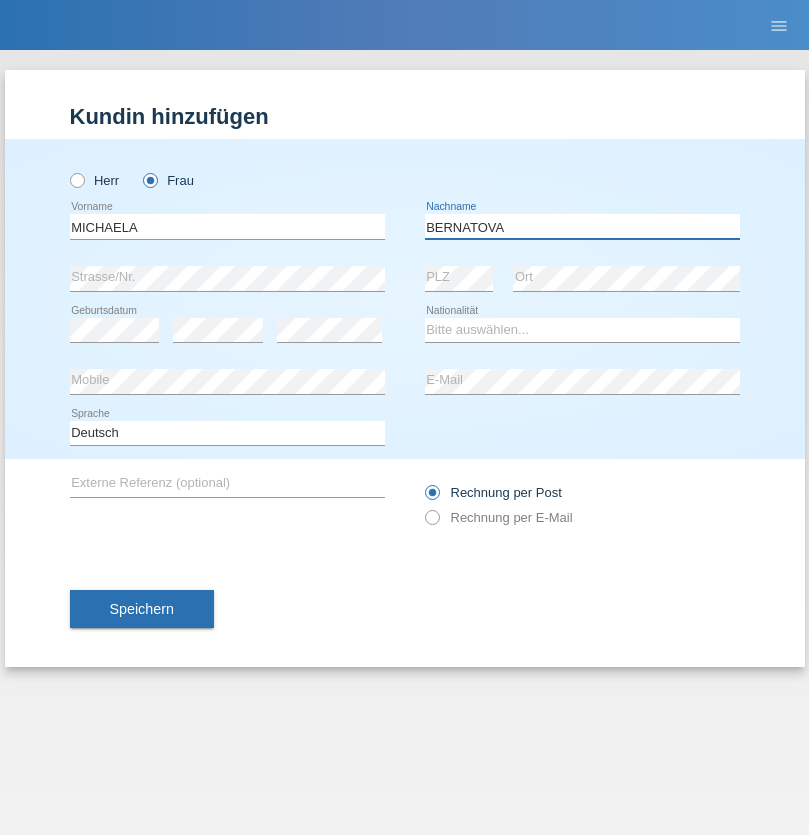 type on "BERNATOVA" 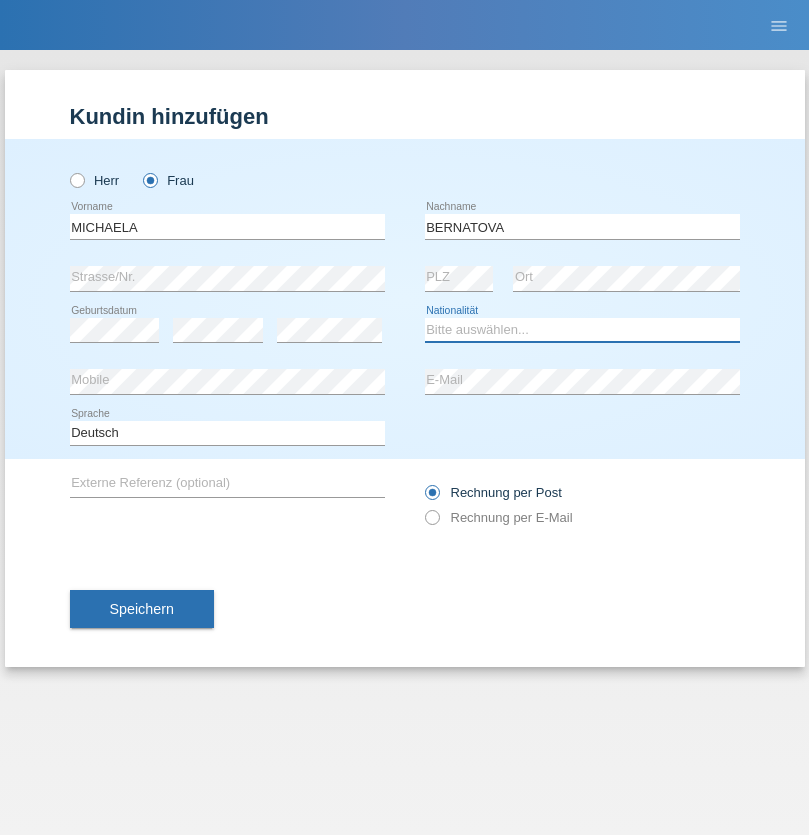 select on "SK" 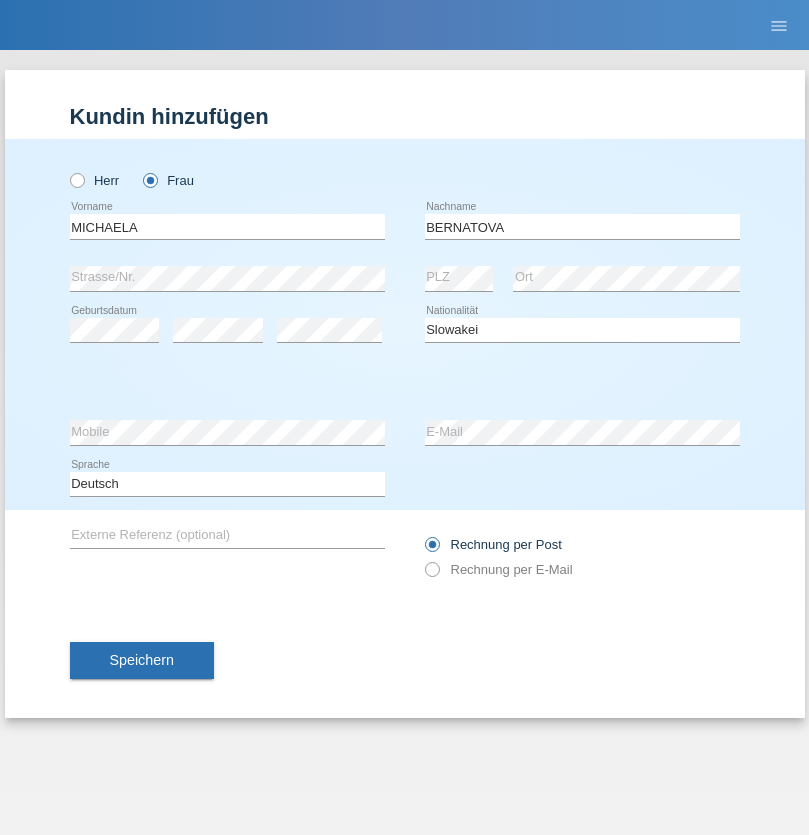 select on "C" 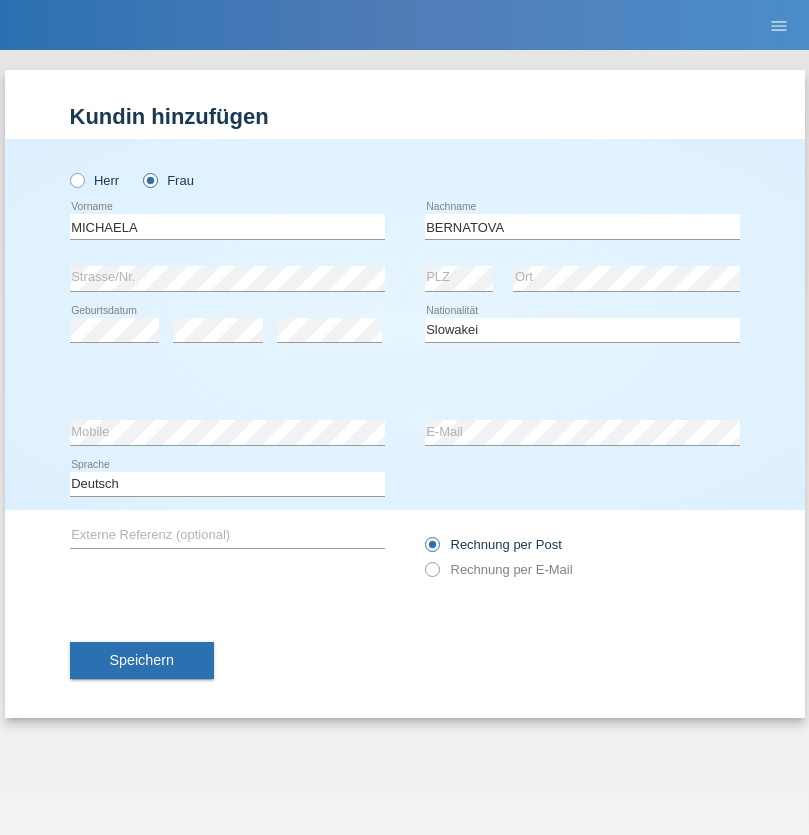 select on "05" 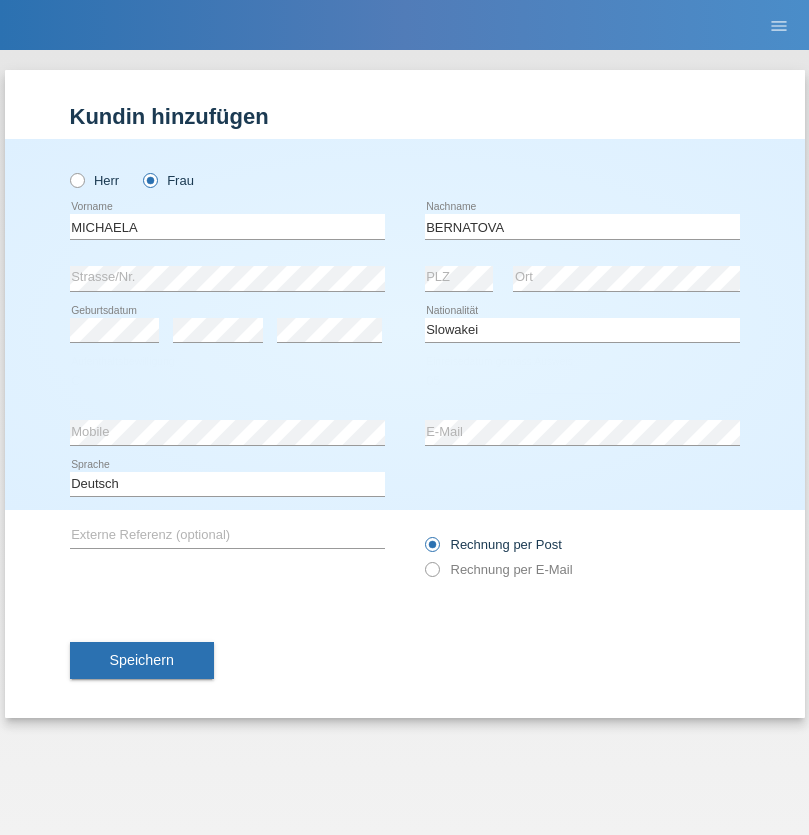 select on "04" 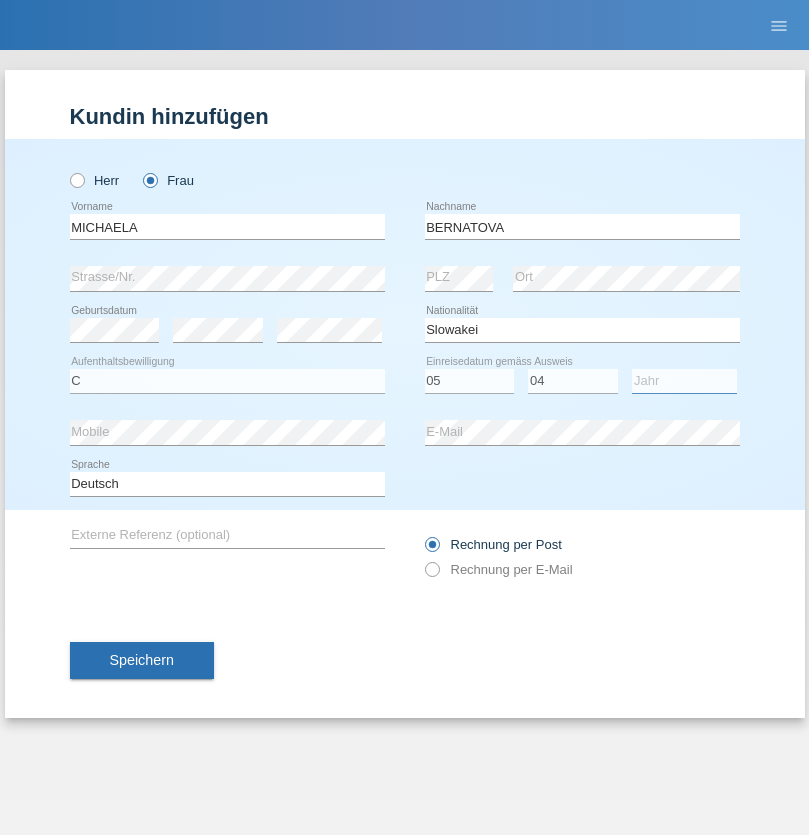 select on "2014" 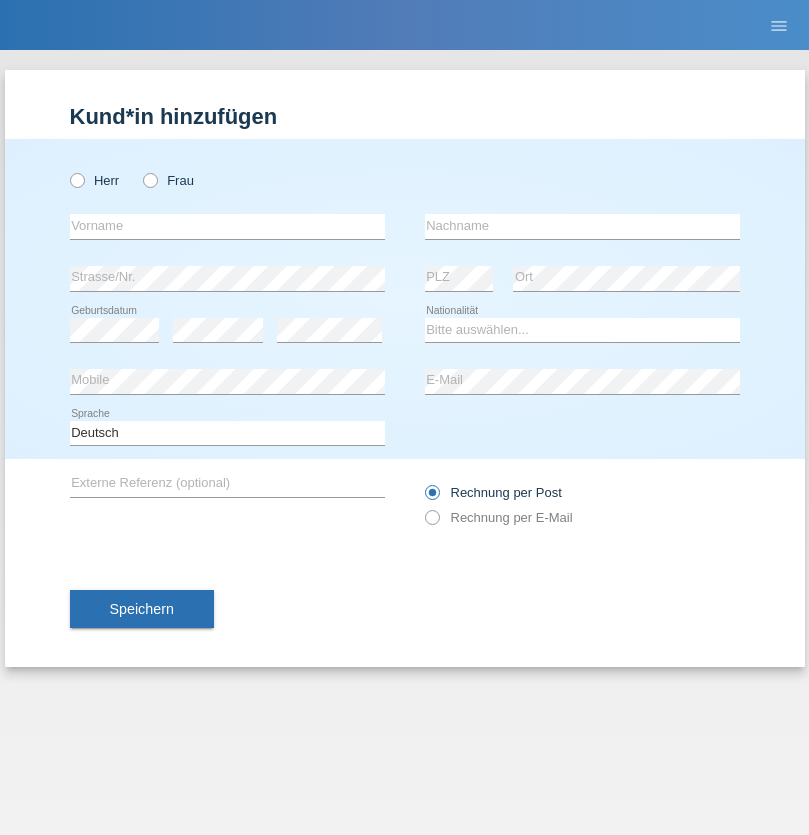 scroll, scrollTop: 0, scrollLeft: 0, axis: both 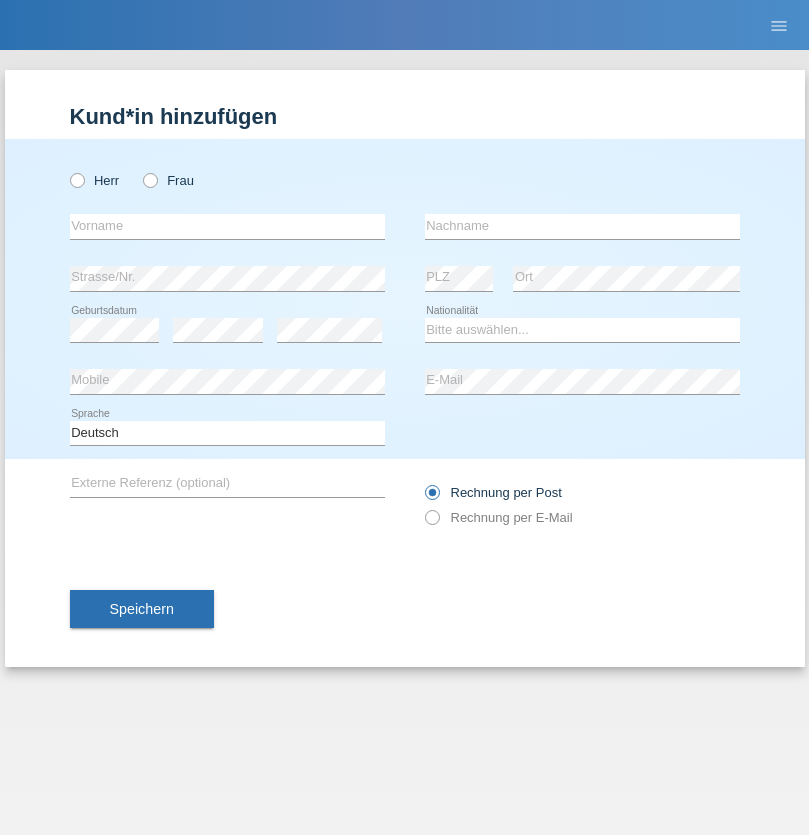 radio on "true" 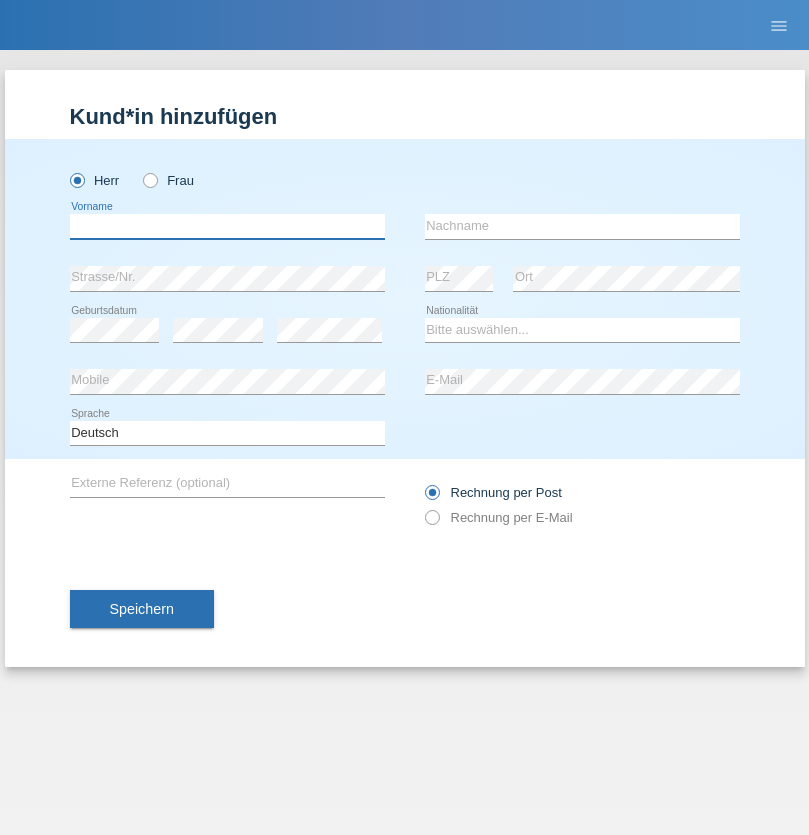 click at bounding box center (227, 226) 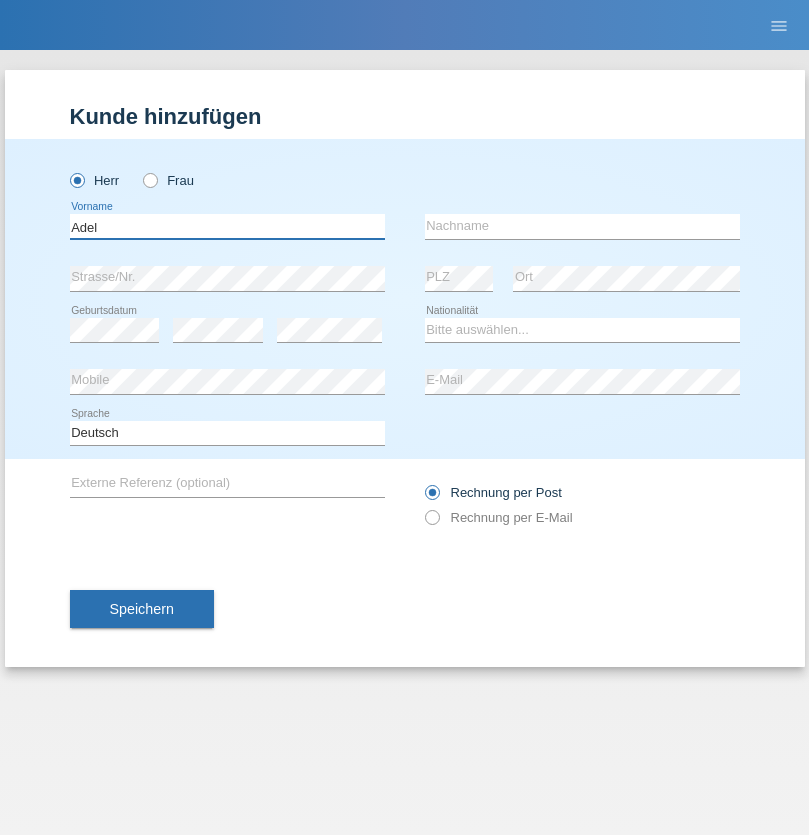type on "Adel" 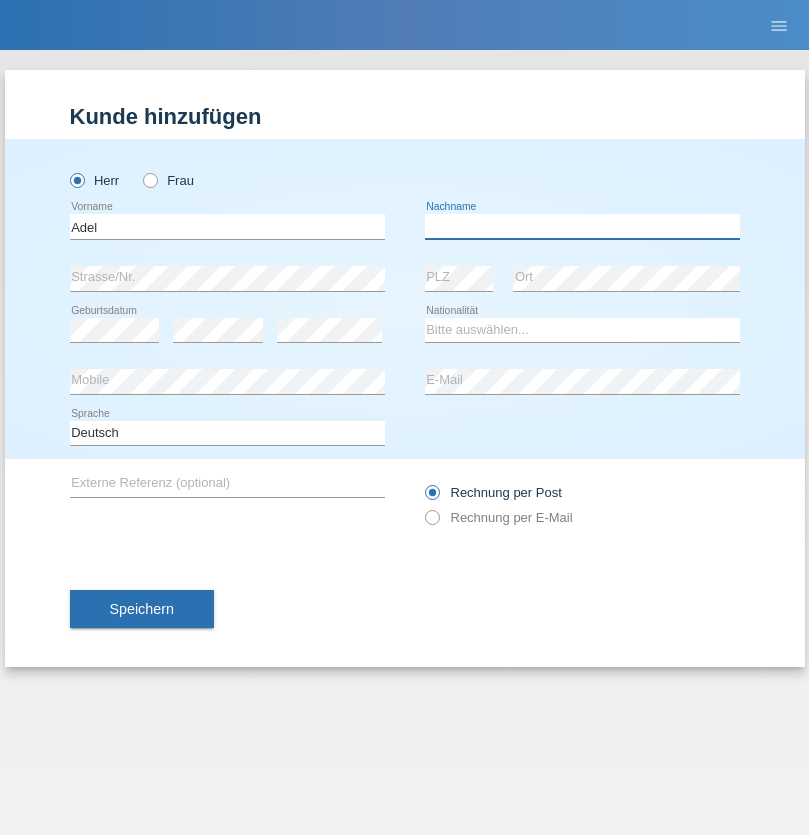 click at bounding box center [582, 226] 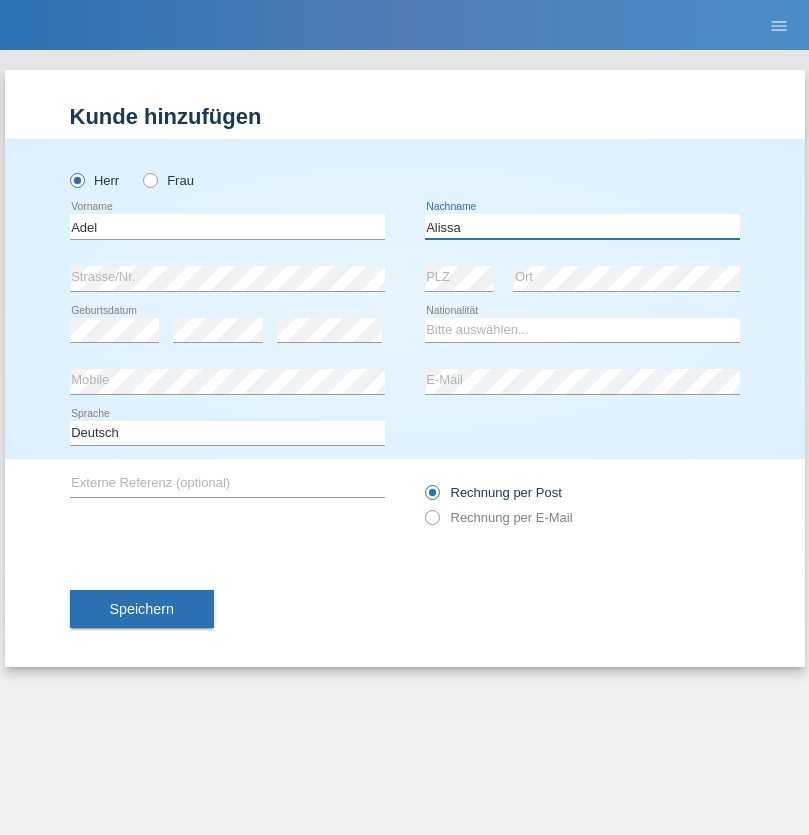 type on "Alissa" 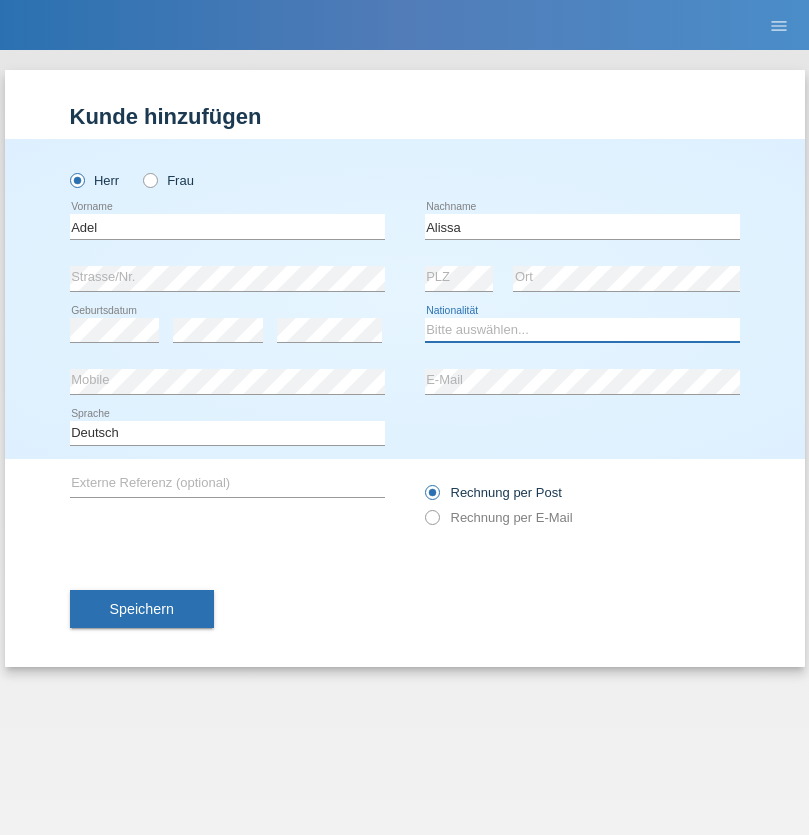 select on "SY" 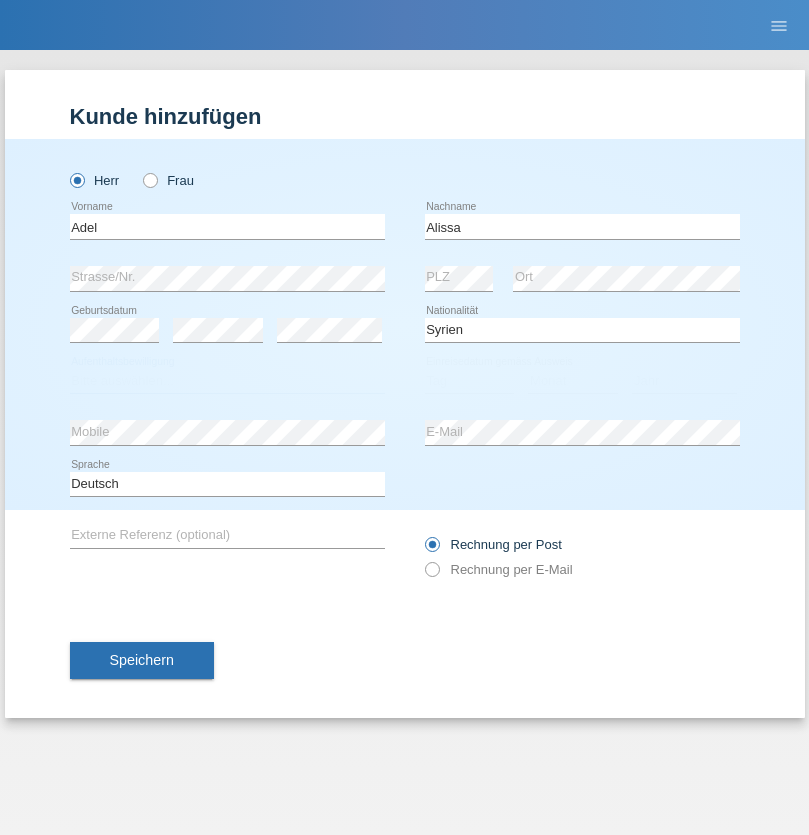 select on "C" 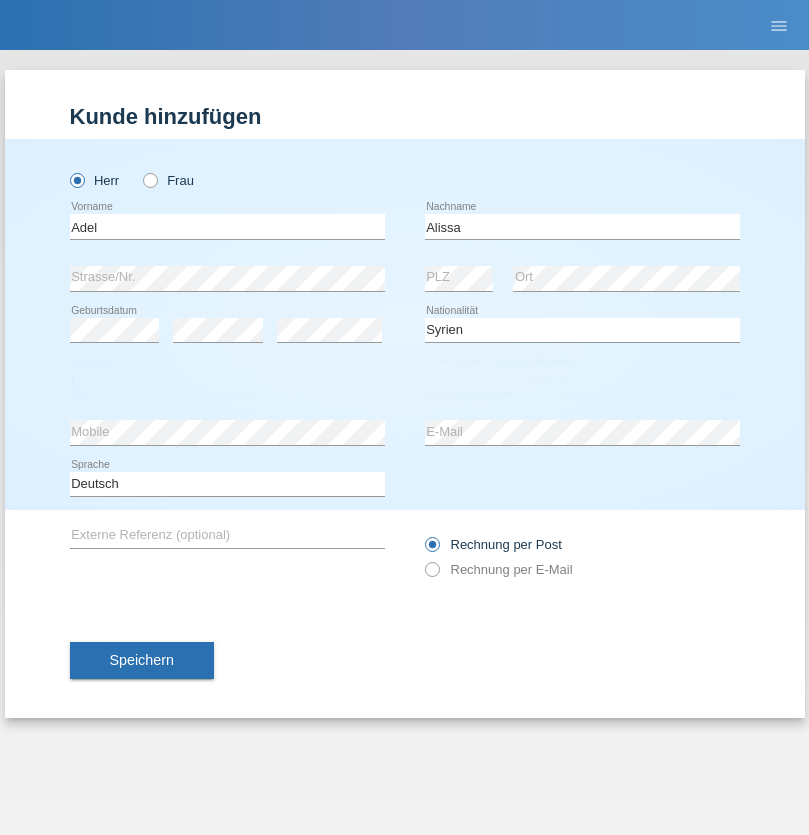 select on "20" 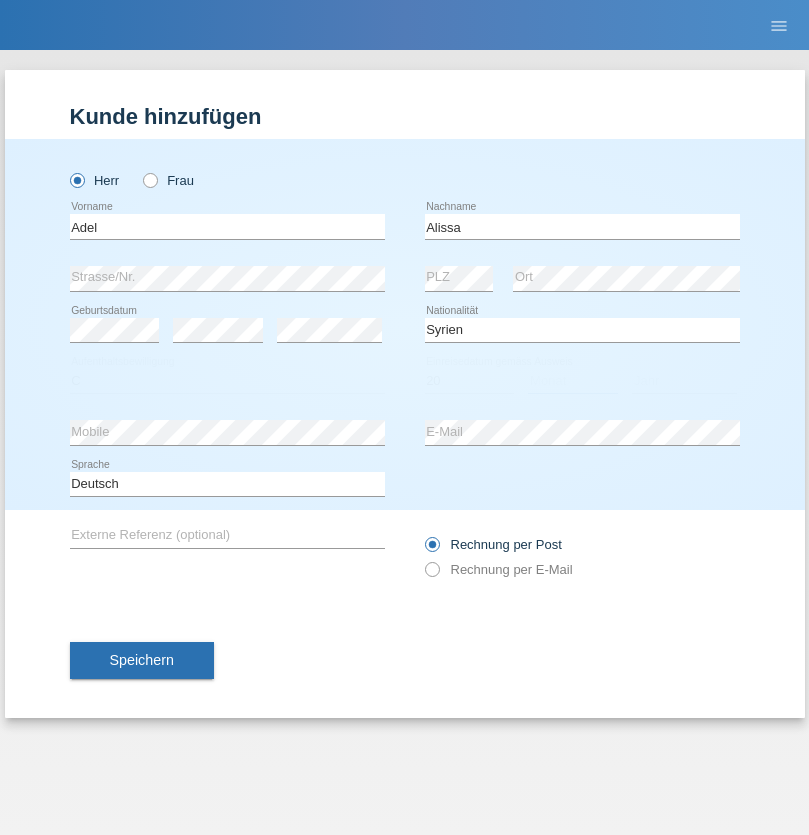 select on "09" 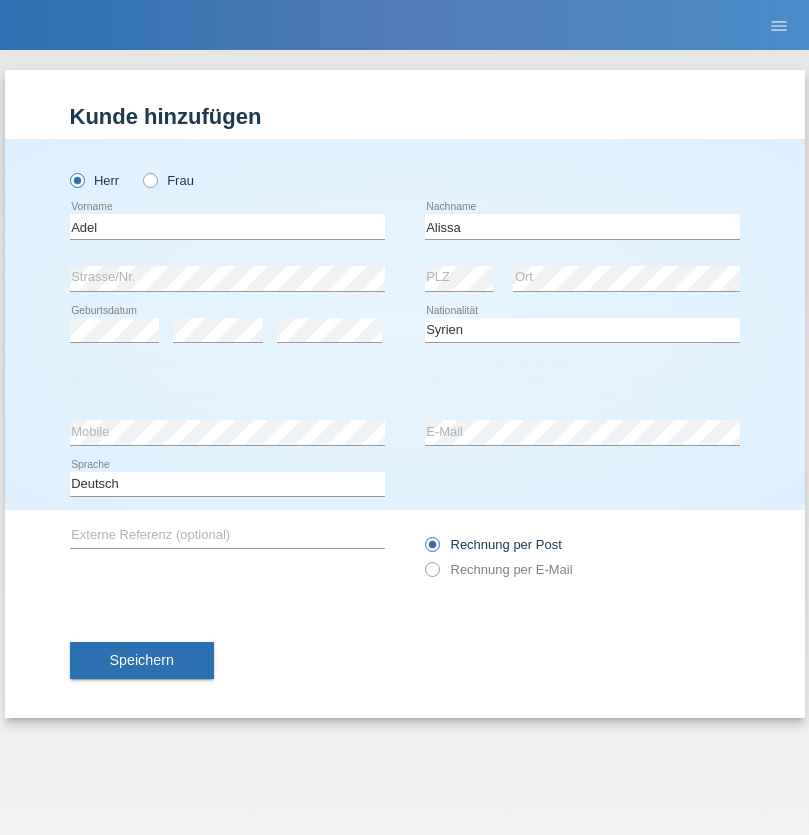 select on "2018" 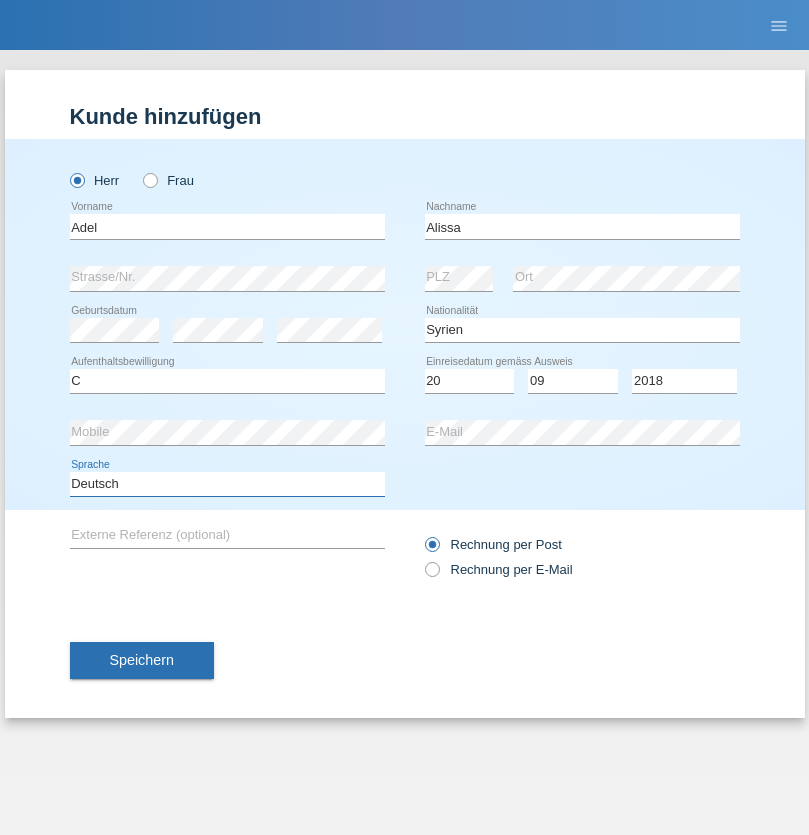 select on "en" 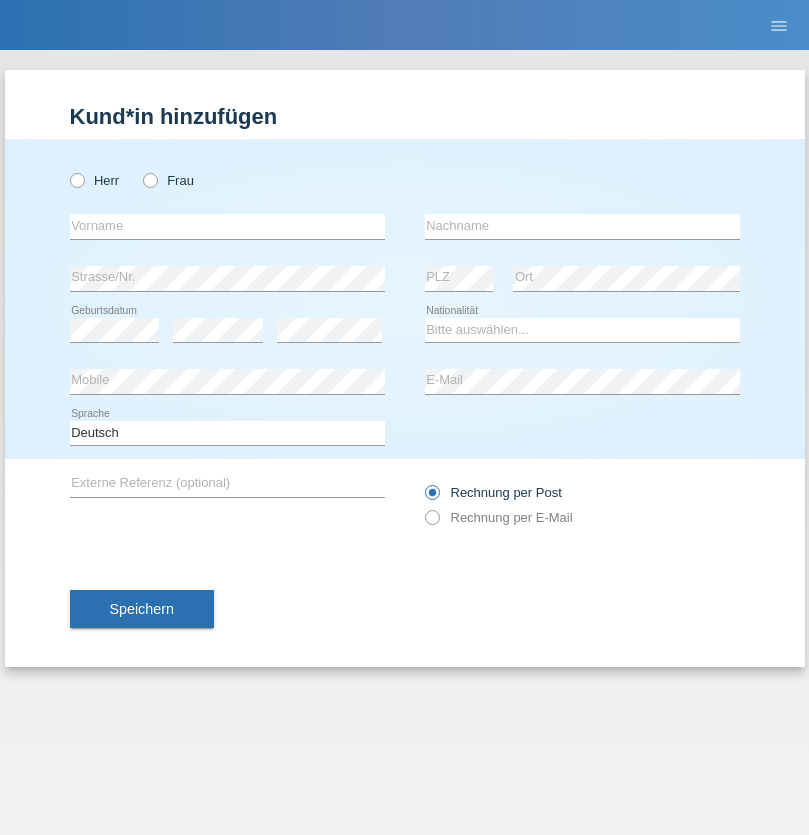 scroll, scrollTop: 0, scrollLeft: 0, axis: both 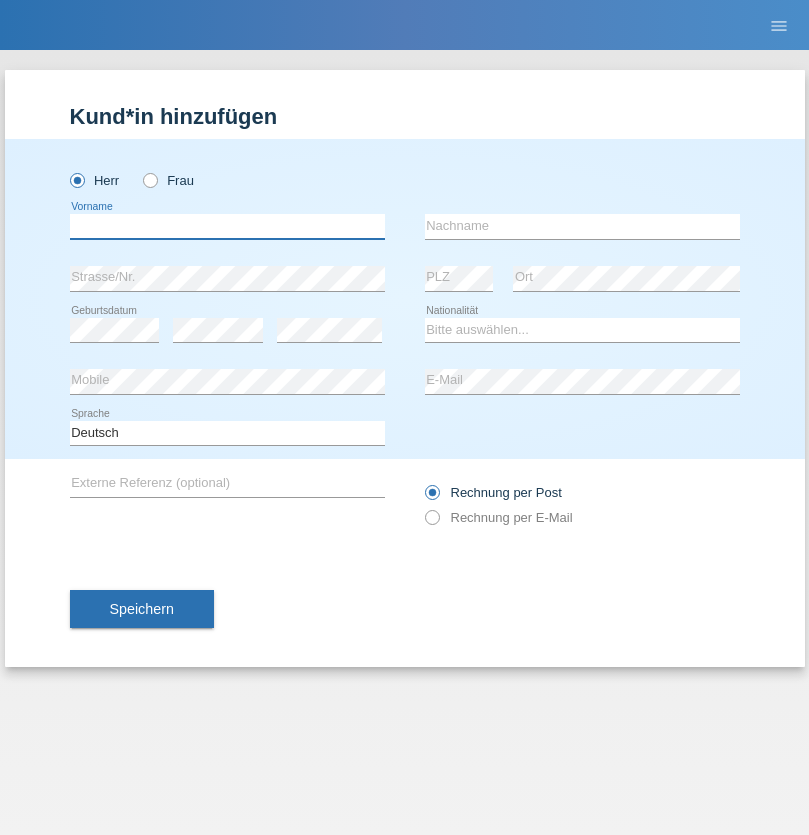 click at bounding box center (227, 226) 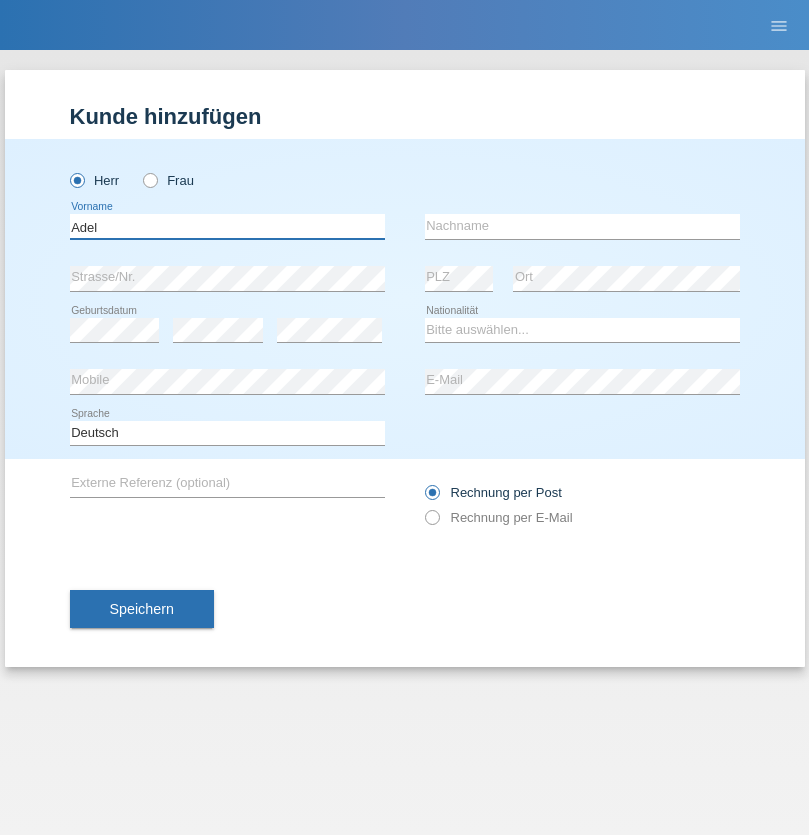 type on "Adel" 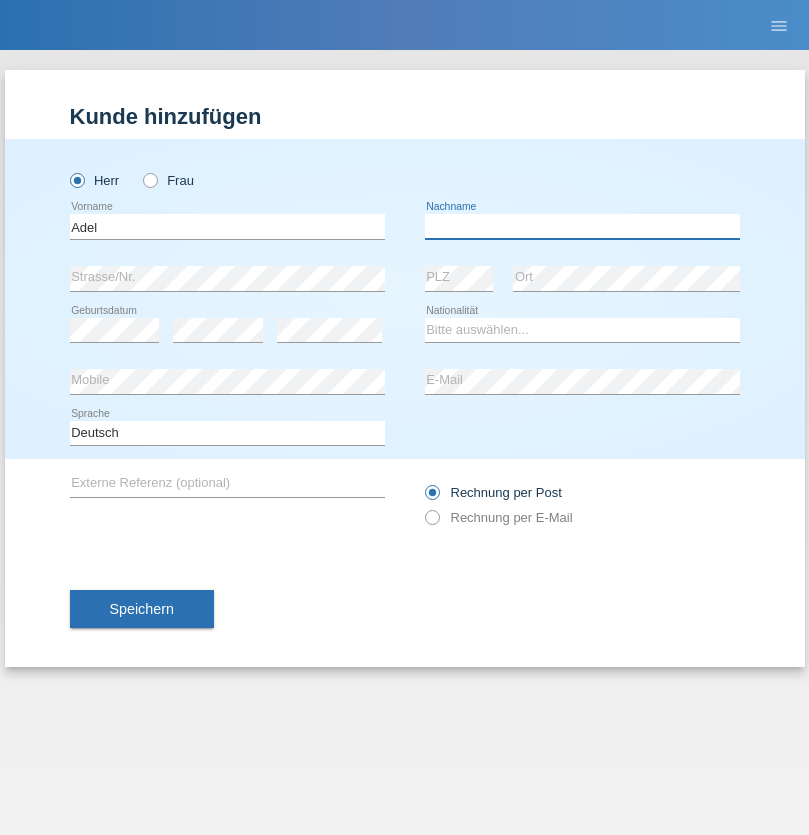 click at bounding box center [582, 226] 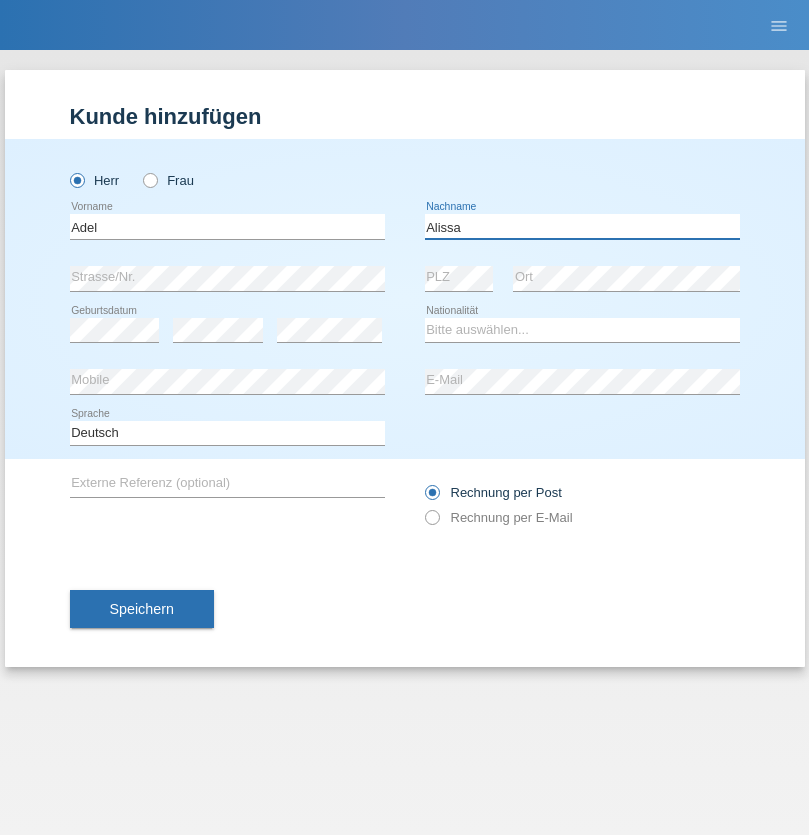 type on "Alissa" 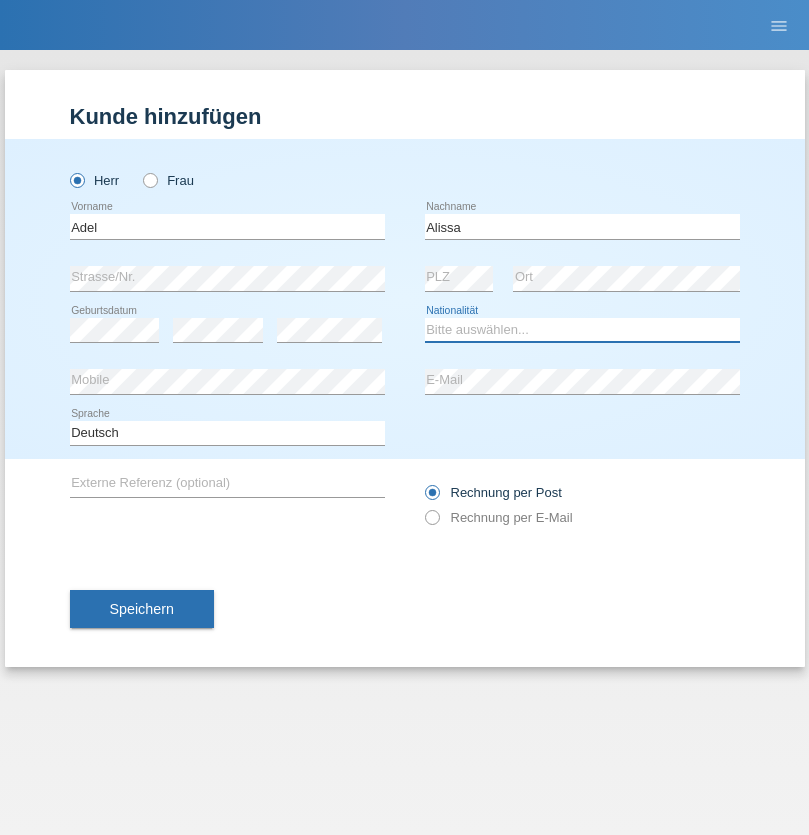 select on "SY" 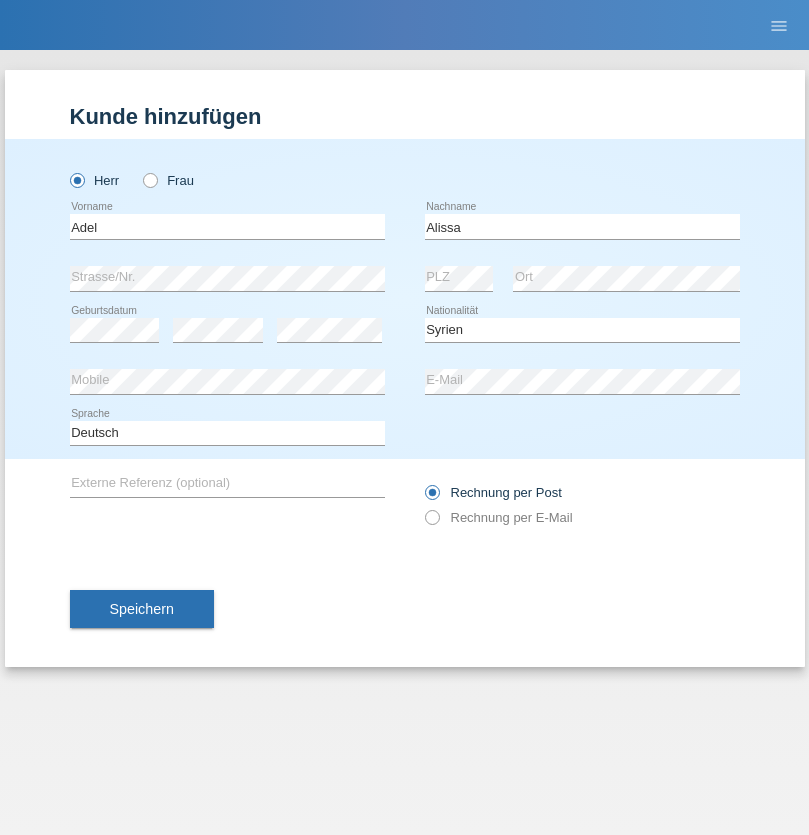 select on "C" 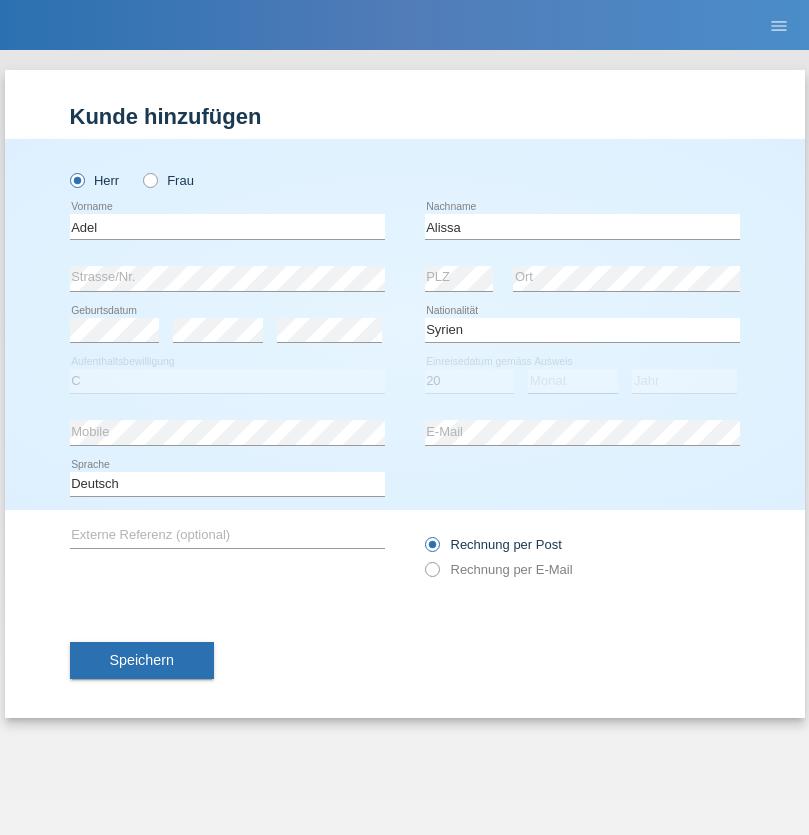 select on "09" 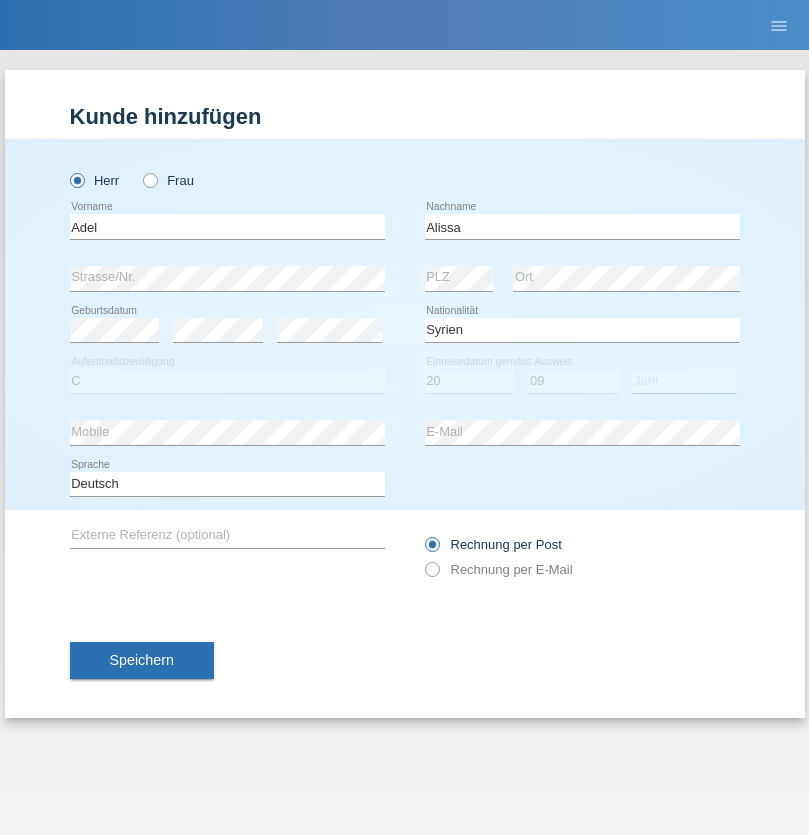 select on "2018" 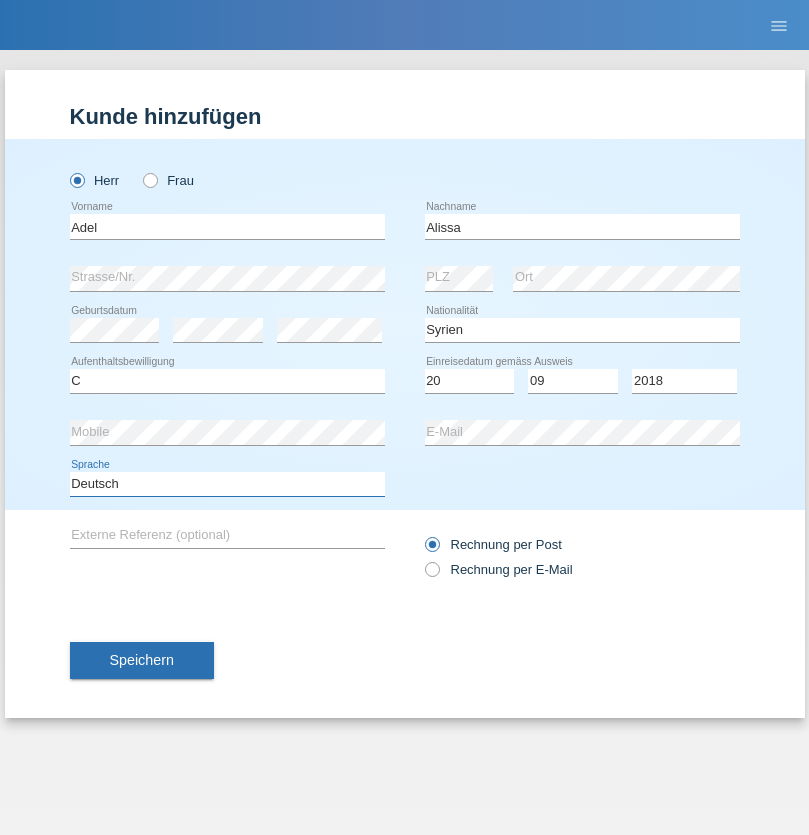 select on "en" 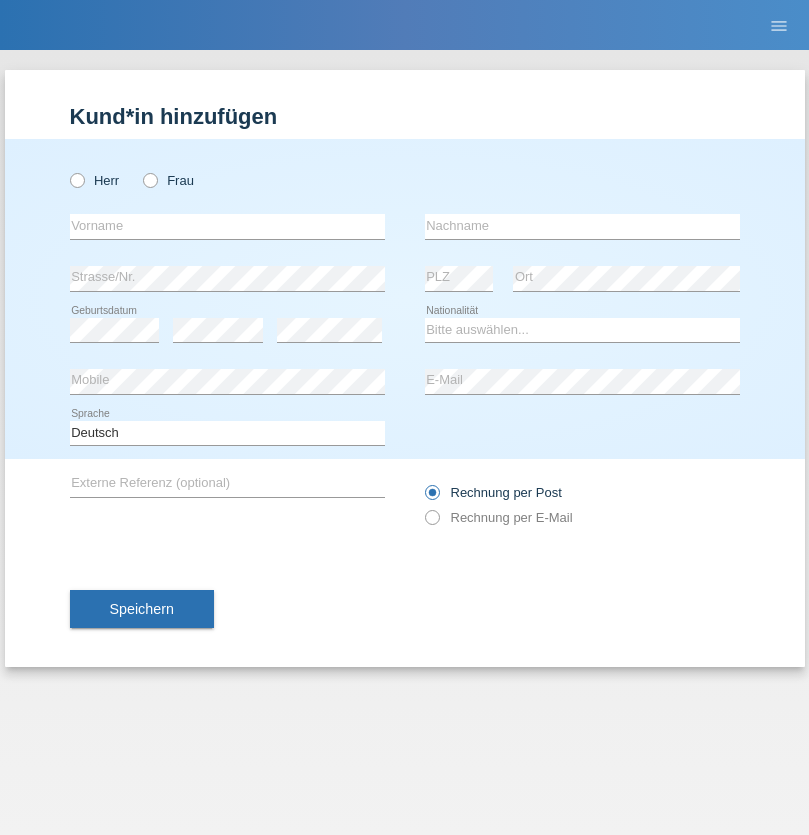scroll, scrollTop: 0, scrollLeft: 0, axis: both 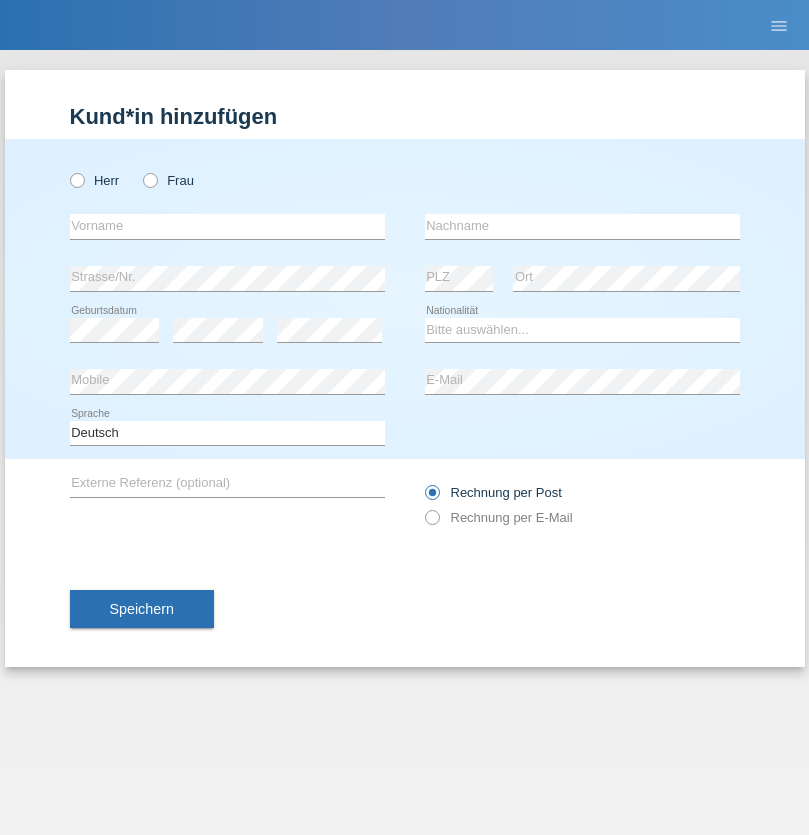 radio on "true" 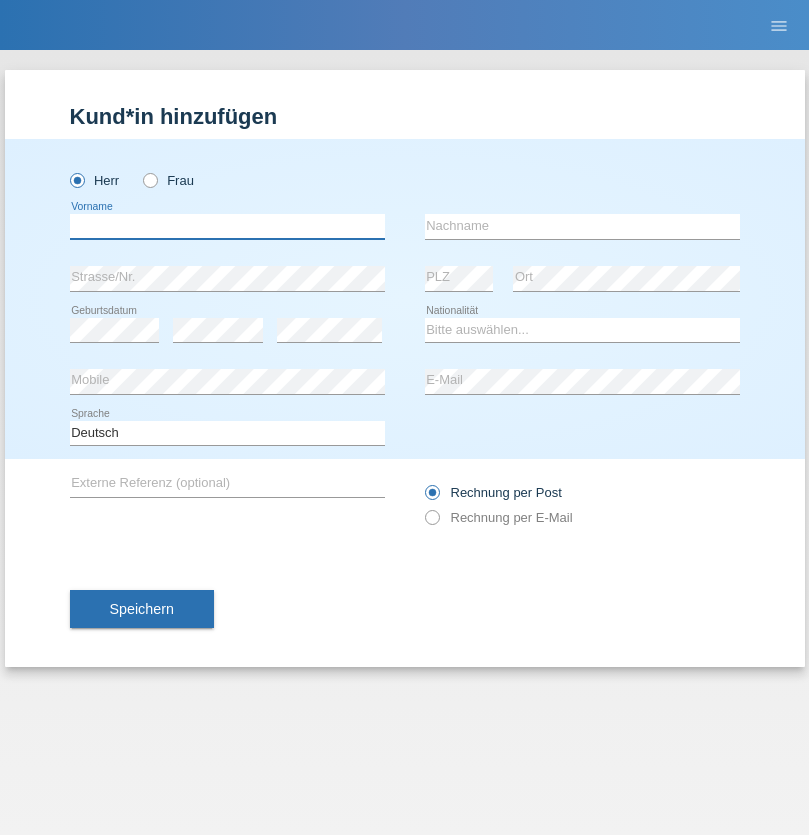 click at bounding box center [227, 226] 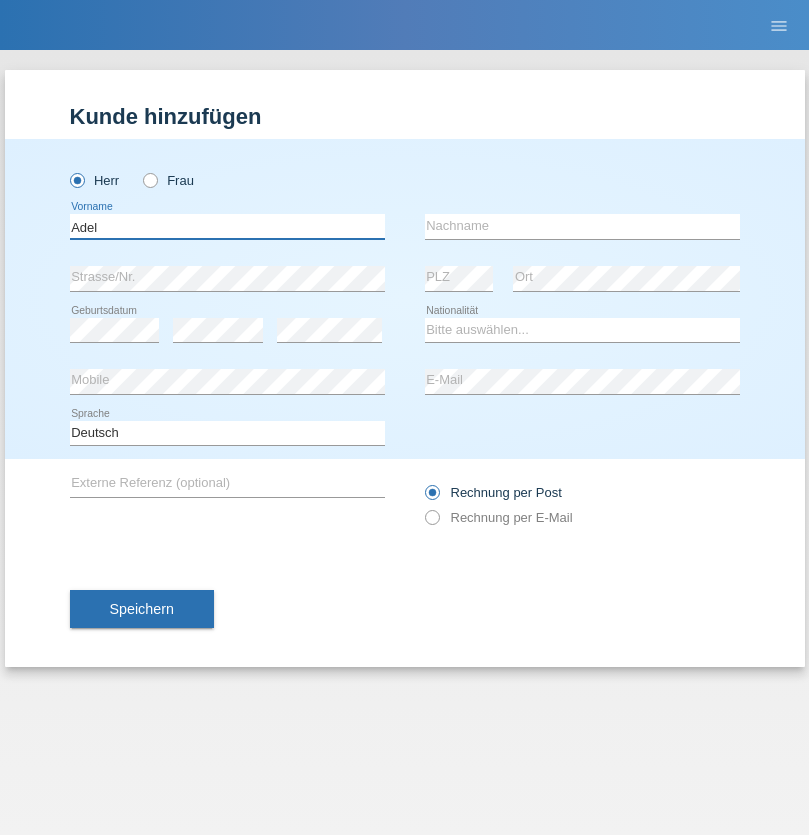 type on "Adel" 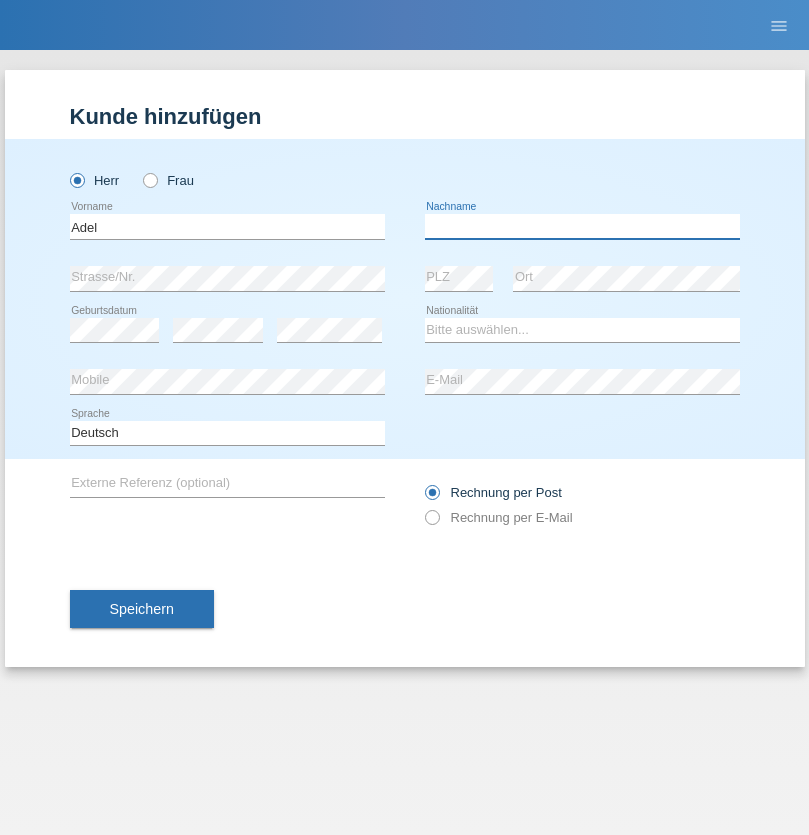 click at bounding box center [582, 226] 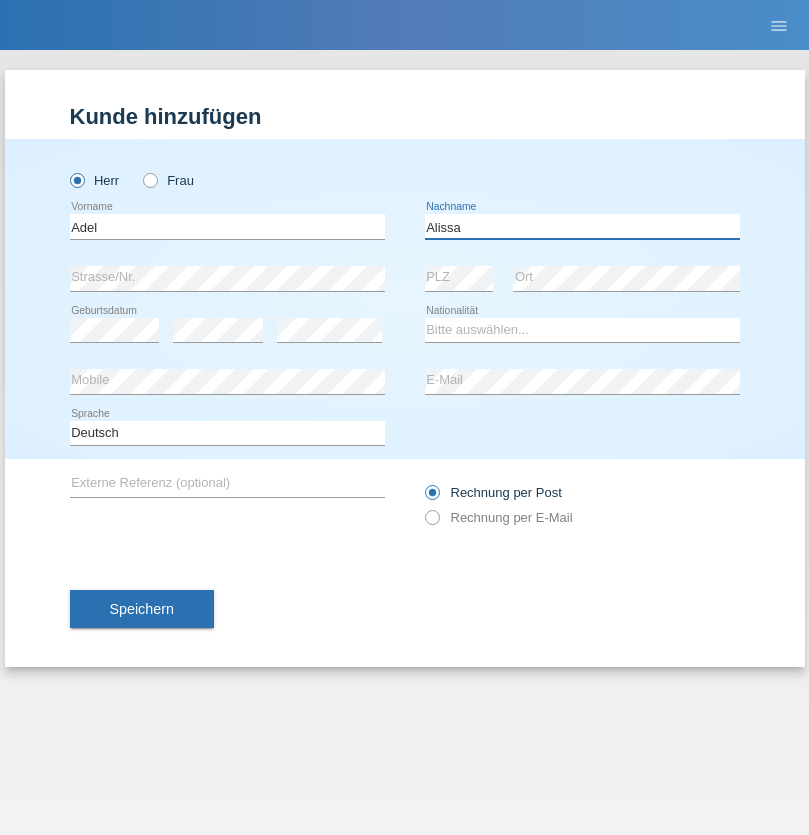 type on "Alissa" 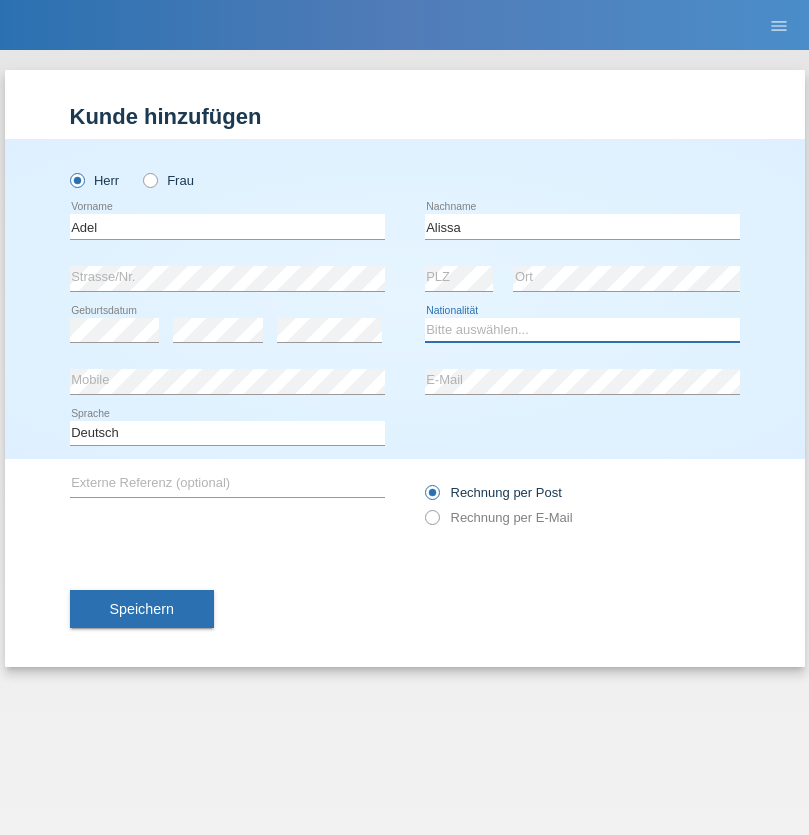 select on "SY" 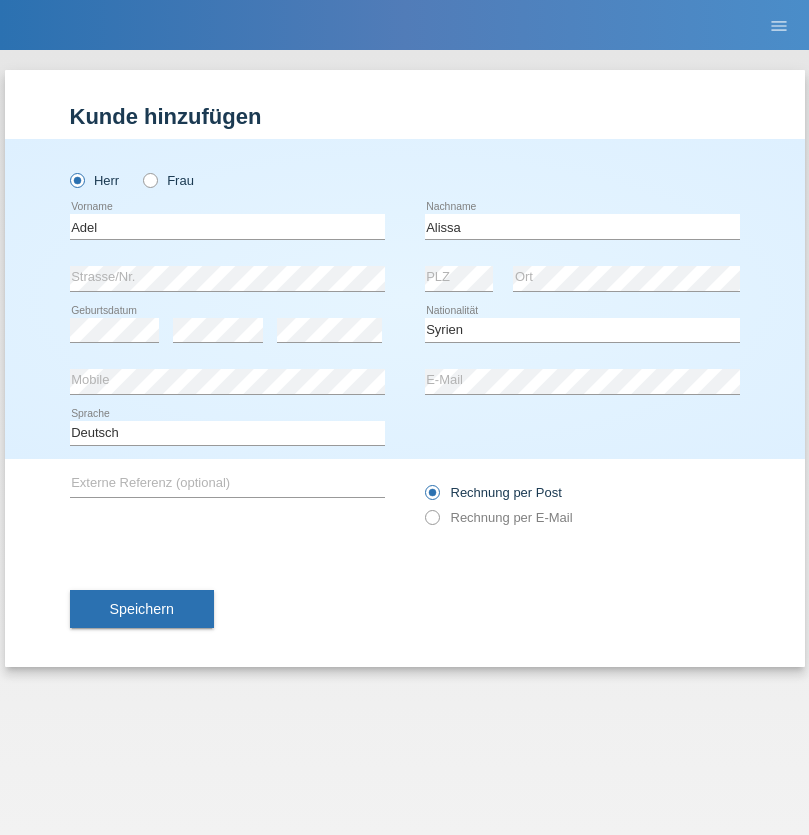 select on "C" 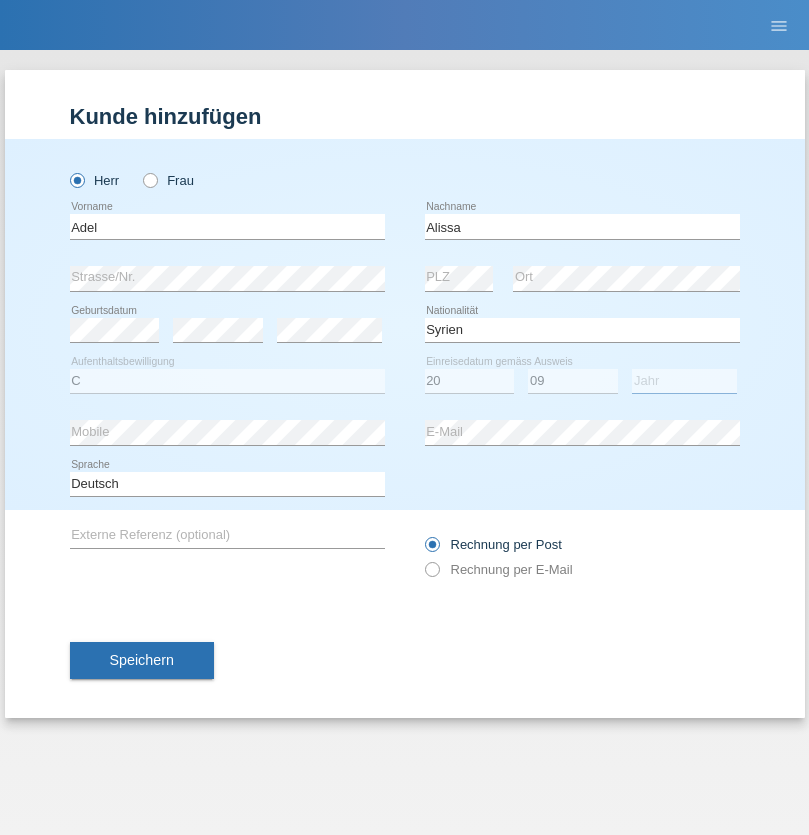 select on "2018" 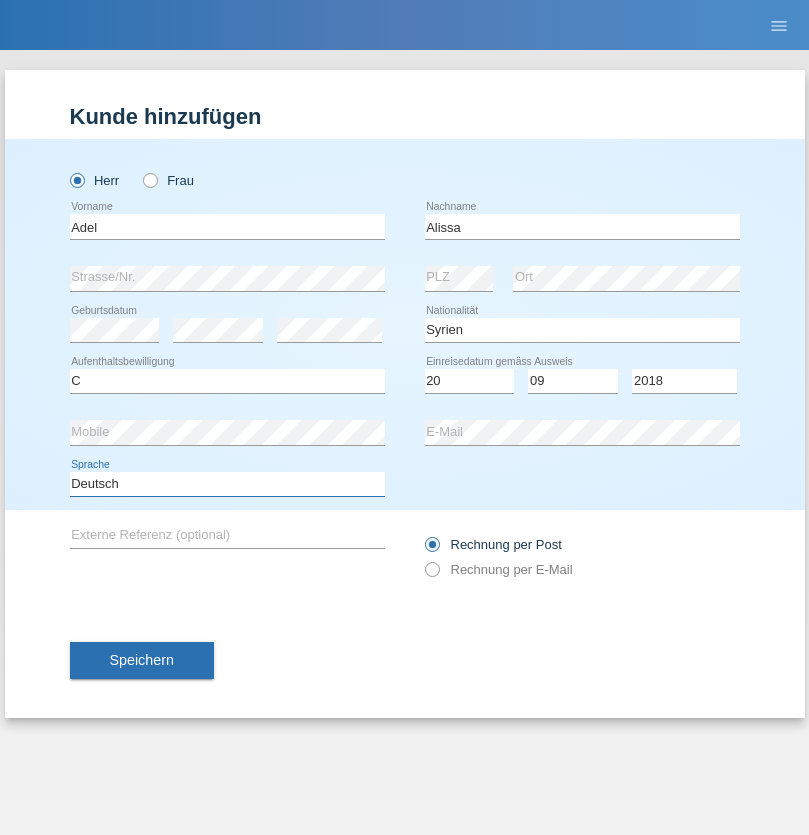 select on "en" 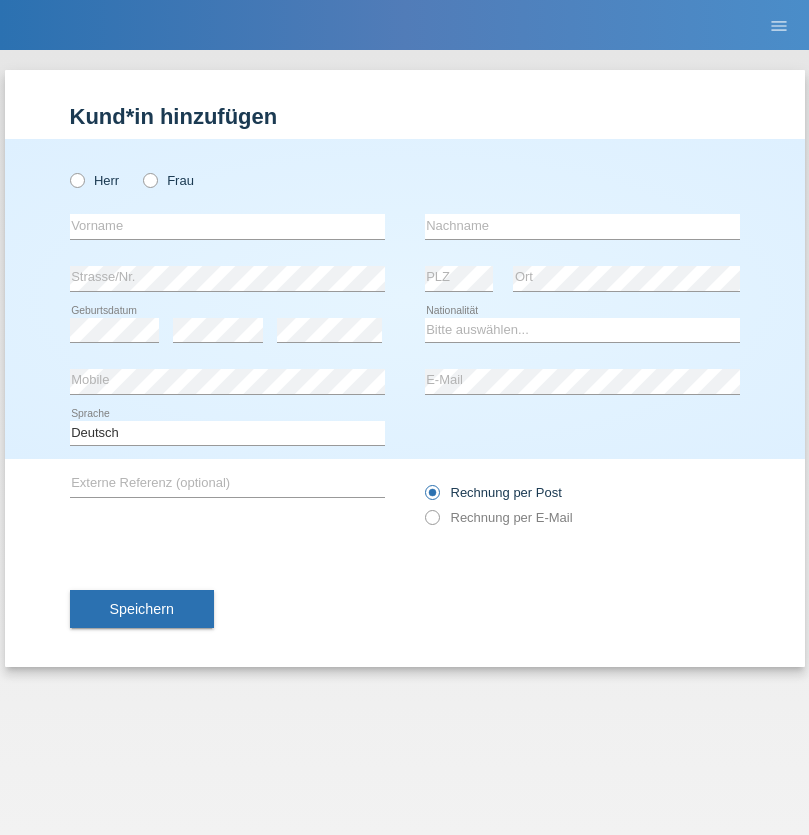 scroll, scrollTop: 0, scrollLeft: 0, axis: both 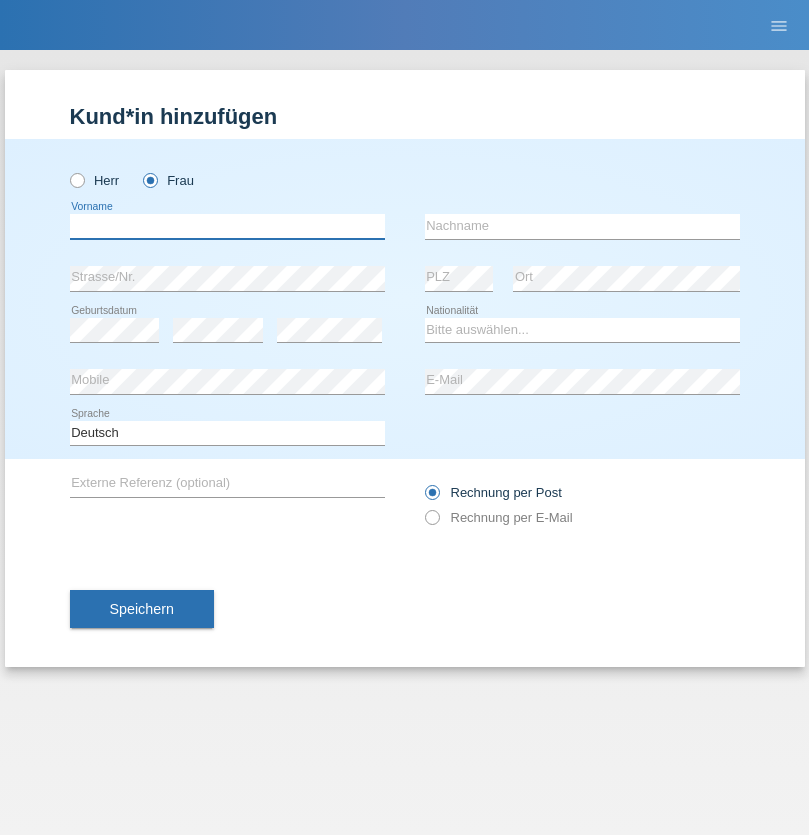 click at bounding box center [227, 226] 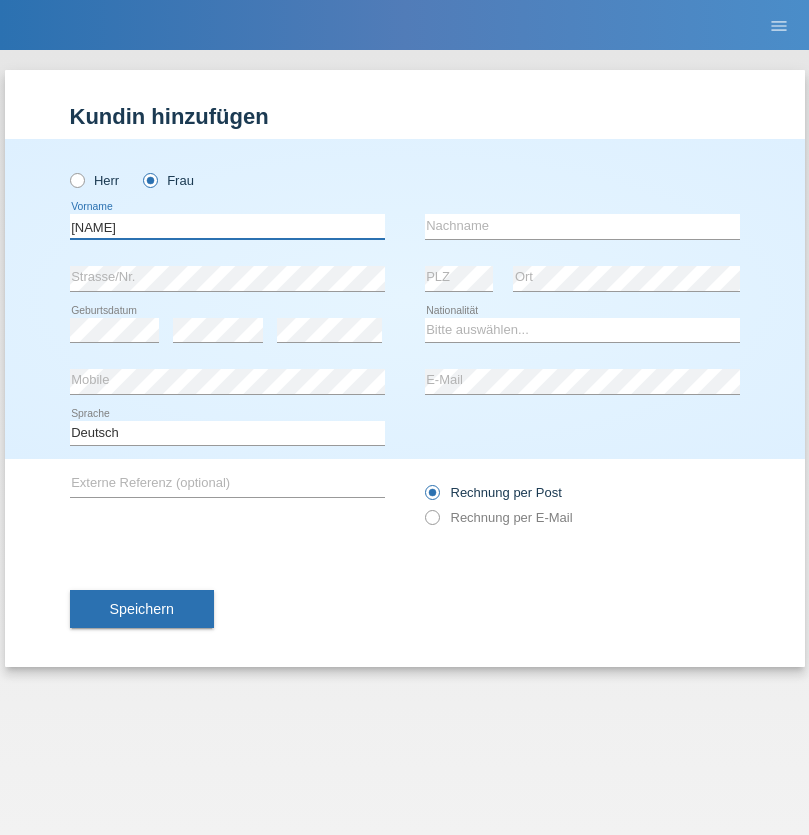 type on "[FIRST]" 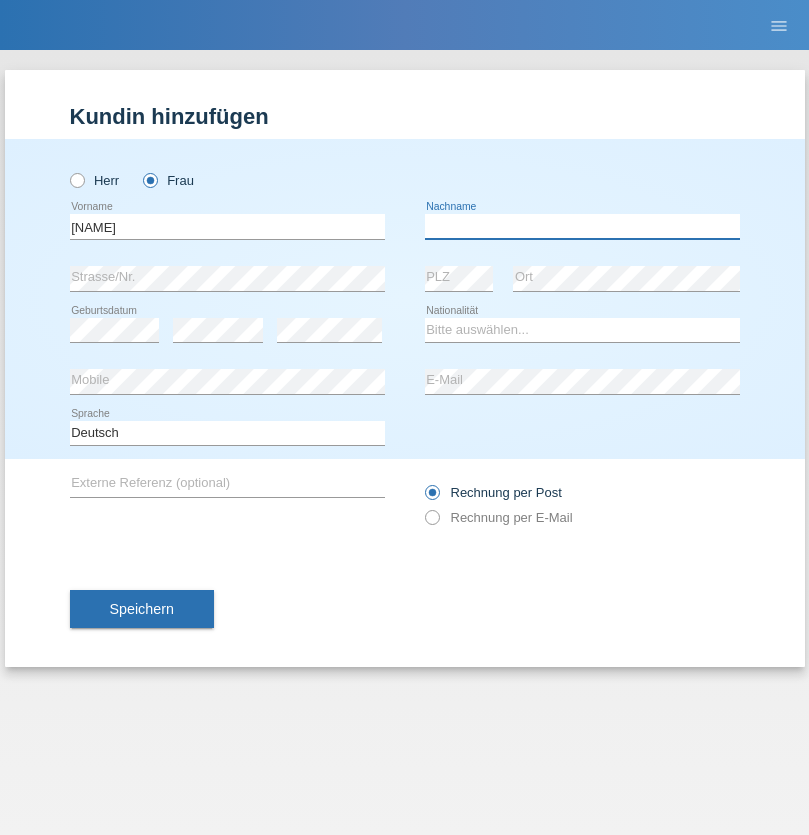 click at bounding box center [582, 226] 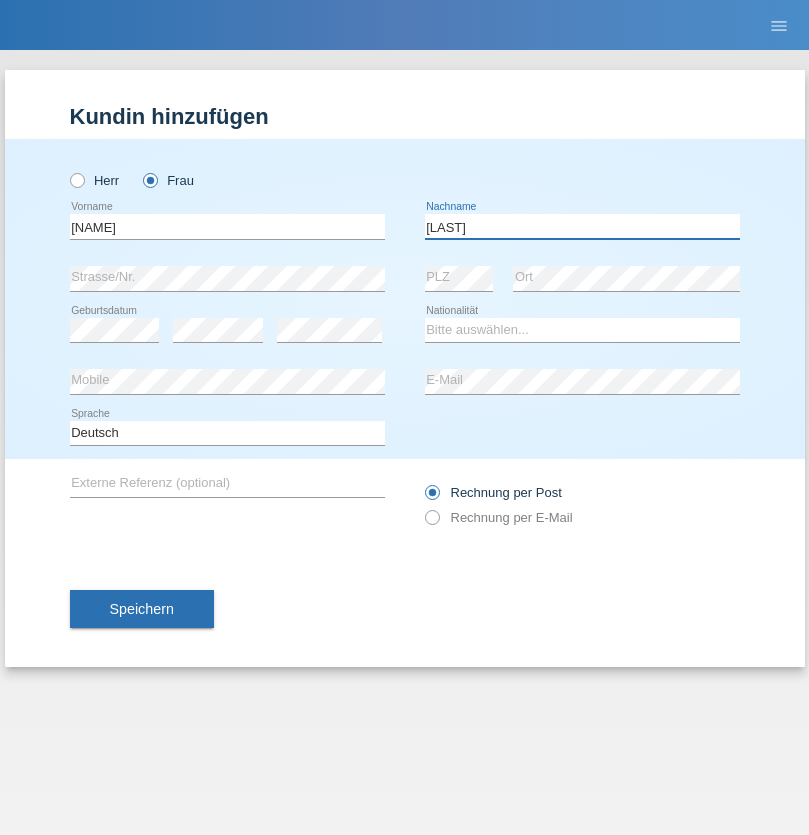 type on "[LAST]" 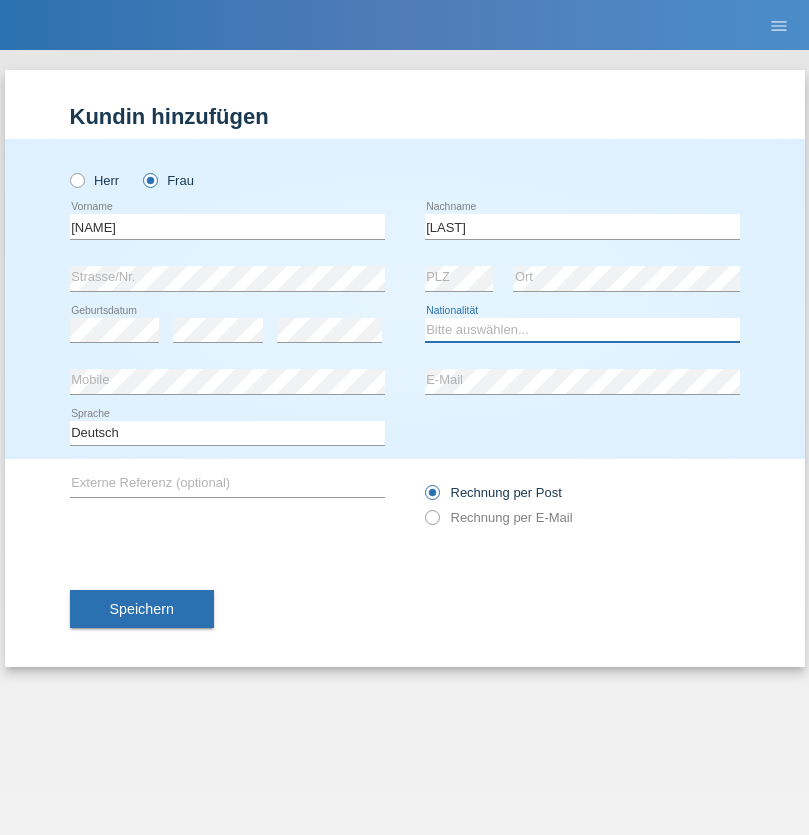 select on "CH" 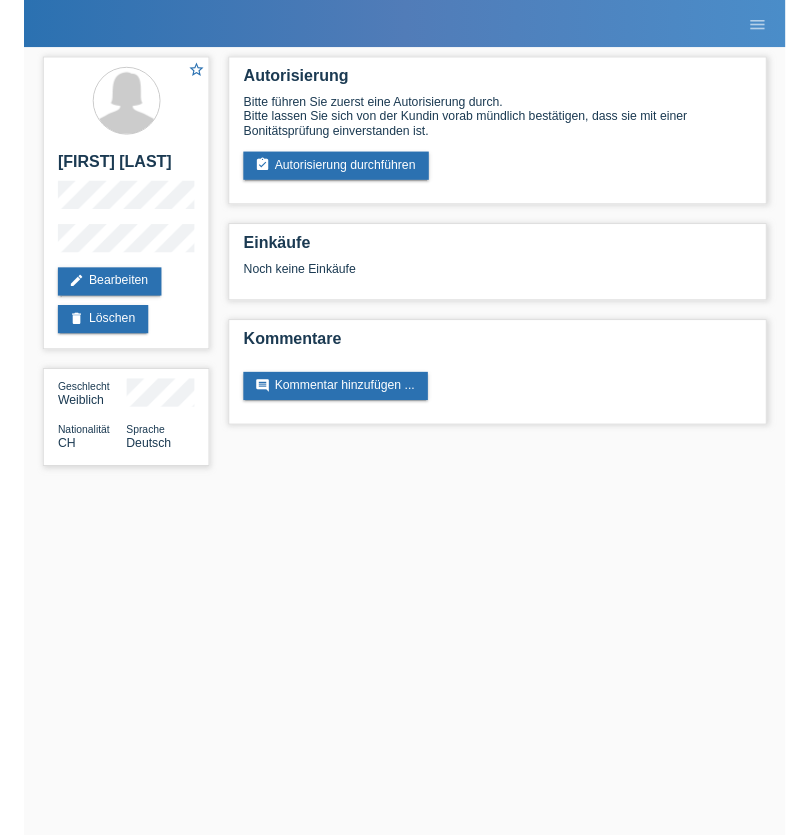 scroll, scrollTop: 0, scrollLeft: 0, axis: both 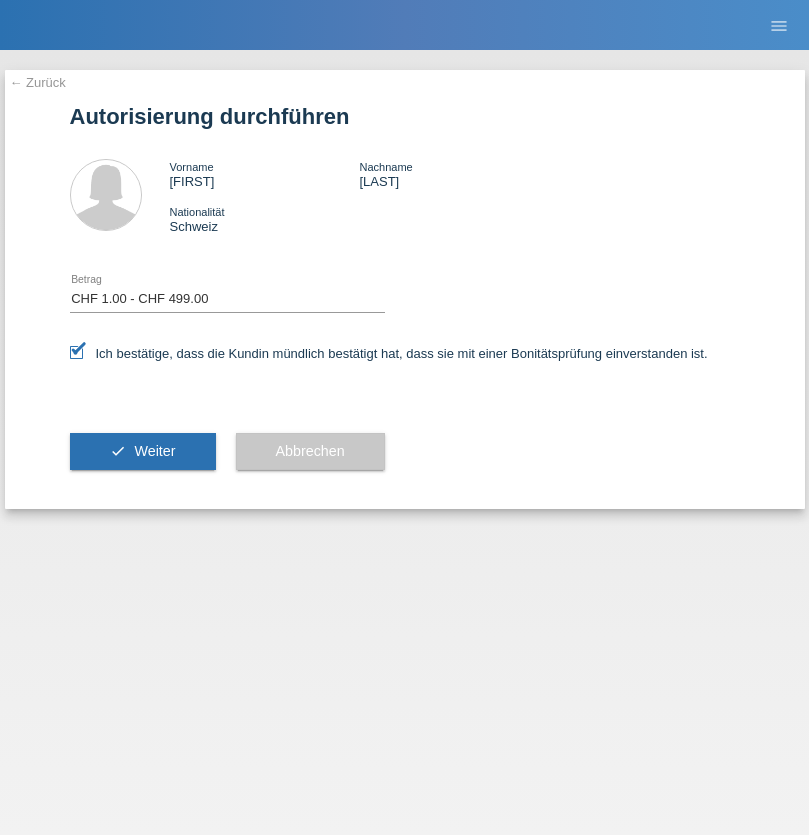 select on "1" 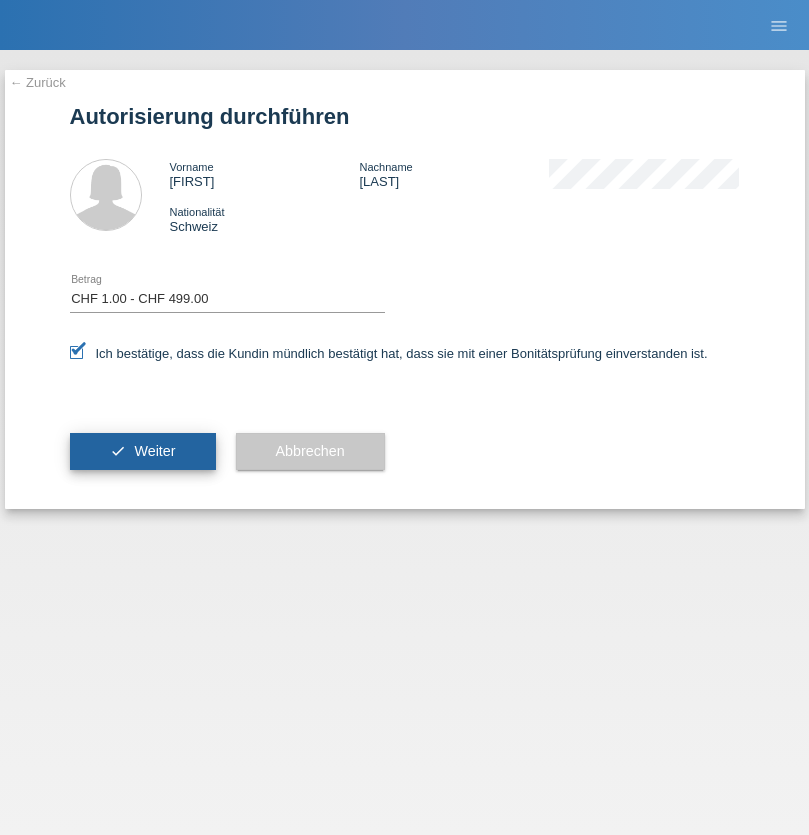 click on "Weiter" at bounding box center (154, 451) 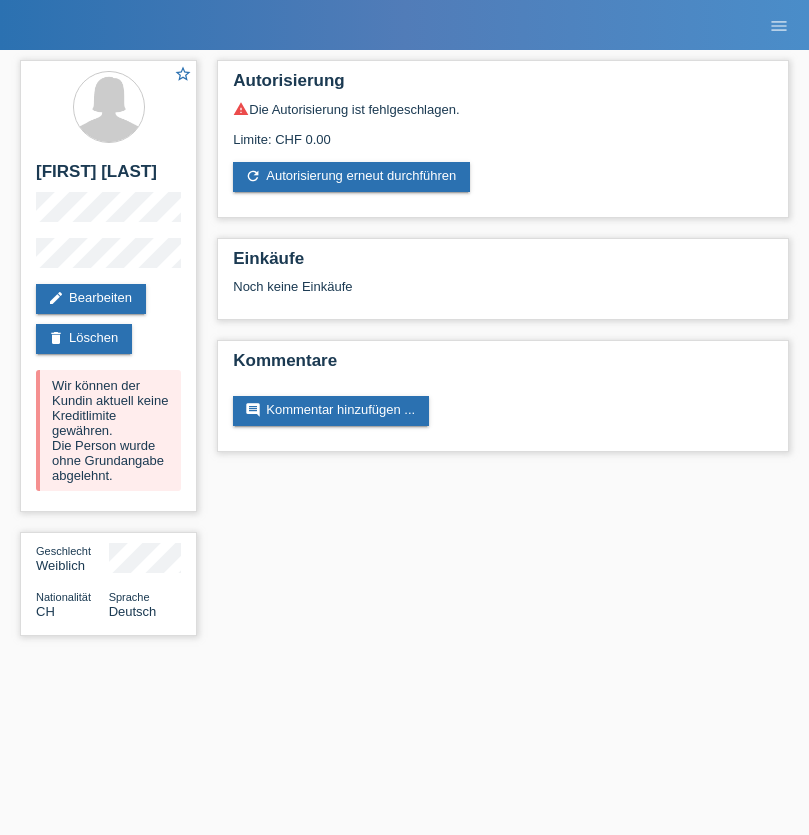 scroll, scrollTop: 0, scrollLeft: 0, axis: both 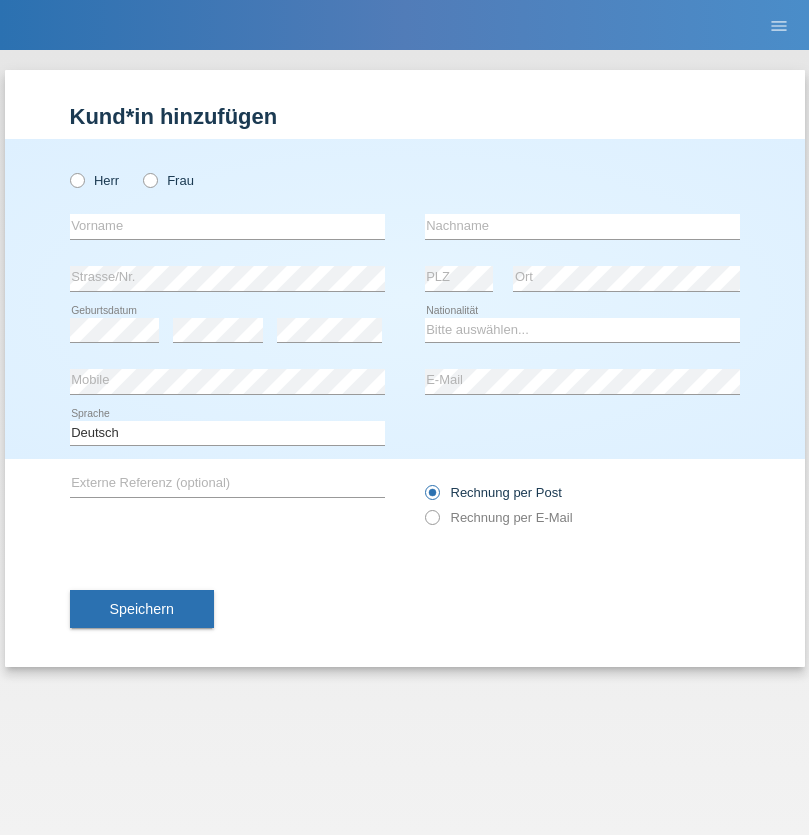 radio on "true" 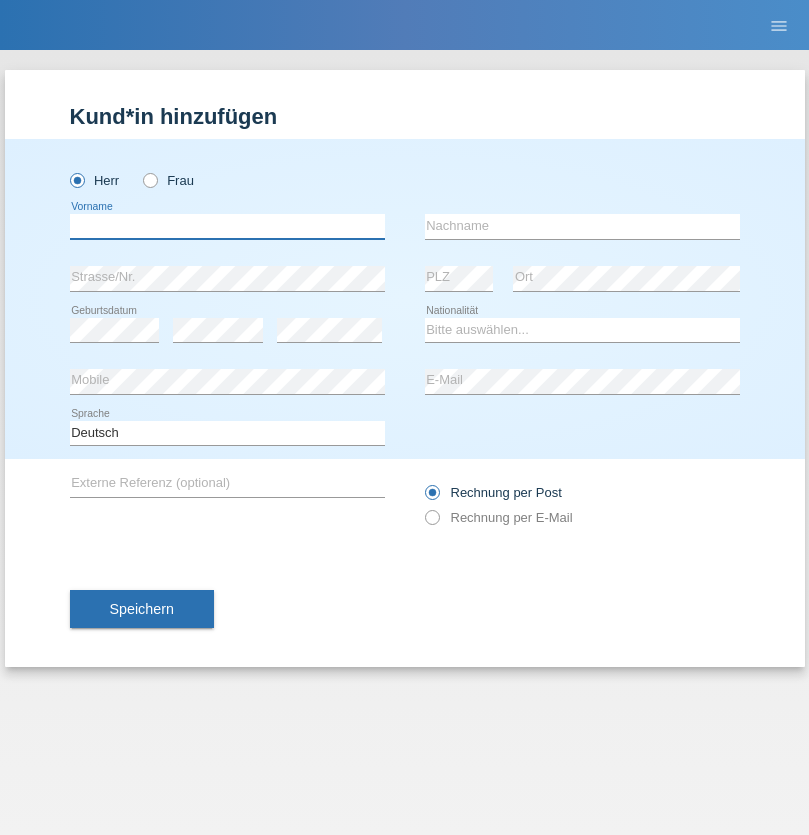 click at bounding box center [227, 226] 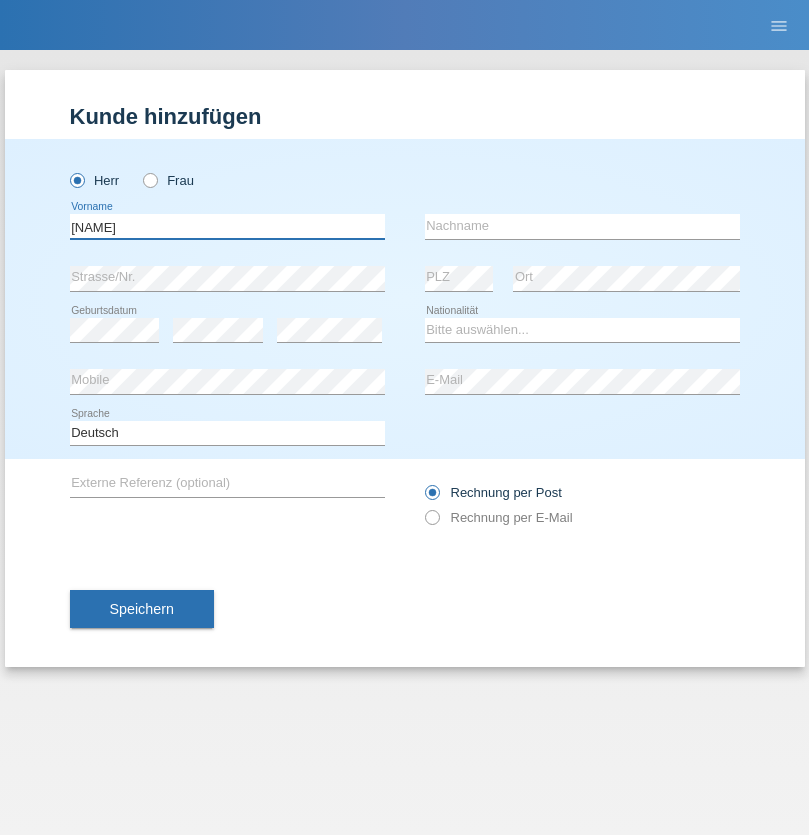 type on "[FIRST]" 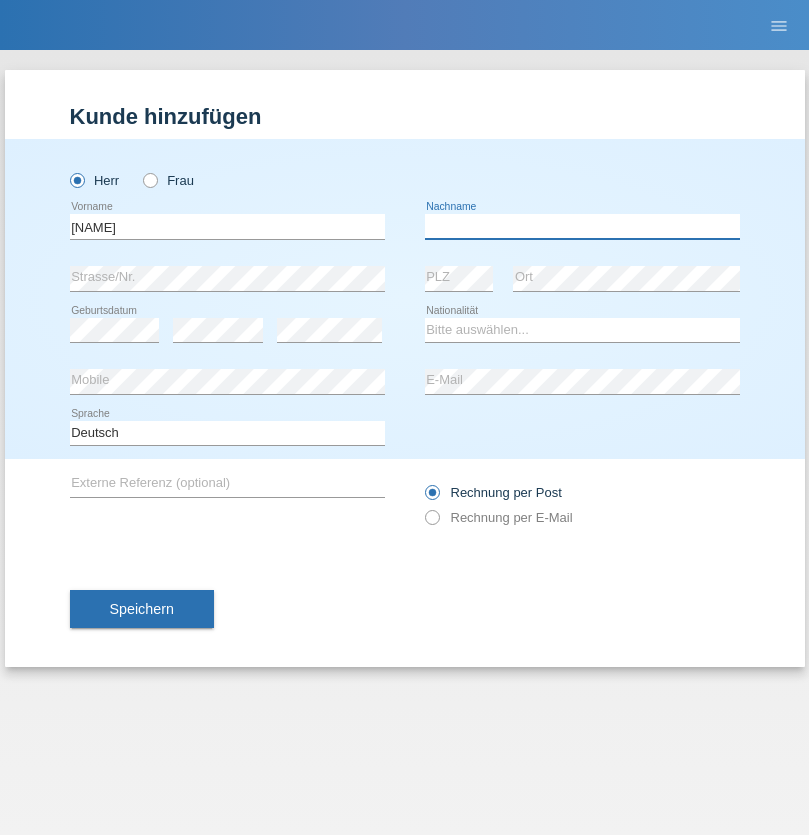 click at bounding box center [582, 226] 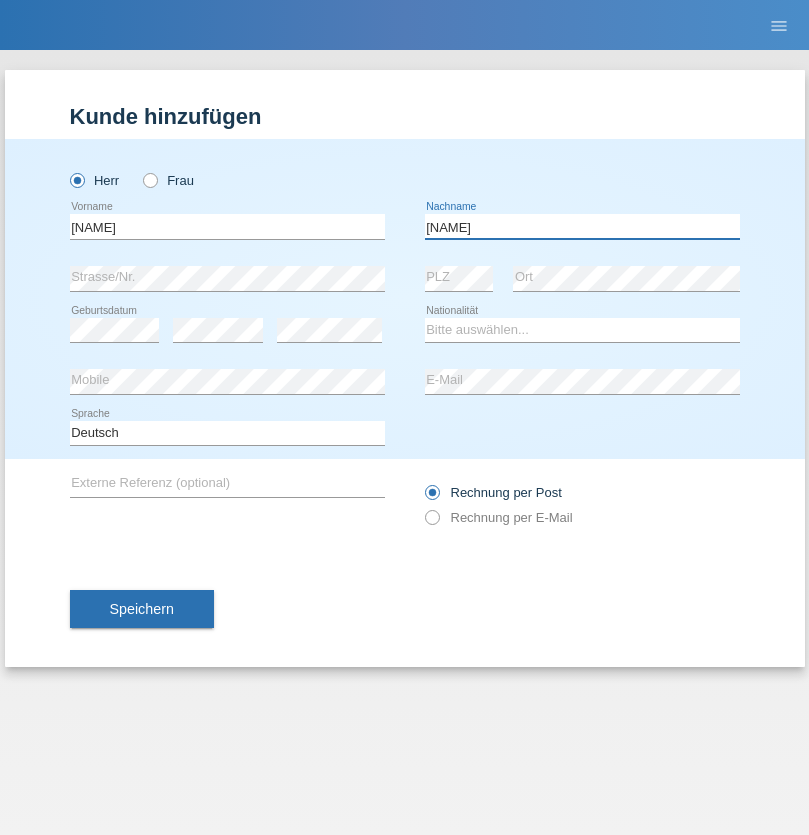 type on "Budeci" 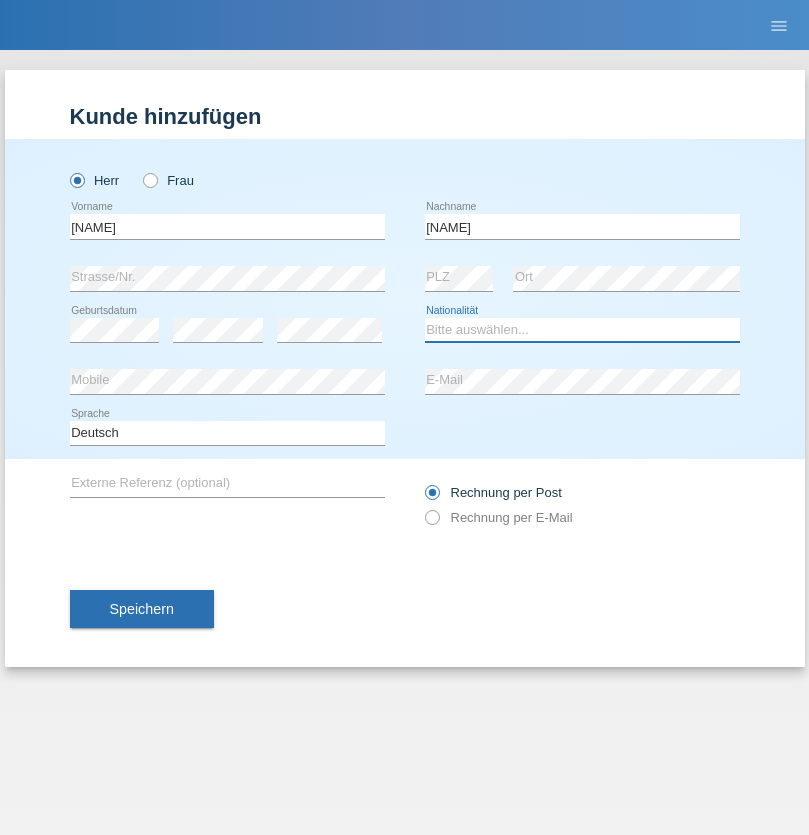 select on "XK" 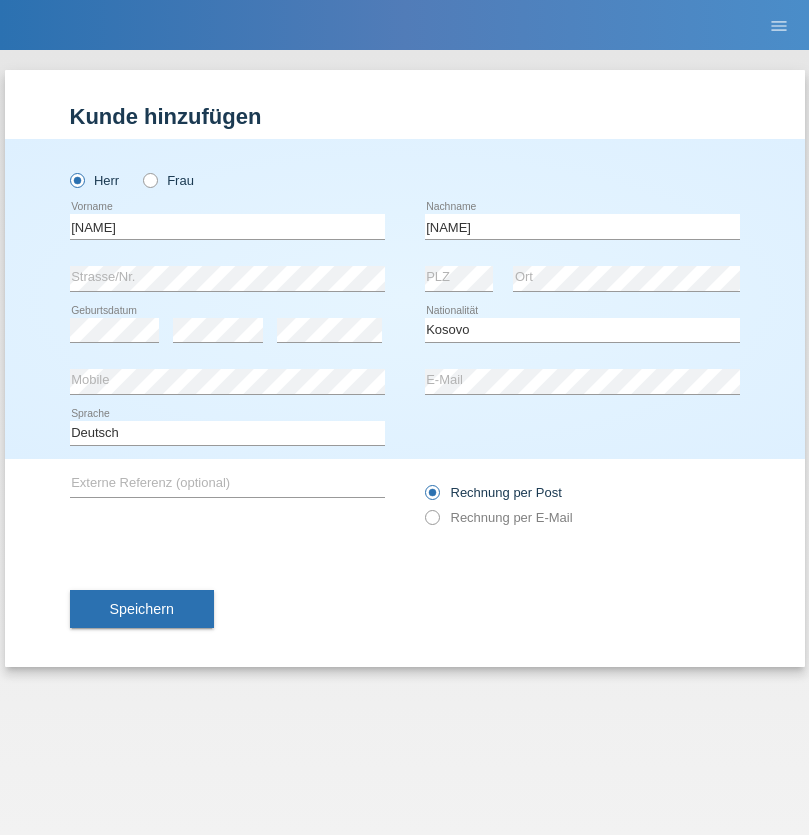 select on "C" 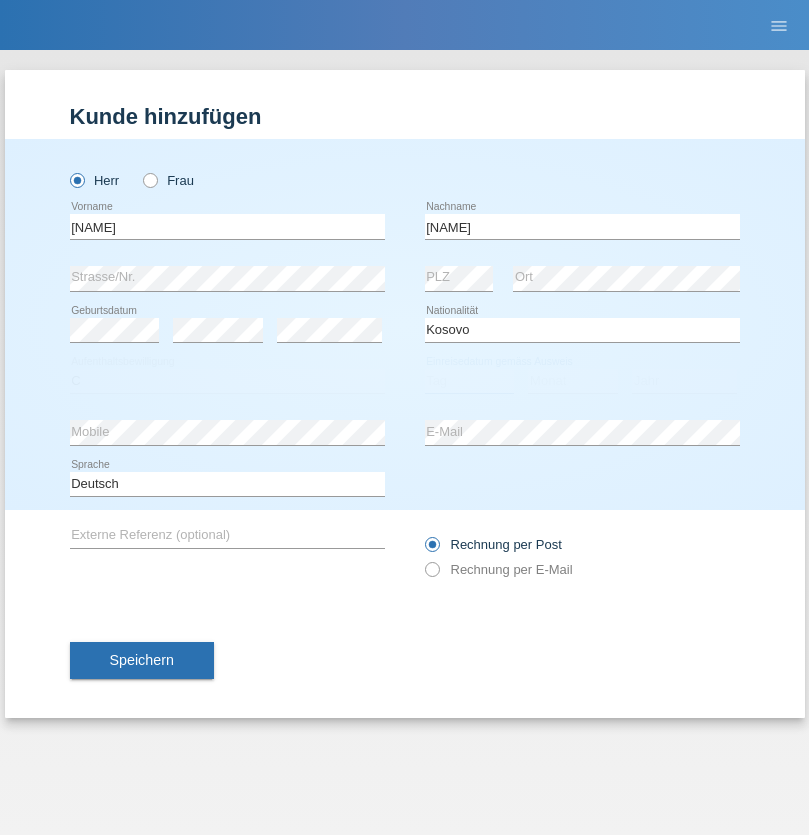select on "12" 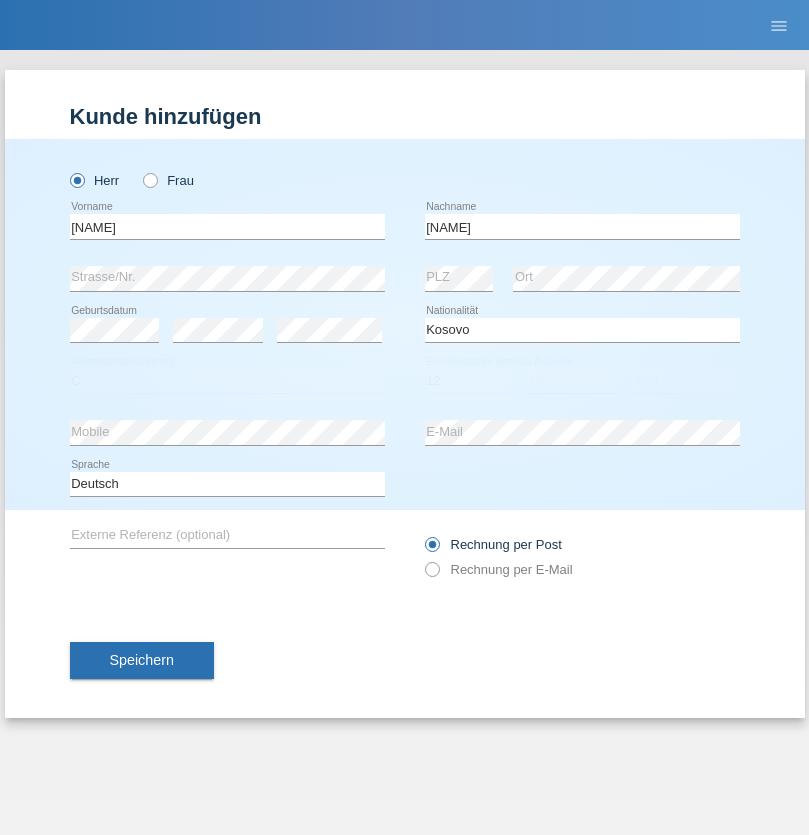 select on "09" 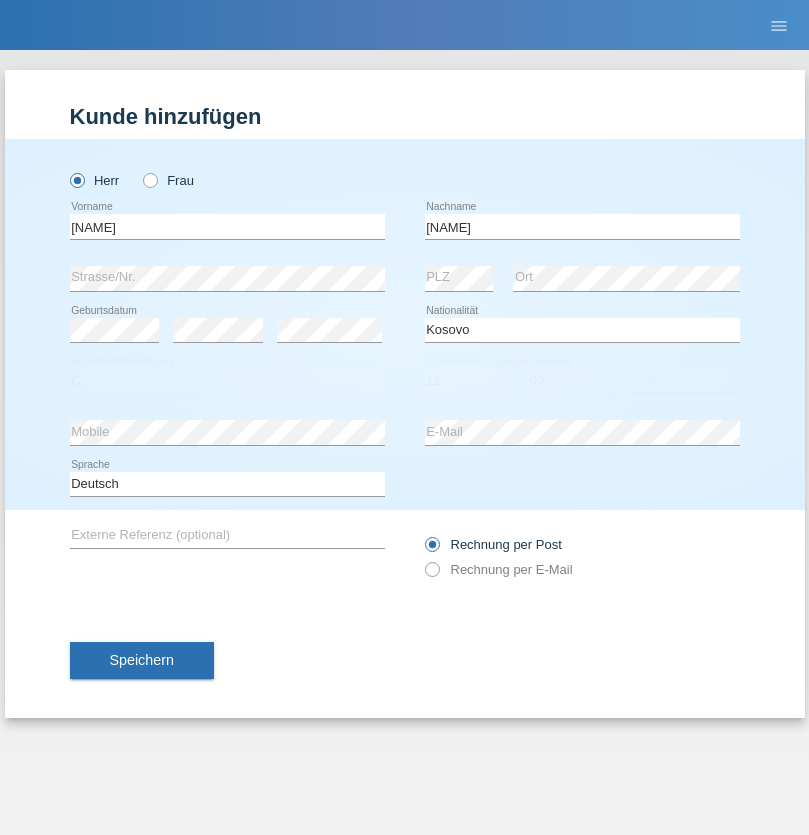 select on "2002" 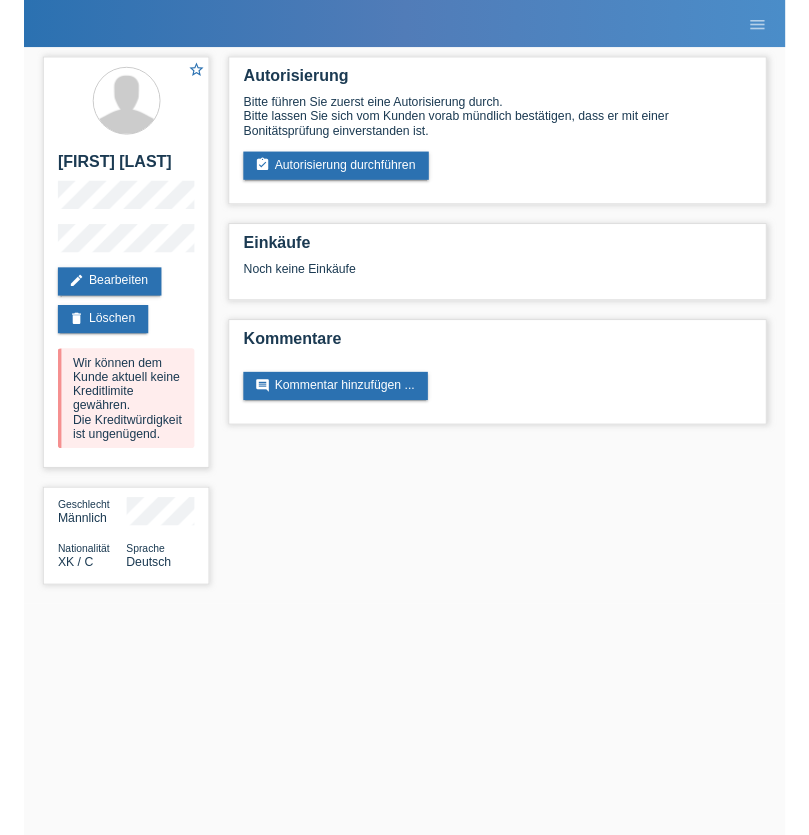 scroll, scrollTop: 0, scrollLeft: 0, axis: both 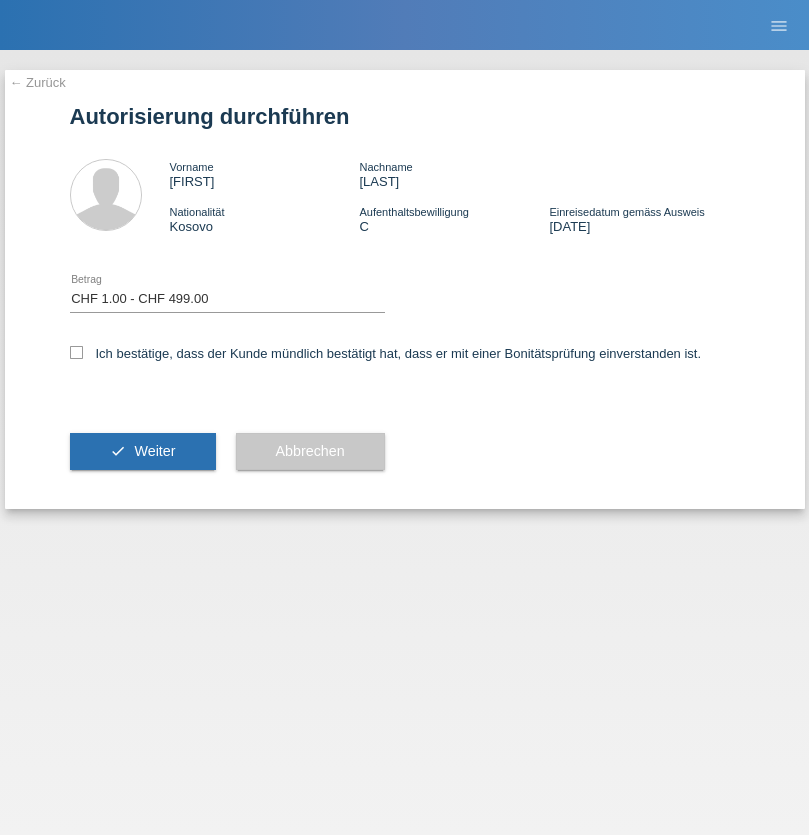 select on "1" 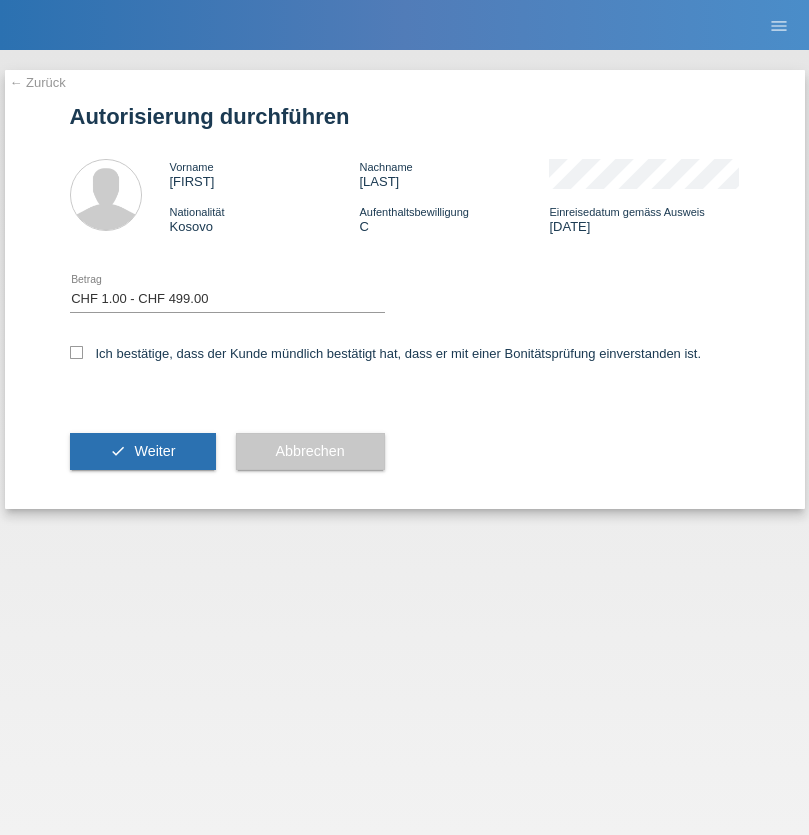 checkbox on "true" 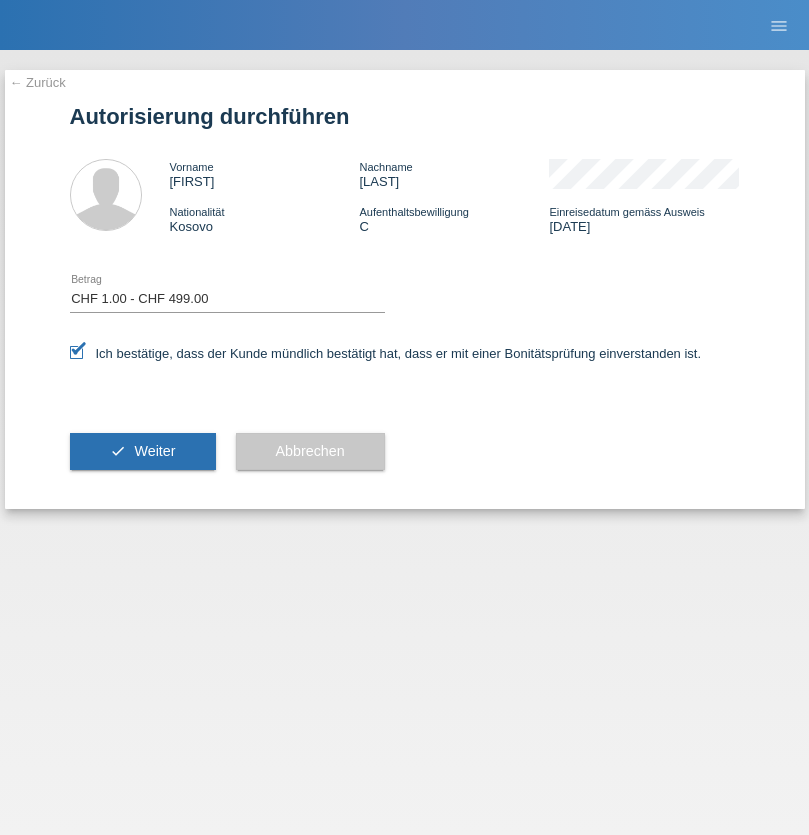 scroll, scrollTop: 0, scrollLeft: 0, axis: both 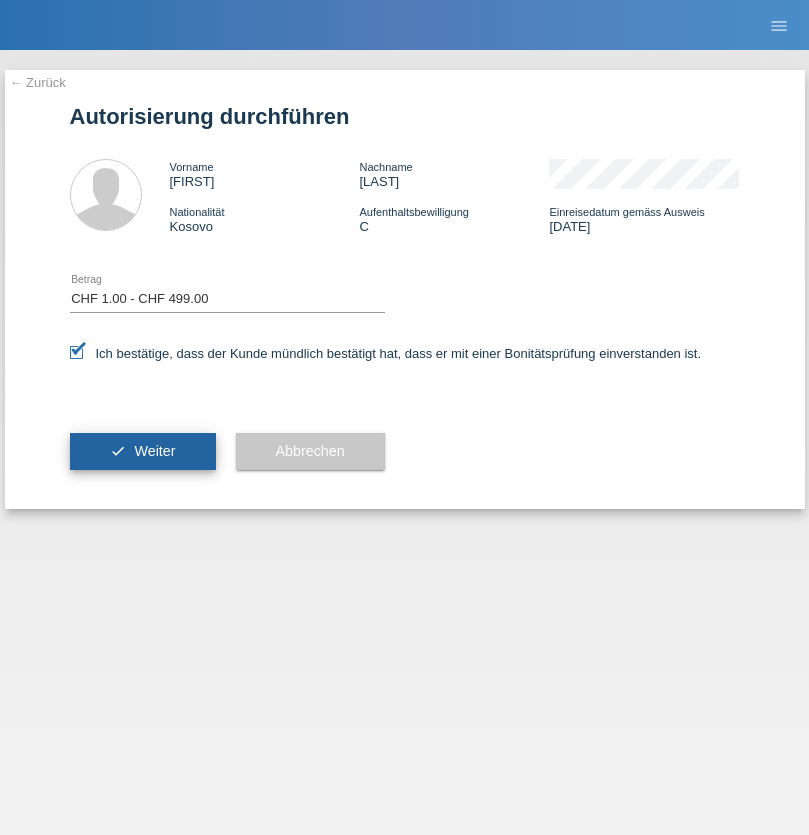 click on "Weiter" at bounding box center (154, 451) 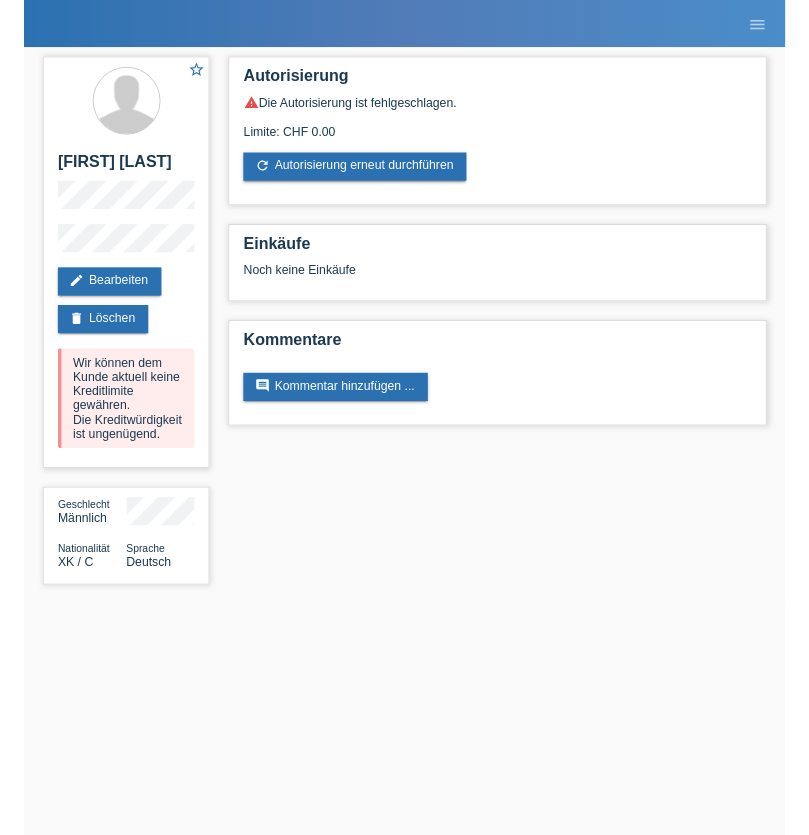 scroll, scrollTop: 0, scrollLeft: 0, axis: both 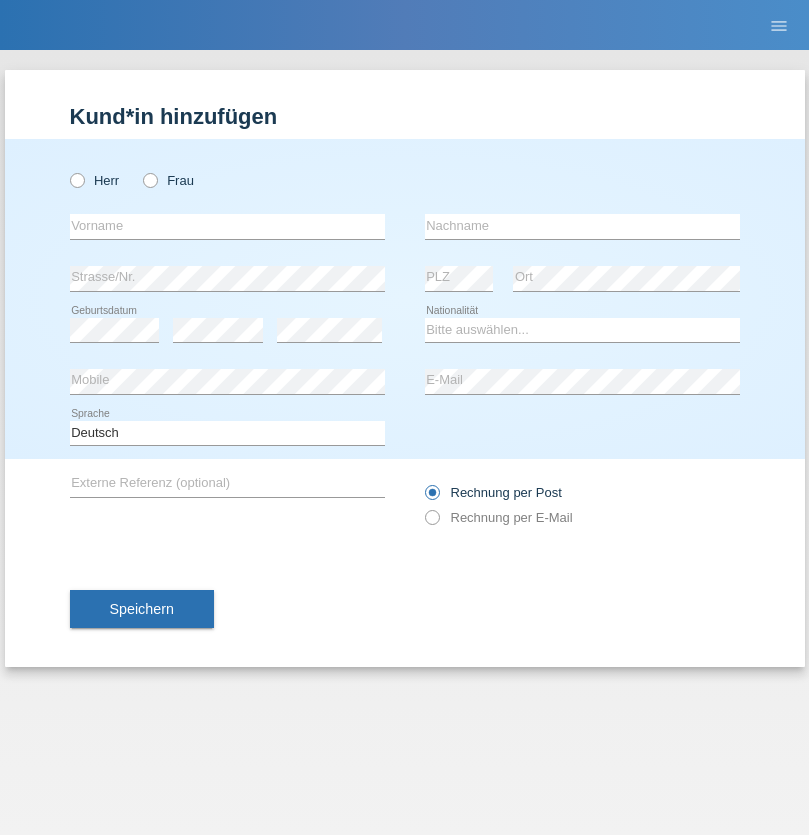 radio on "true" 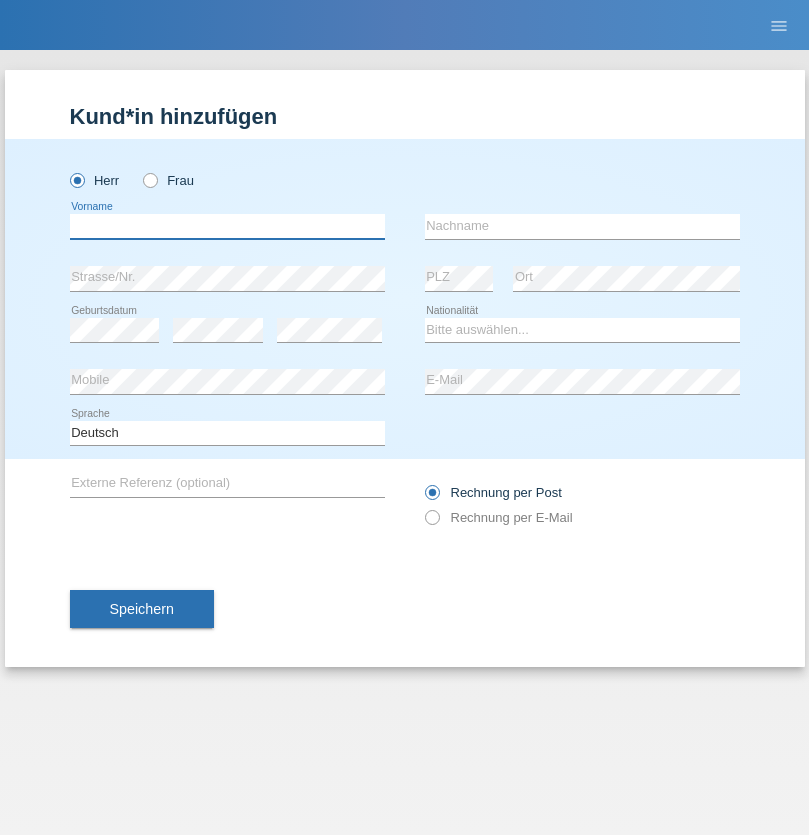 click at bounding box center [227, 226] 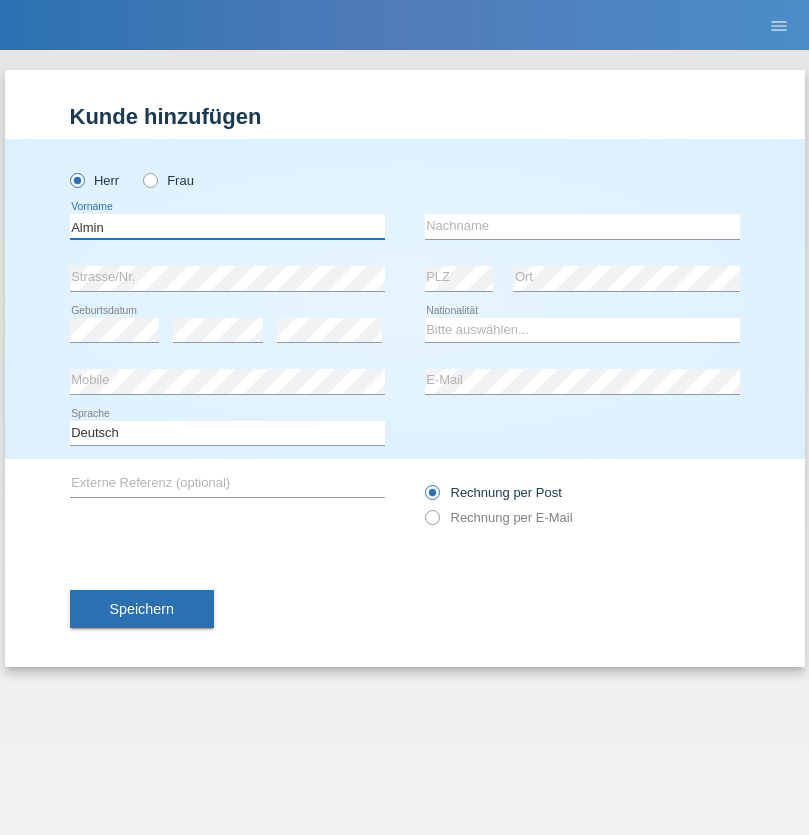 type on "Almin" 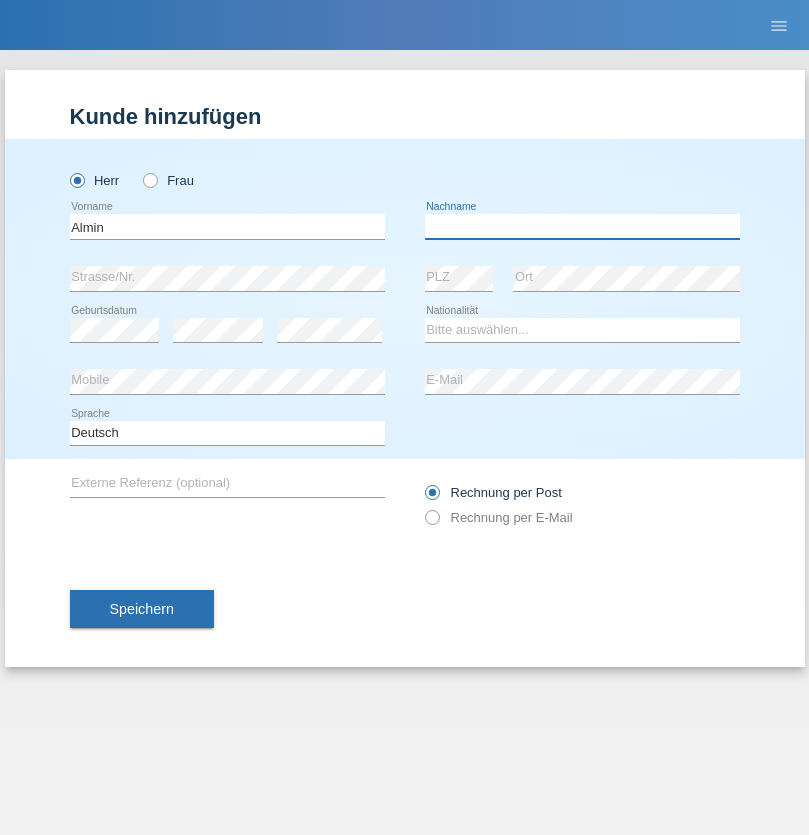 click at bounding box center (582, 226) 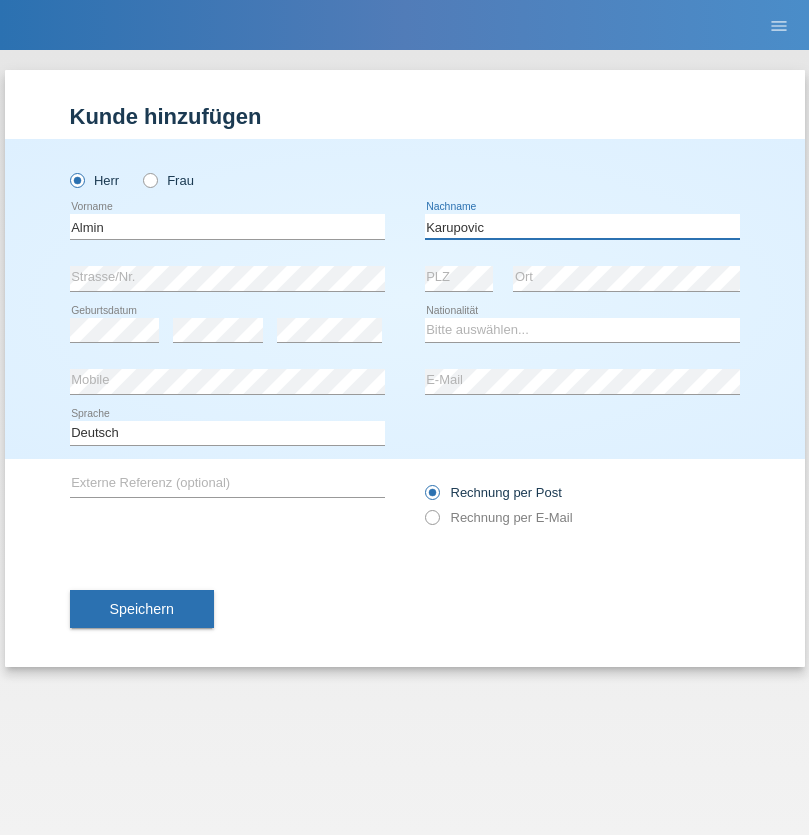 type on "Karupovic" 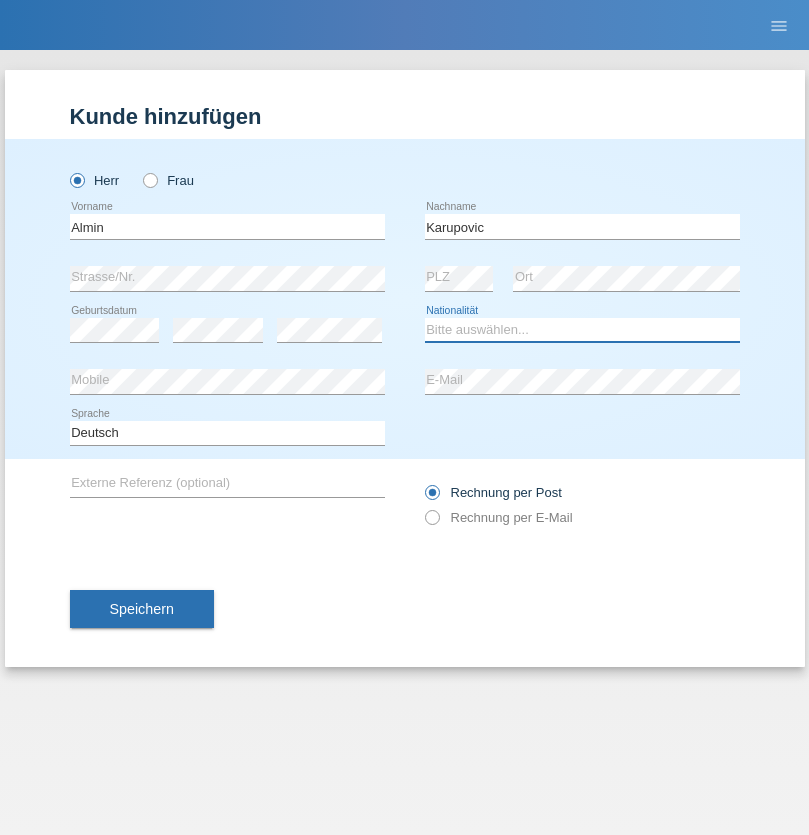 select on "CH" 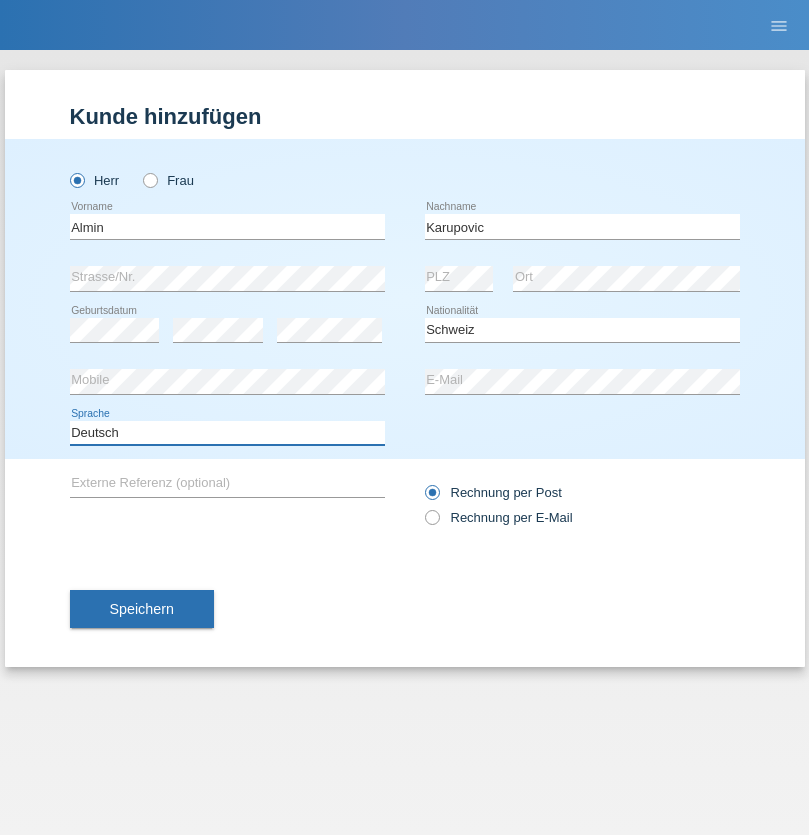 select on "en" 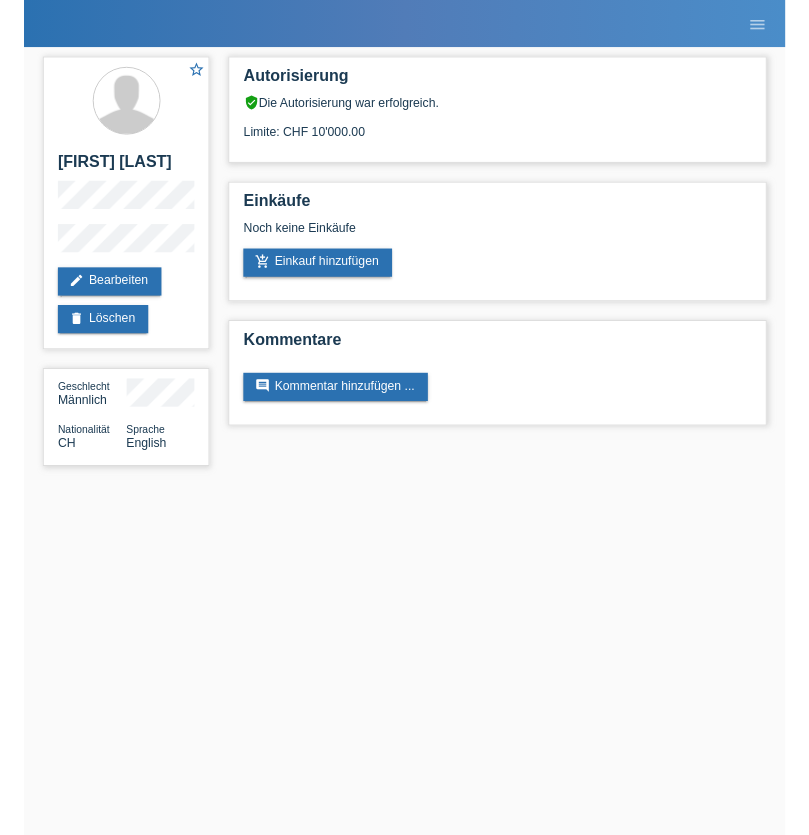 scroll, scrollTop: 0, scrollLeft: 0, axis: both 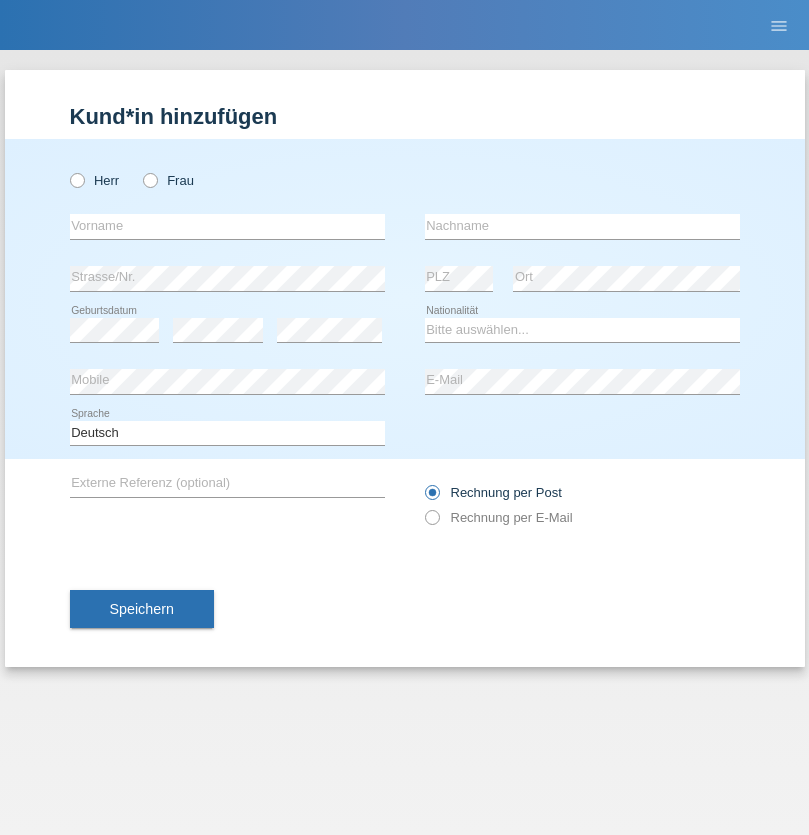 radio on "true" 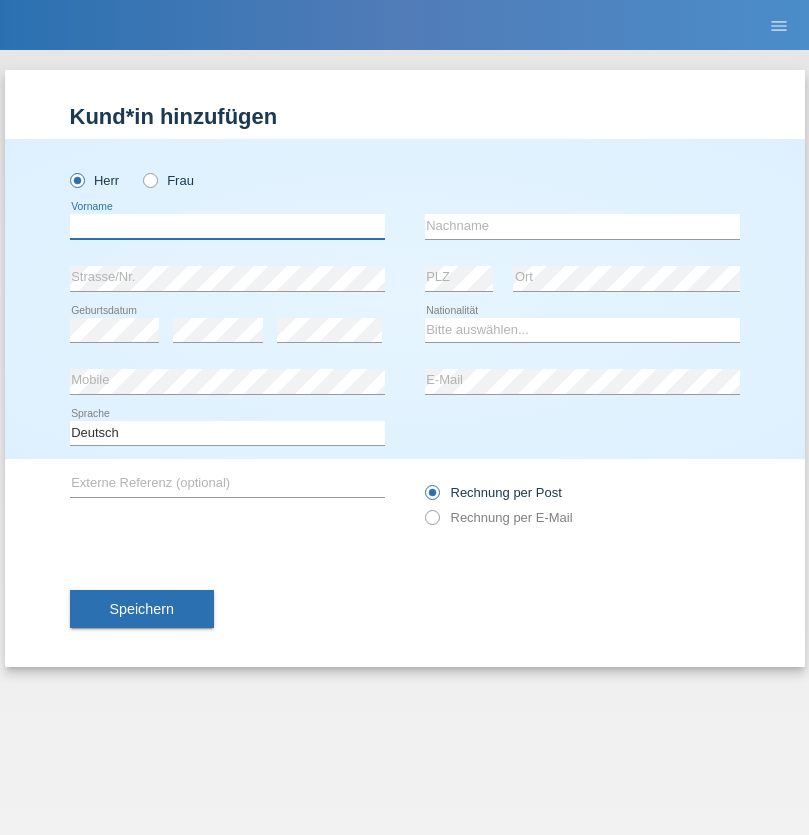click at bounding box center [227, 226] 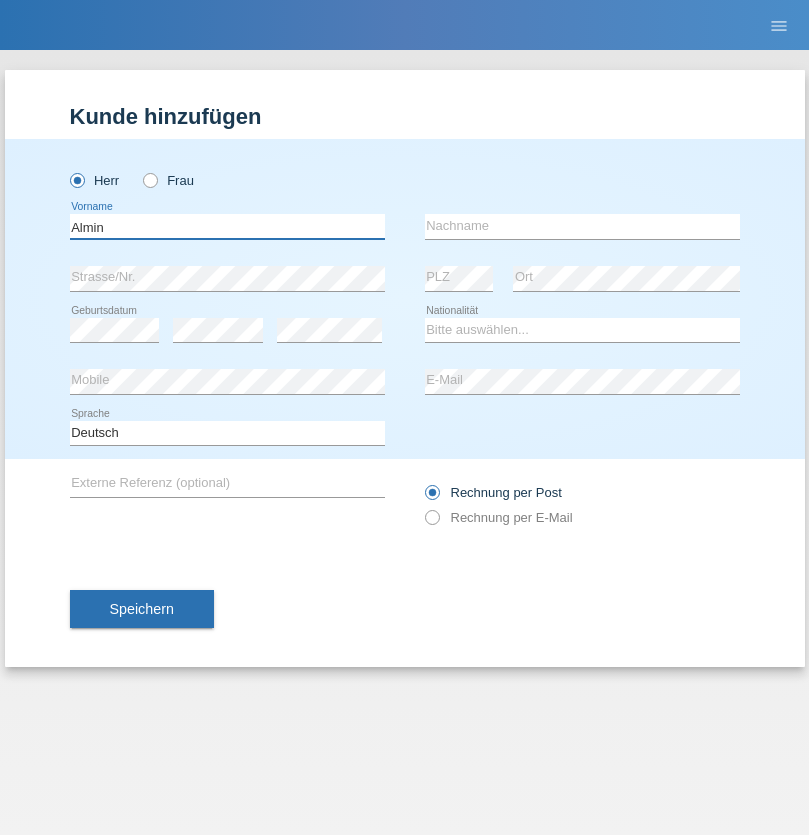 type on "Almin" 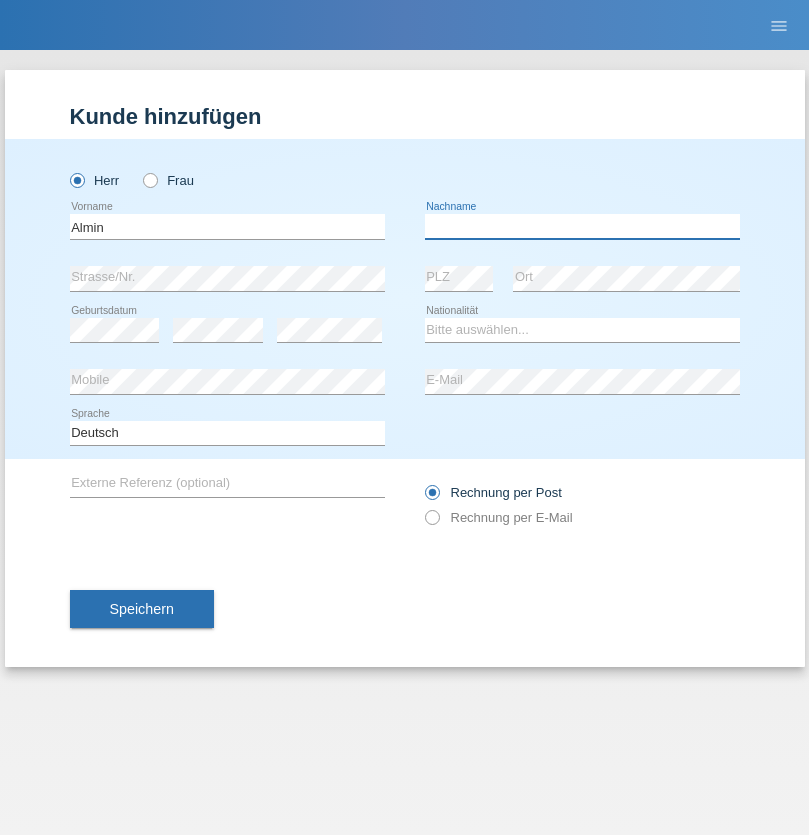 click at bounding box center [582, 226] 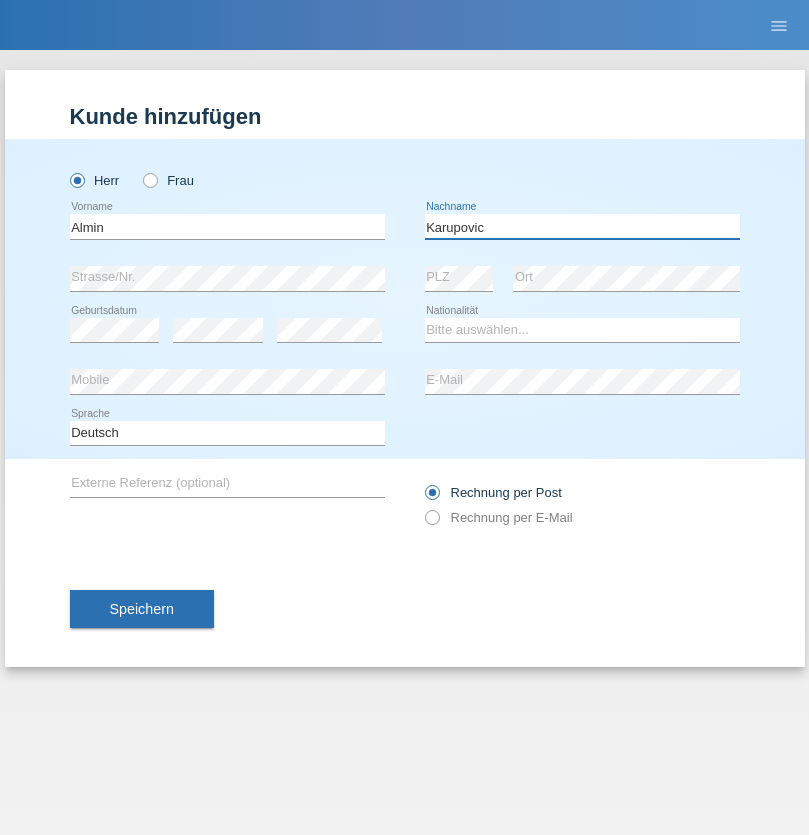 type on "Karupovic" 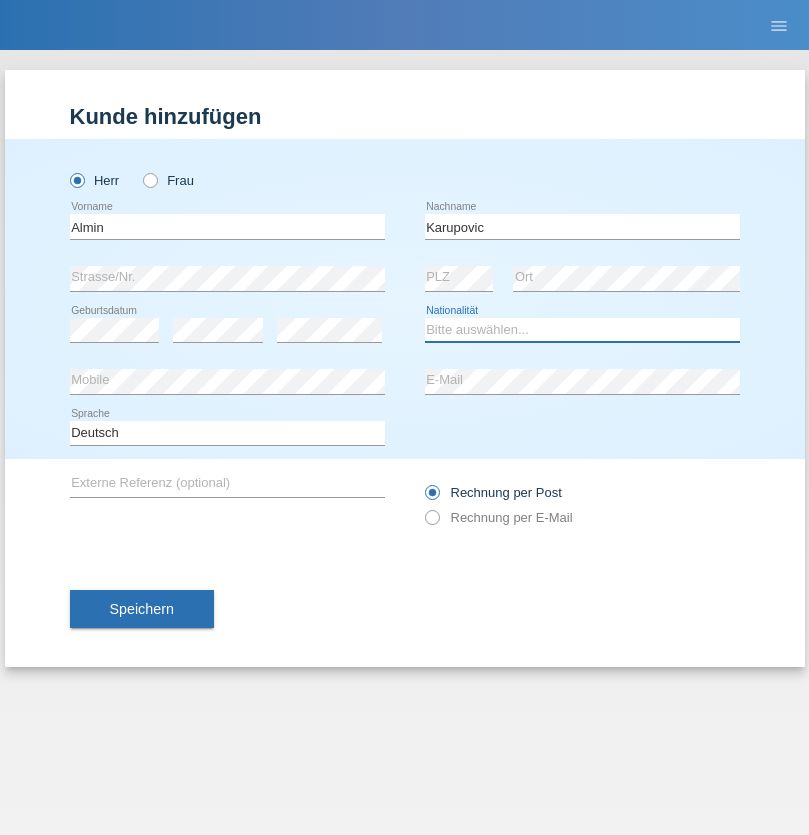 select on "CH" 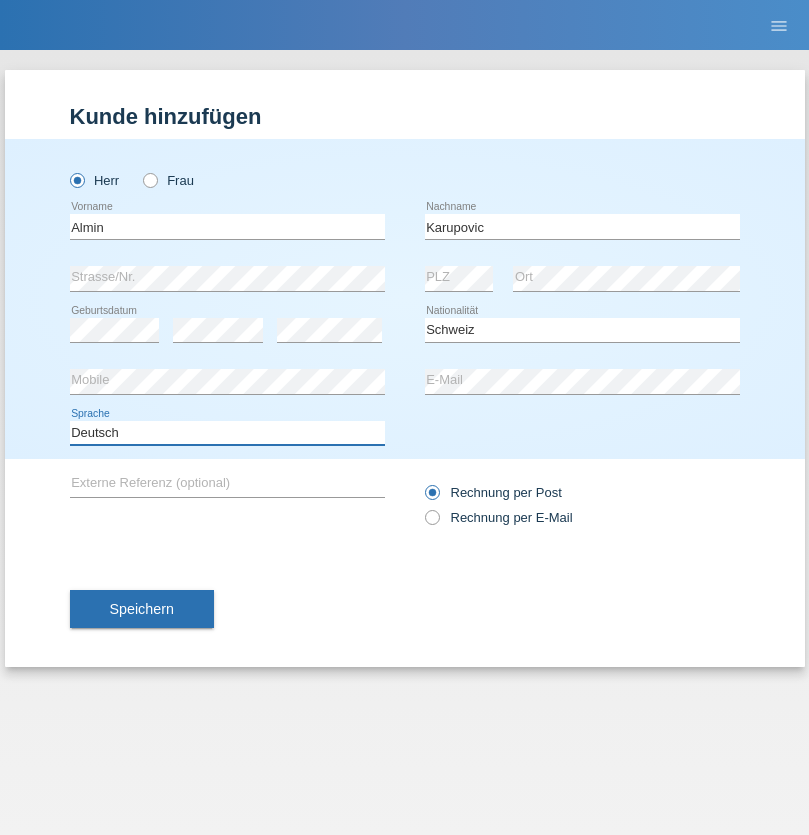 select on "en" 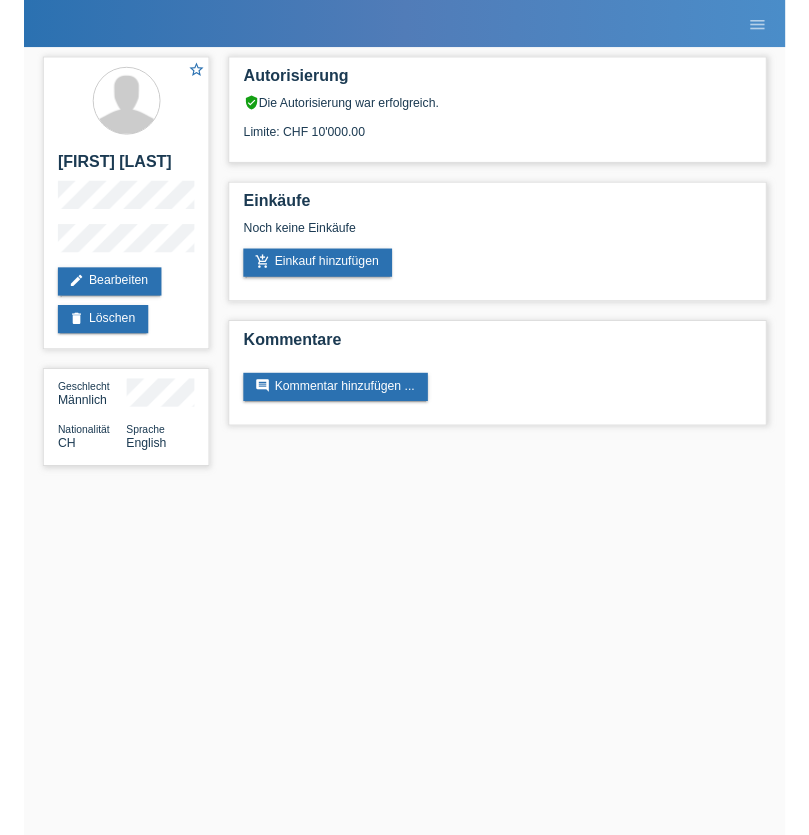 scroll, scrollTop: 0, scrollLeft: 0, axis: both 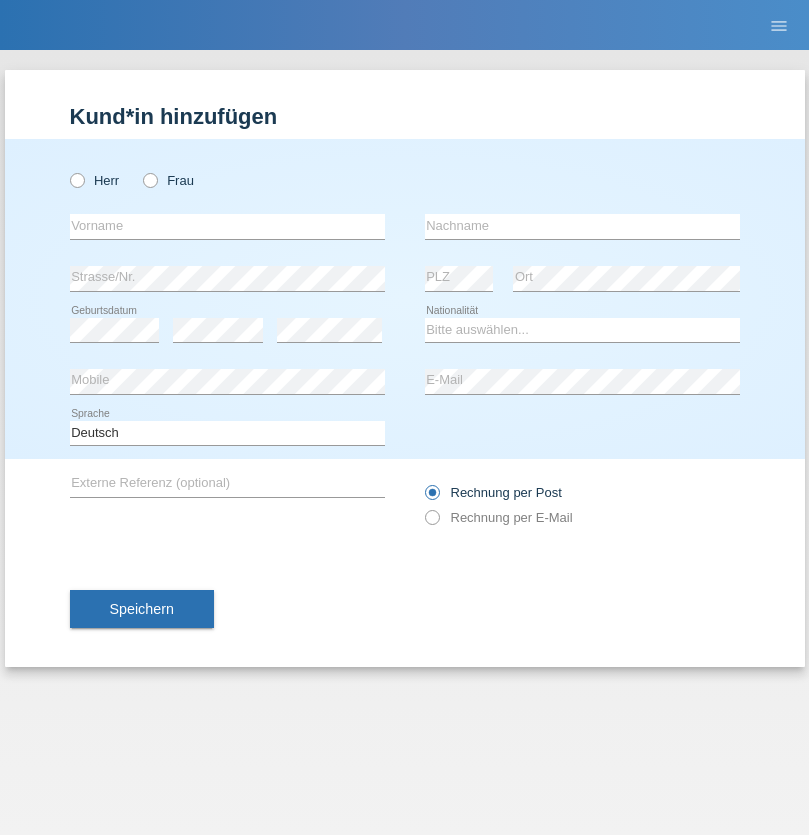 radio on "true" 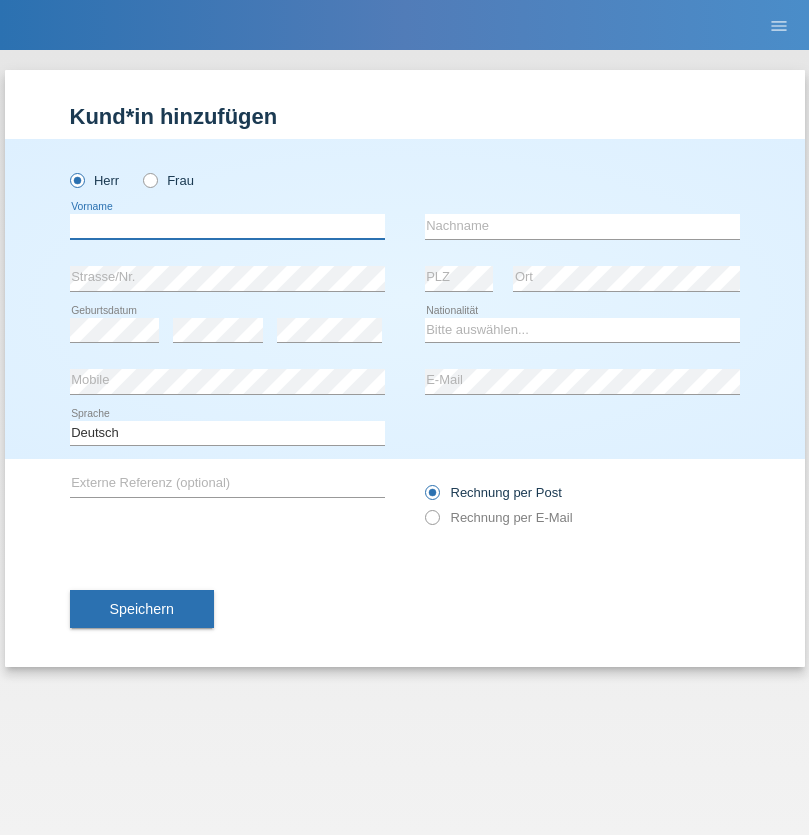 click at bounding box center [227, 226] 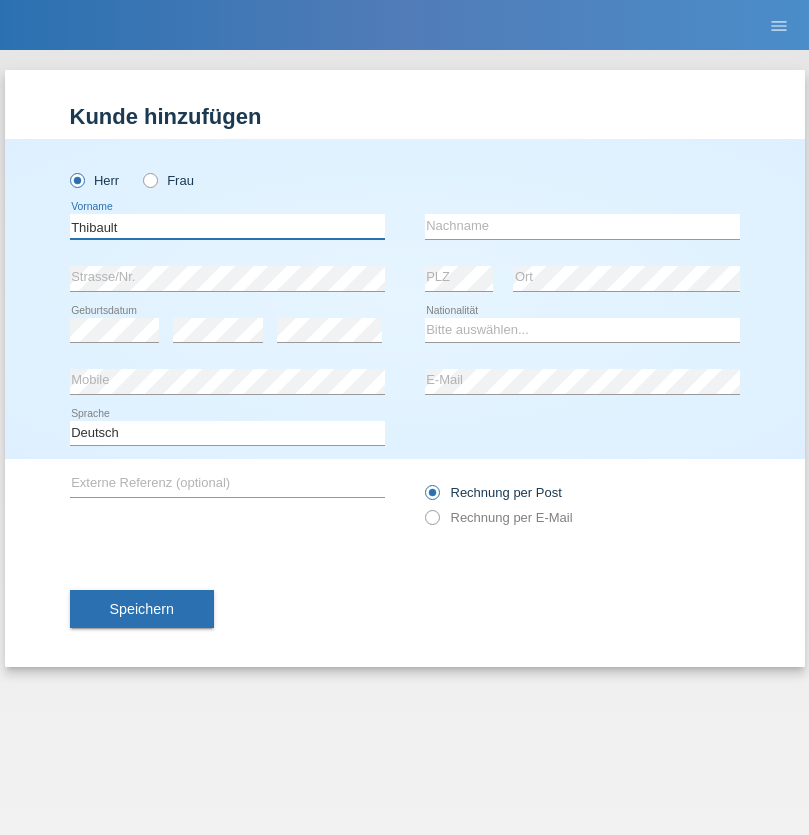 type on "Thibault" 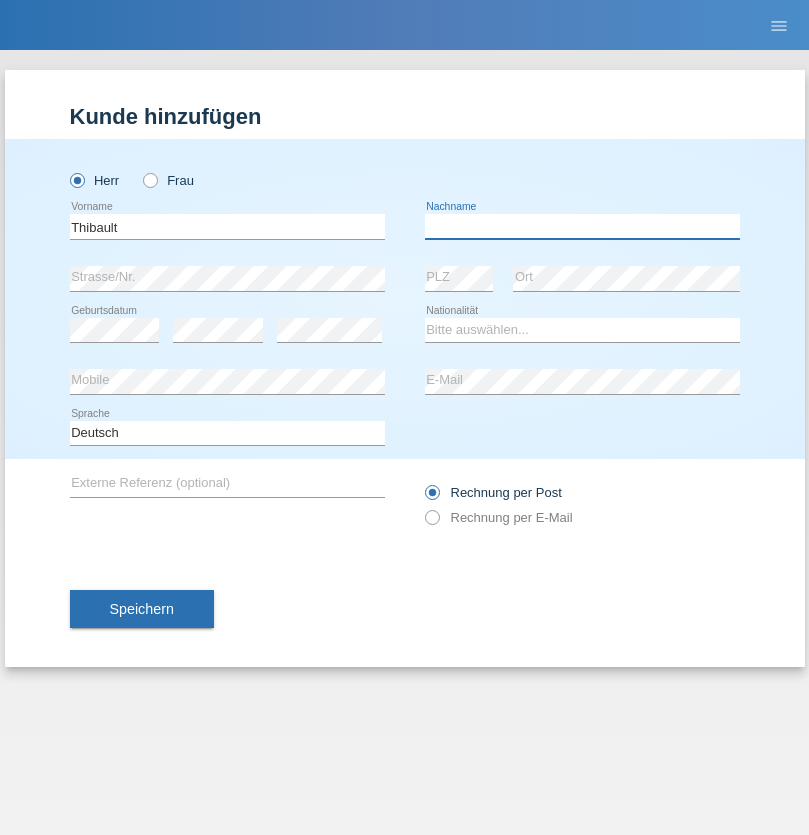 click at bounding box center (582, 226) 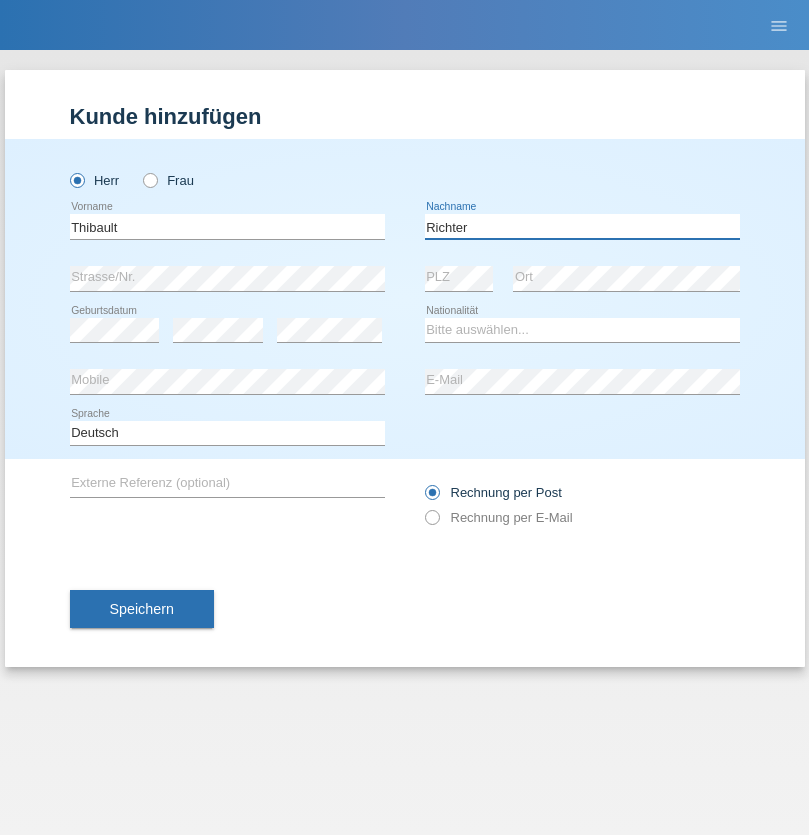type on "Richter" 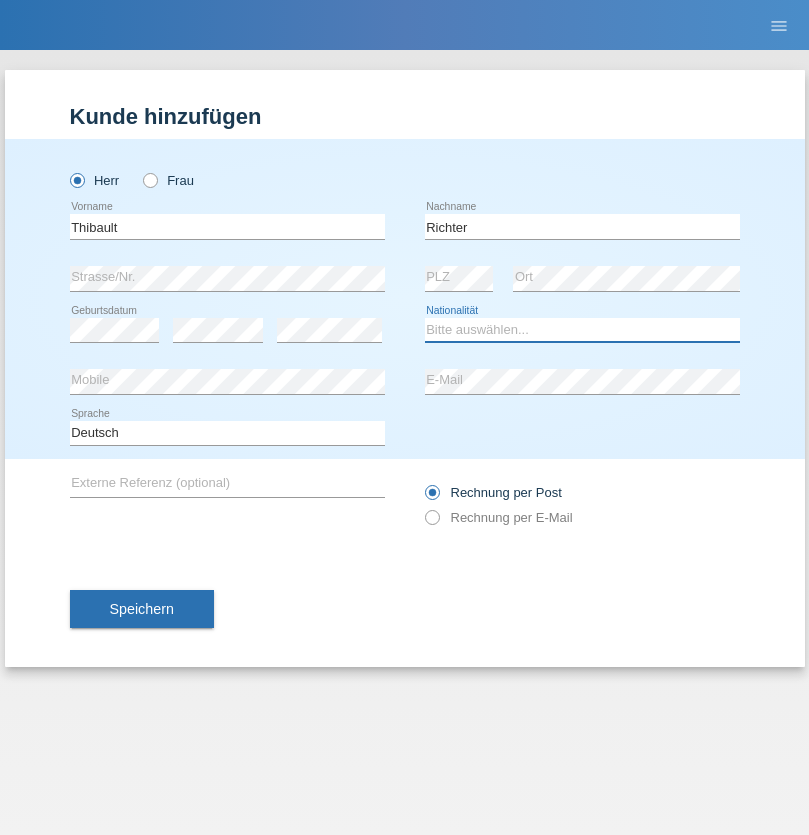 select on "CH" 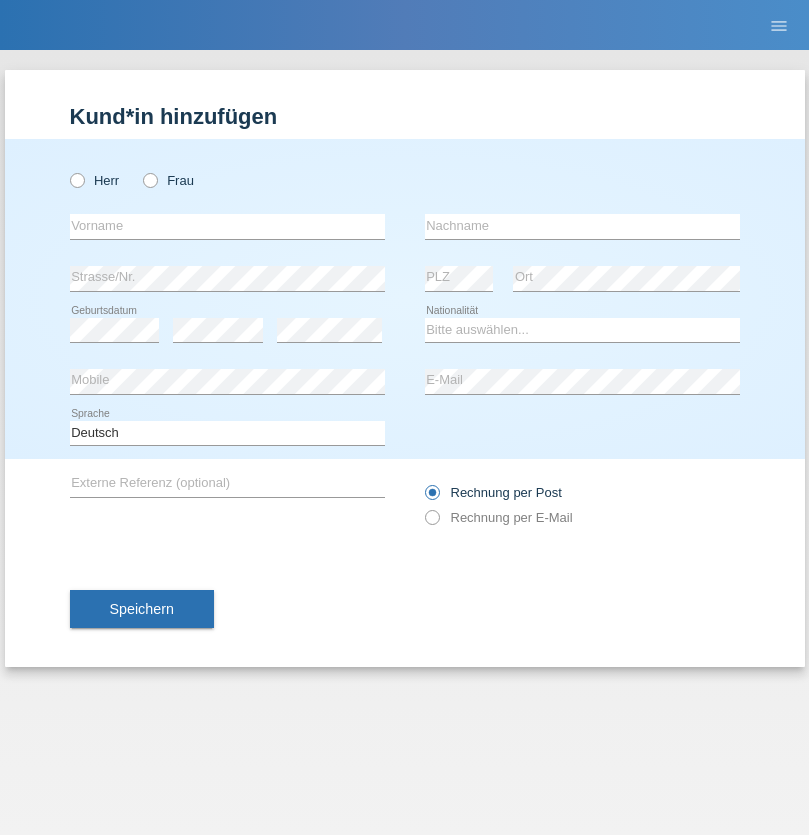 scroll, scrollTop: 0, scrollLeft: 0, axis: both 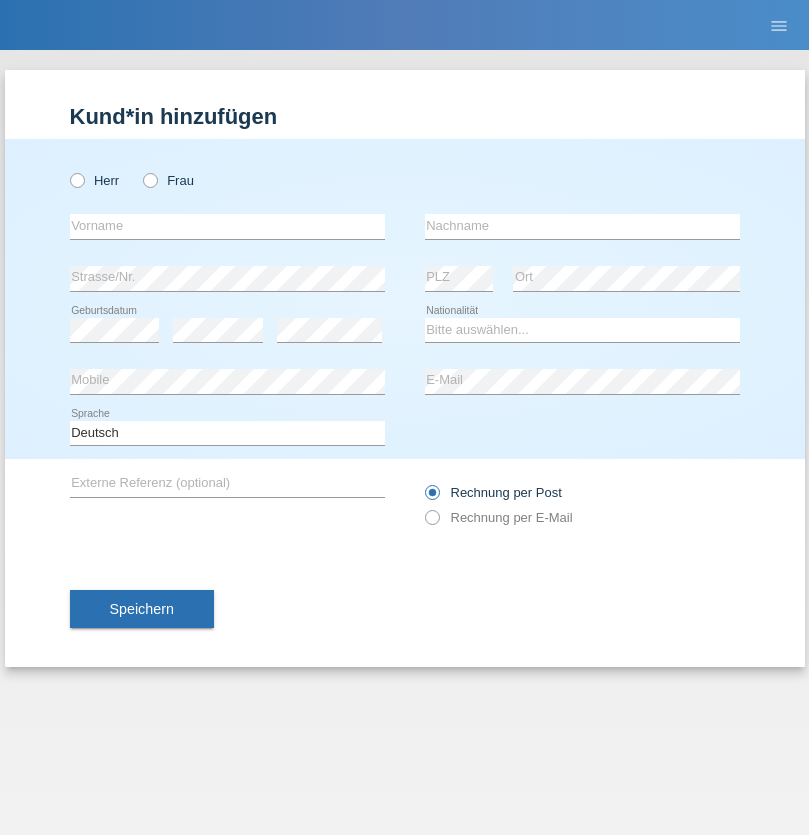 radio on "true" 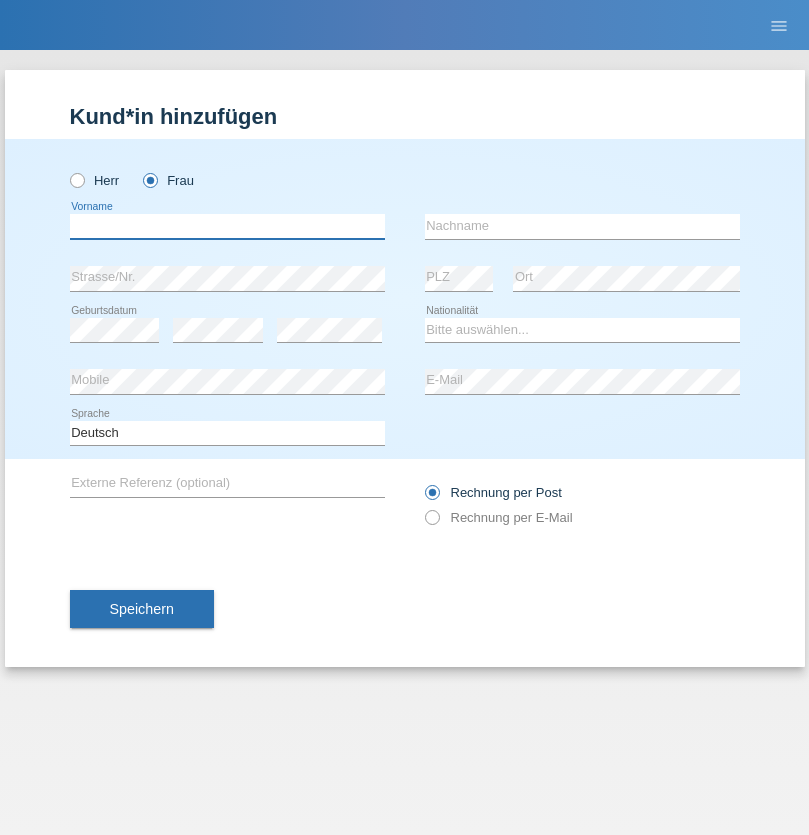 click at bounding box center (227, 226) 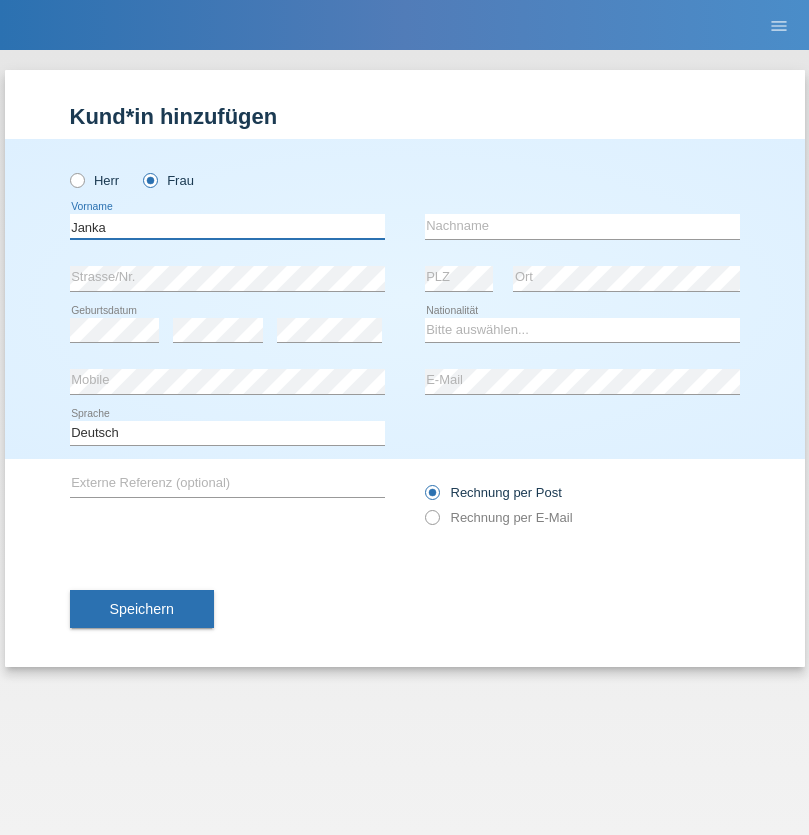 type on "Janka" 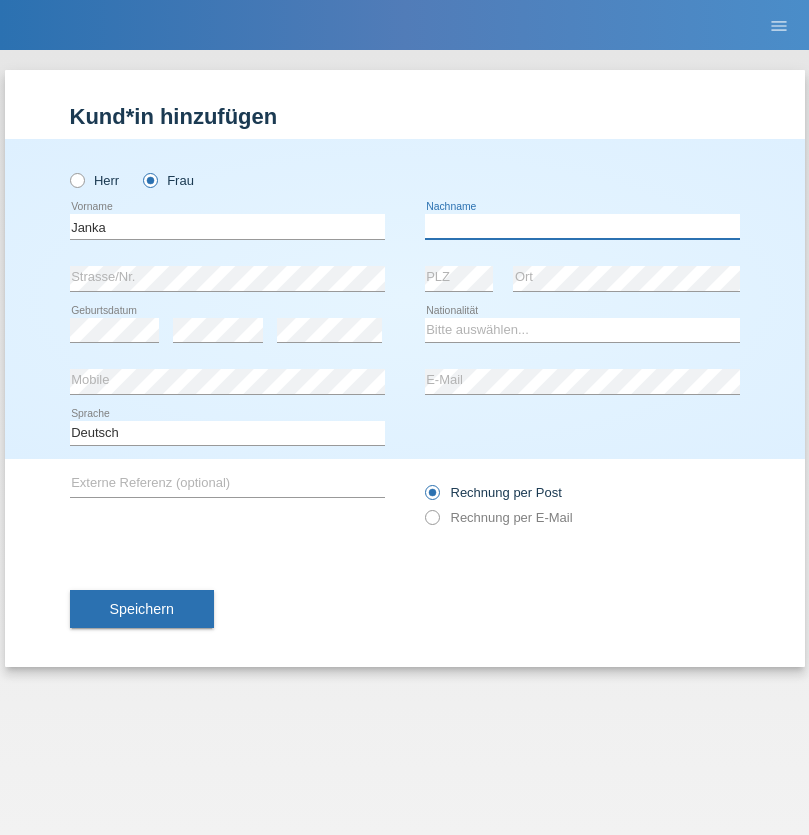 click at bounding box center (582, 226) 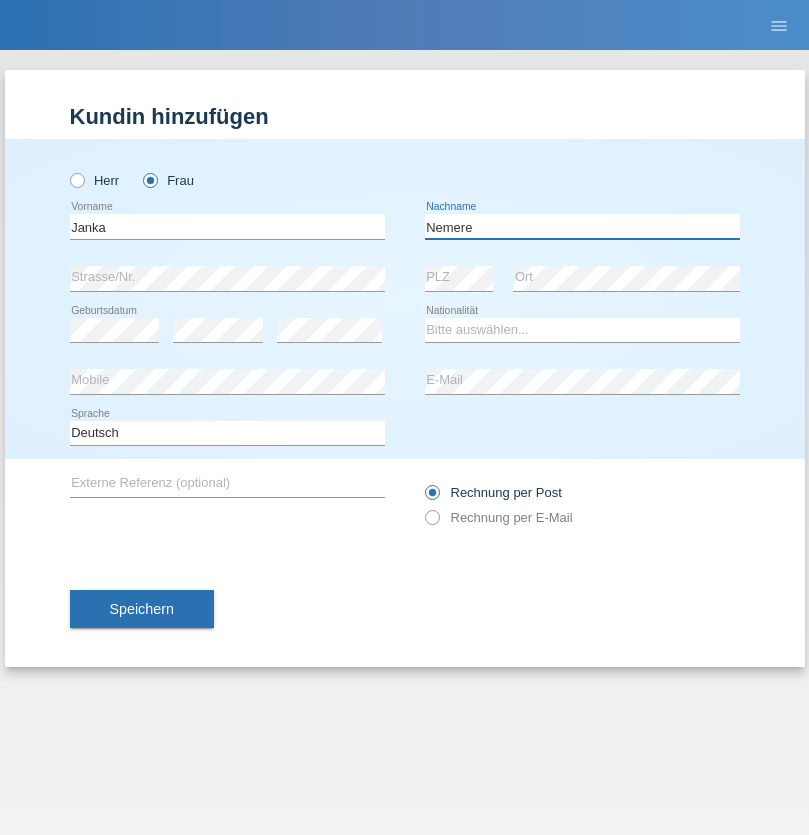type on "Nemere" 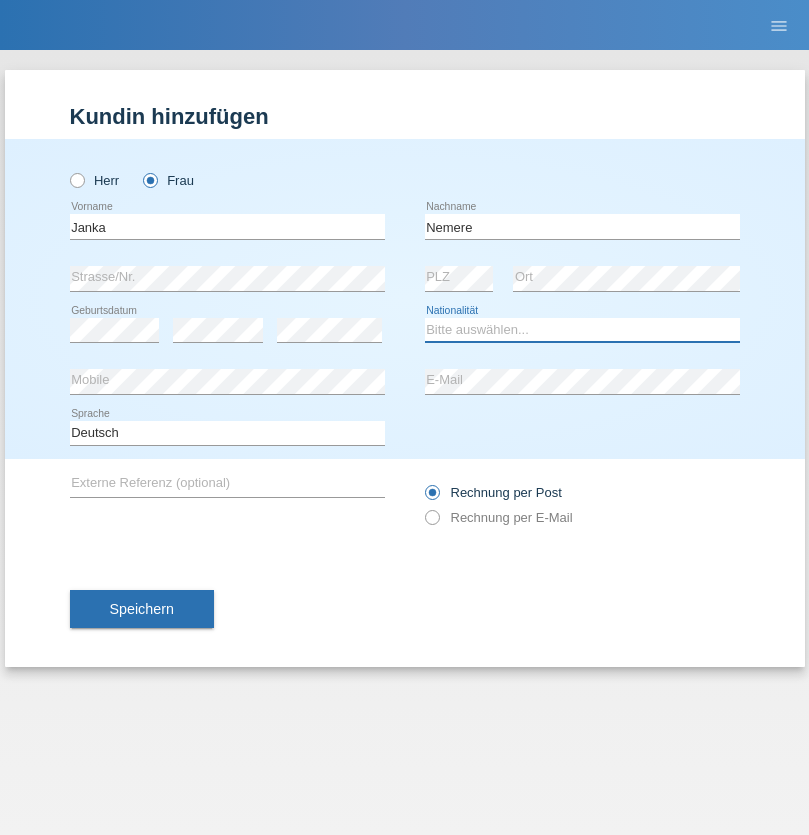 select on "HU" 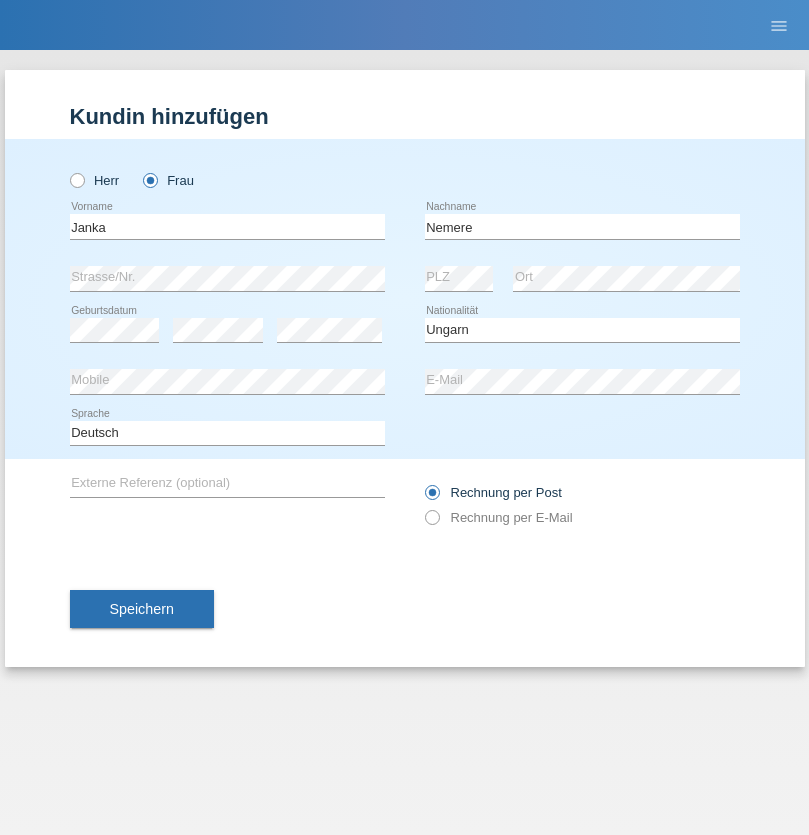 select on "C" 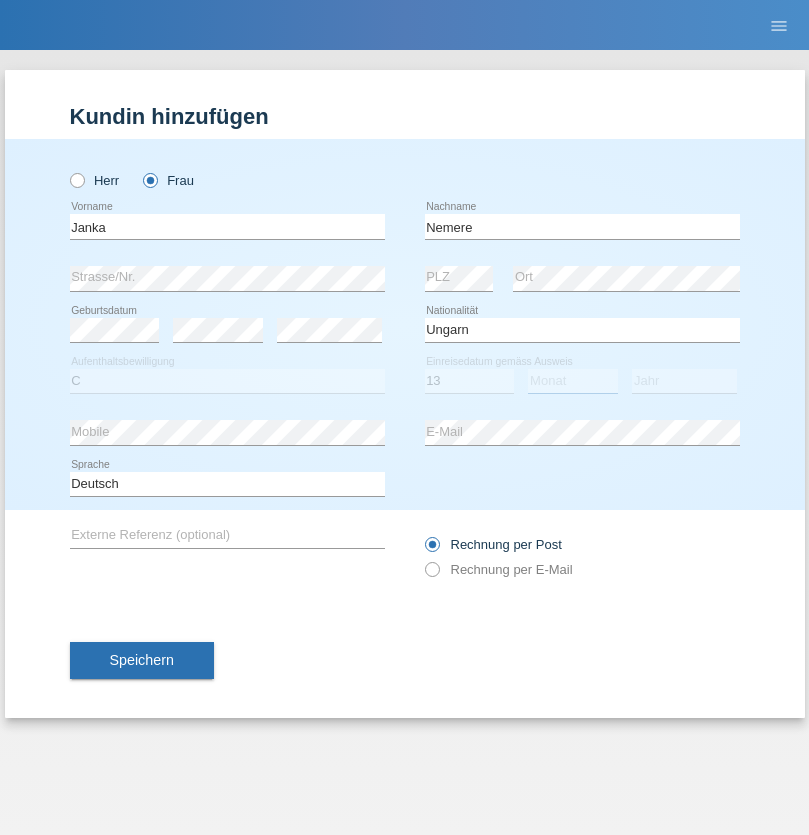 select on "12" 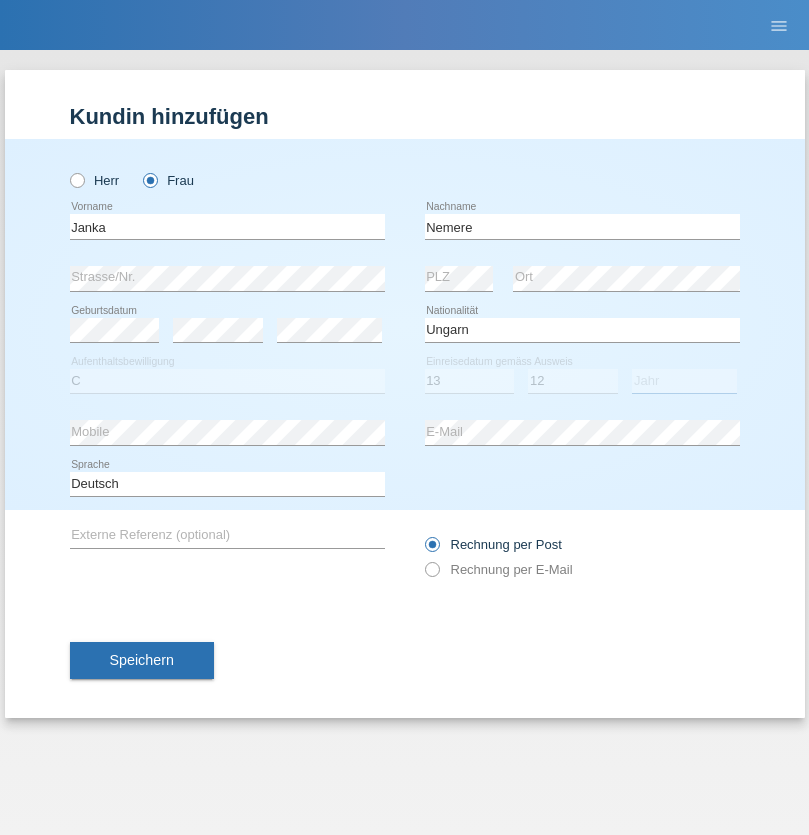 select on "2021" 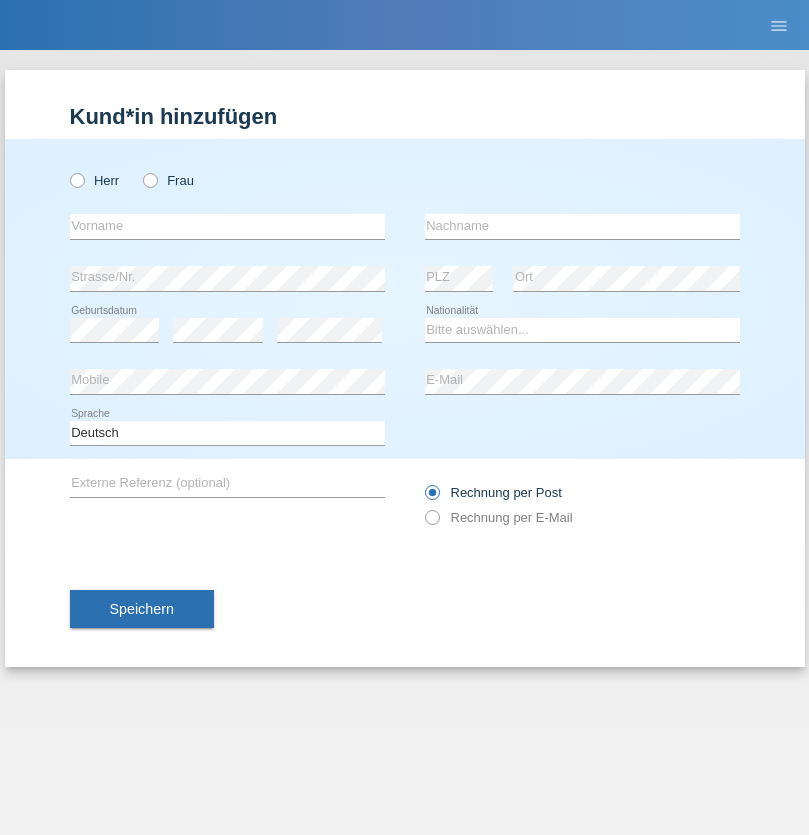 scroll, scrollTop: 0, scrollLeft: 0, axis: both 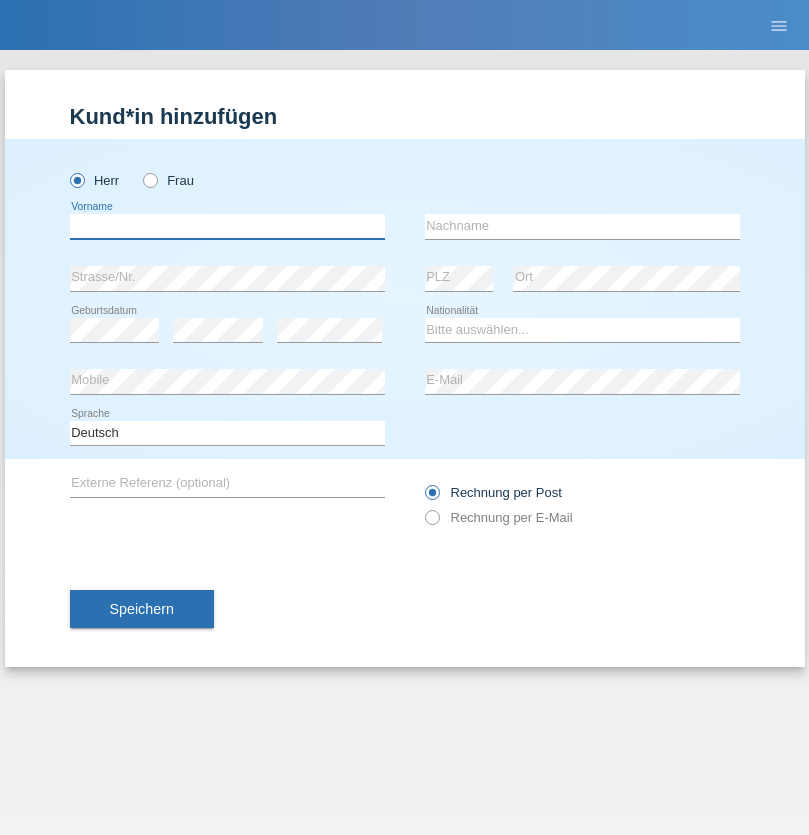 click at bounding box center [227, 226] 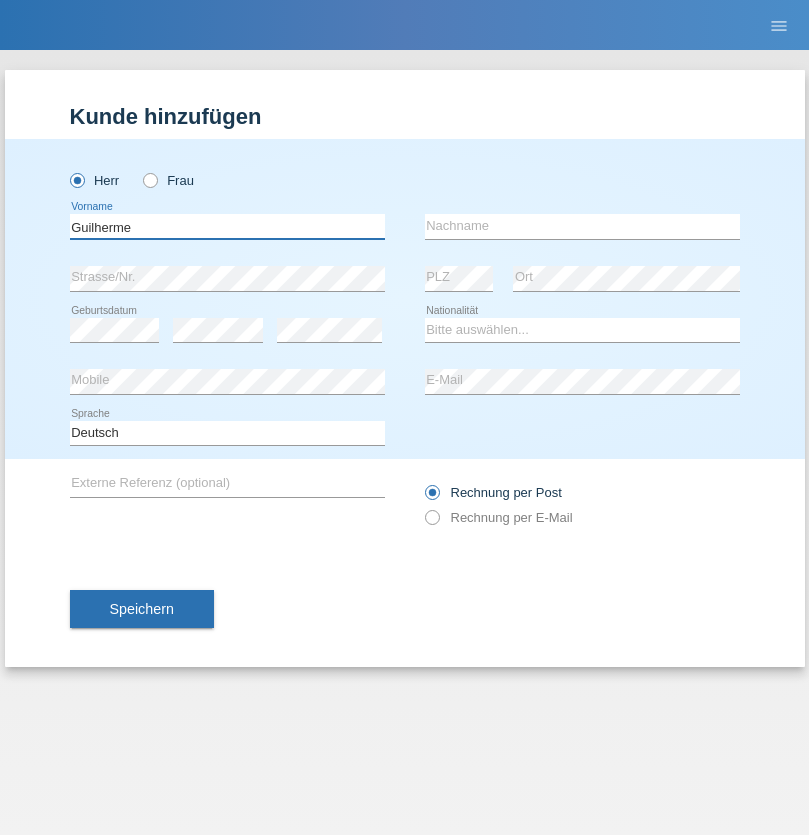 type on "Guilherme" 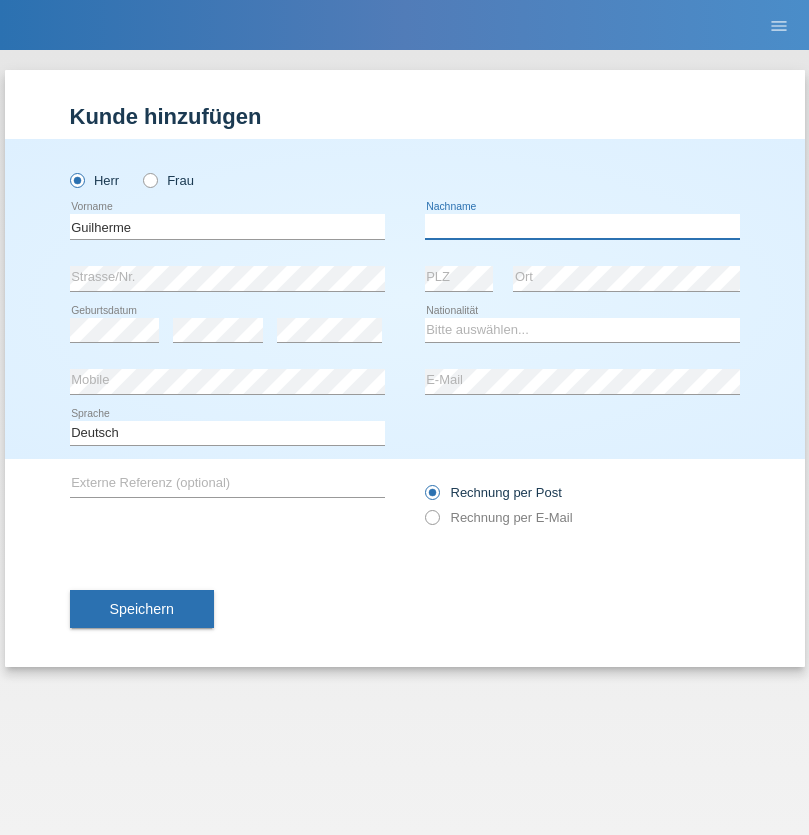click at bounding box center [582, 226] 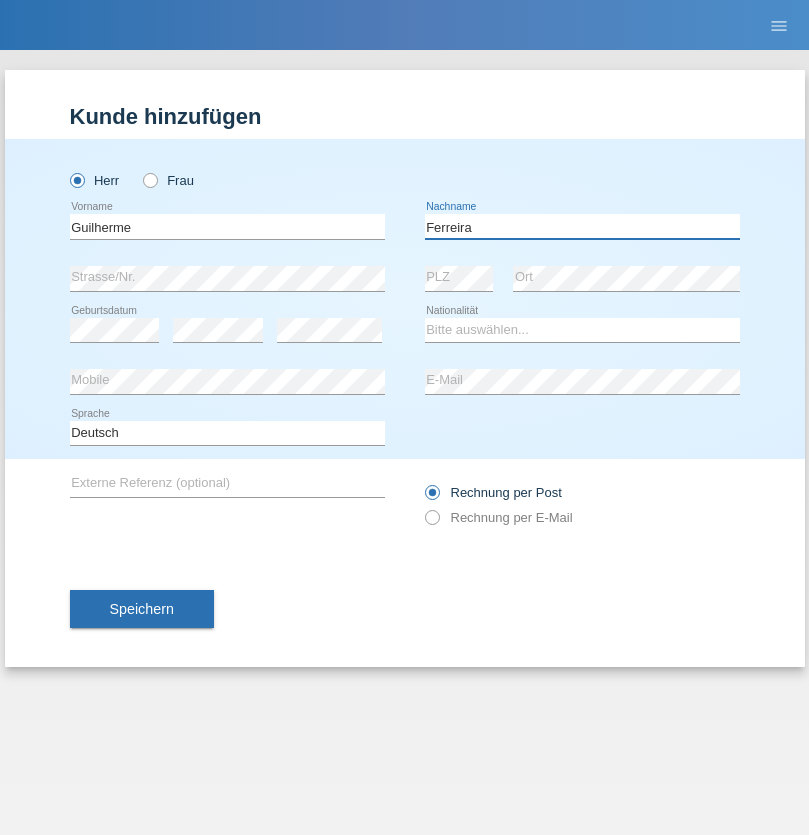 type on "Ferreira" 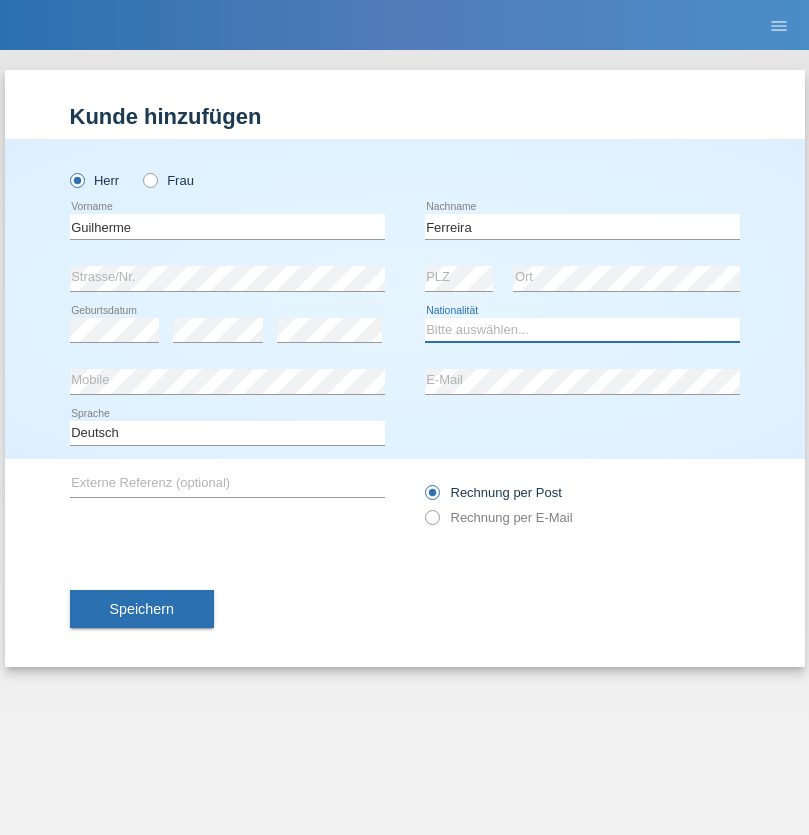 select on "PT" 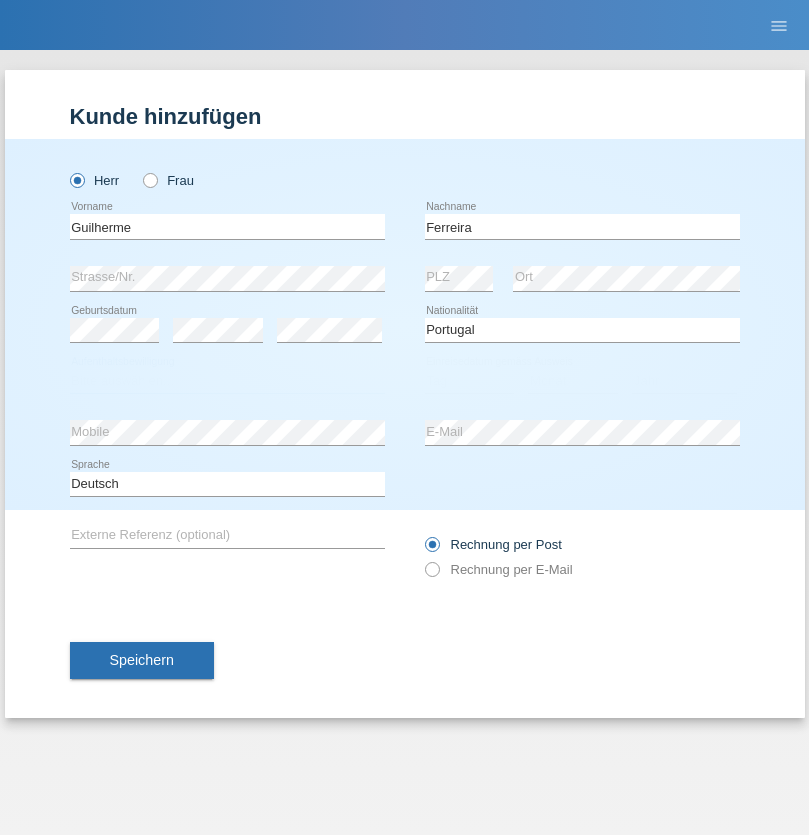 select on "C" 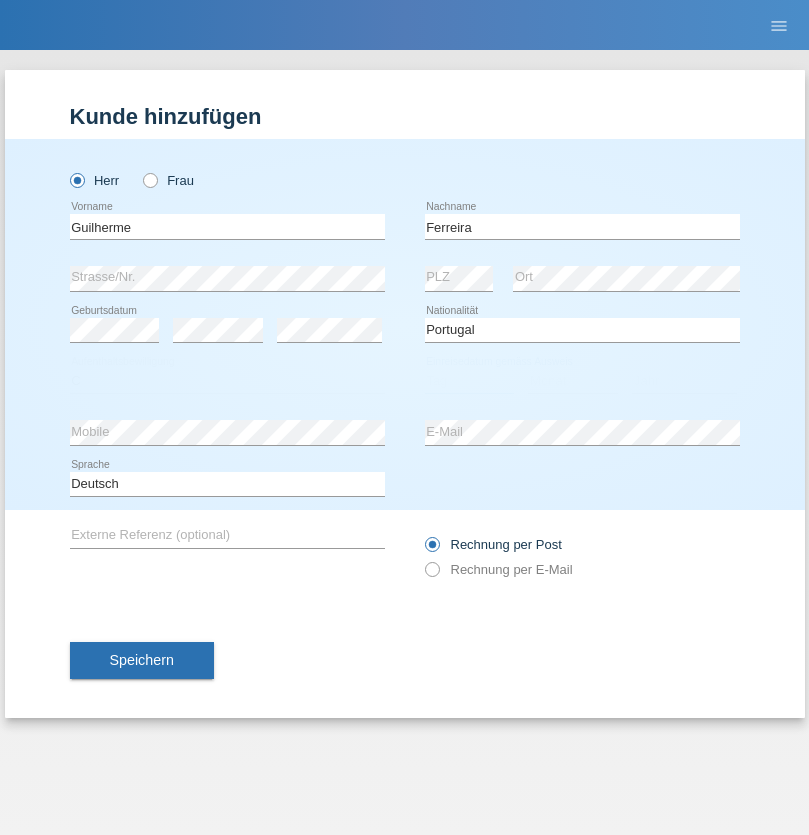 select on "04" 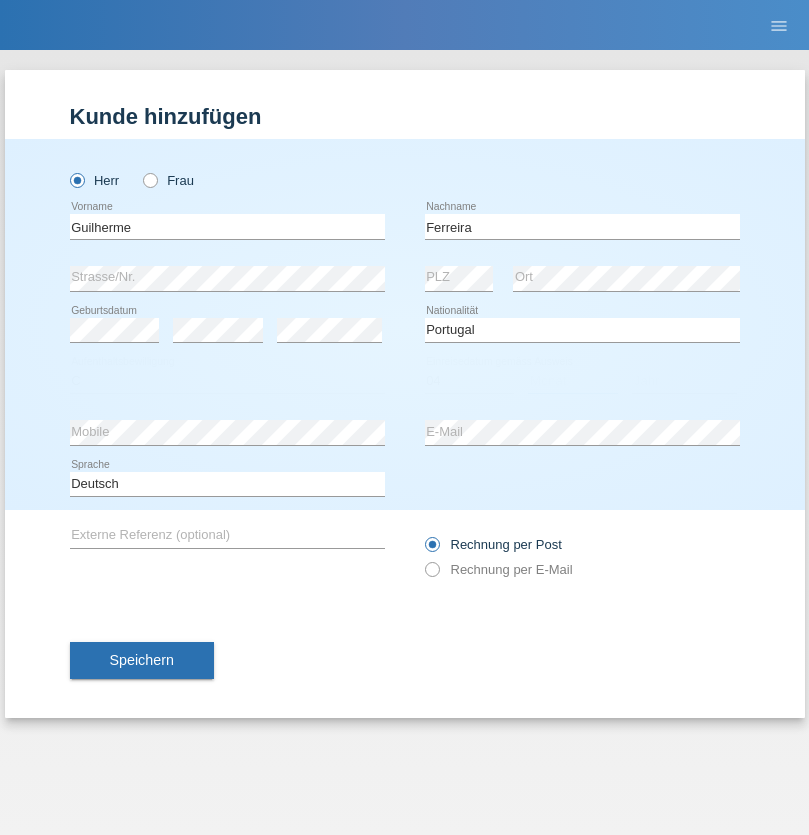 select on "09" 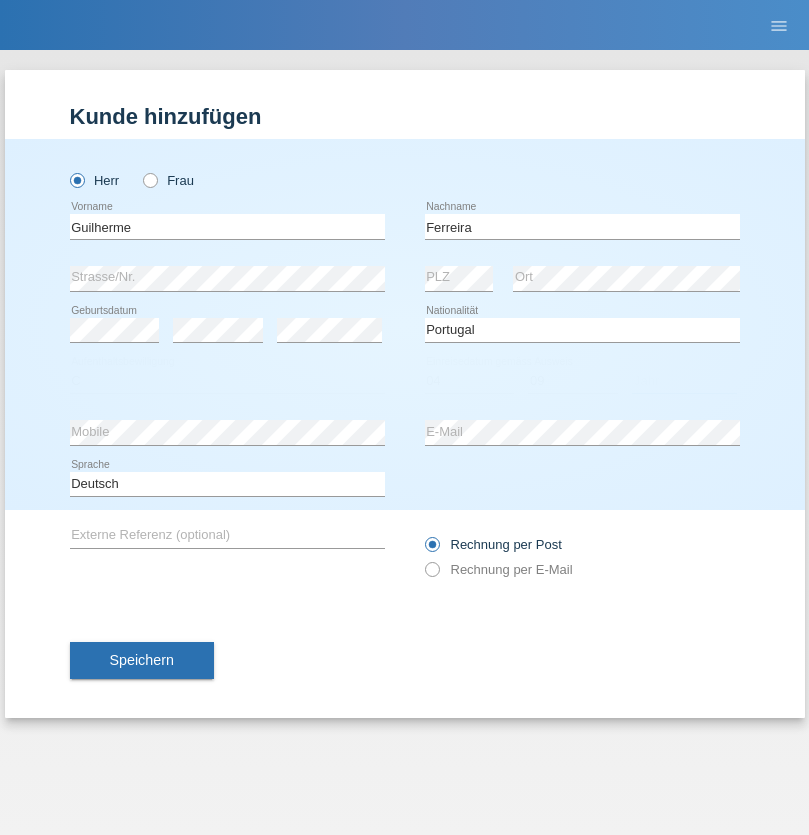 select on "2021" 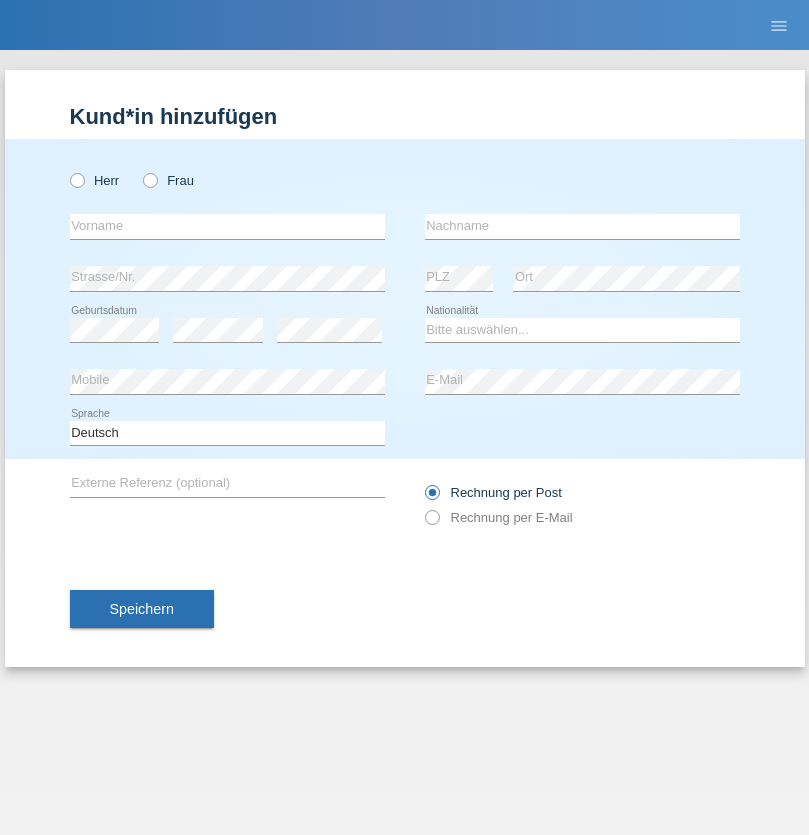 scroll, scrollTop: 0, scrollLeft: 0, axis: both 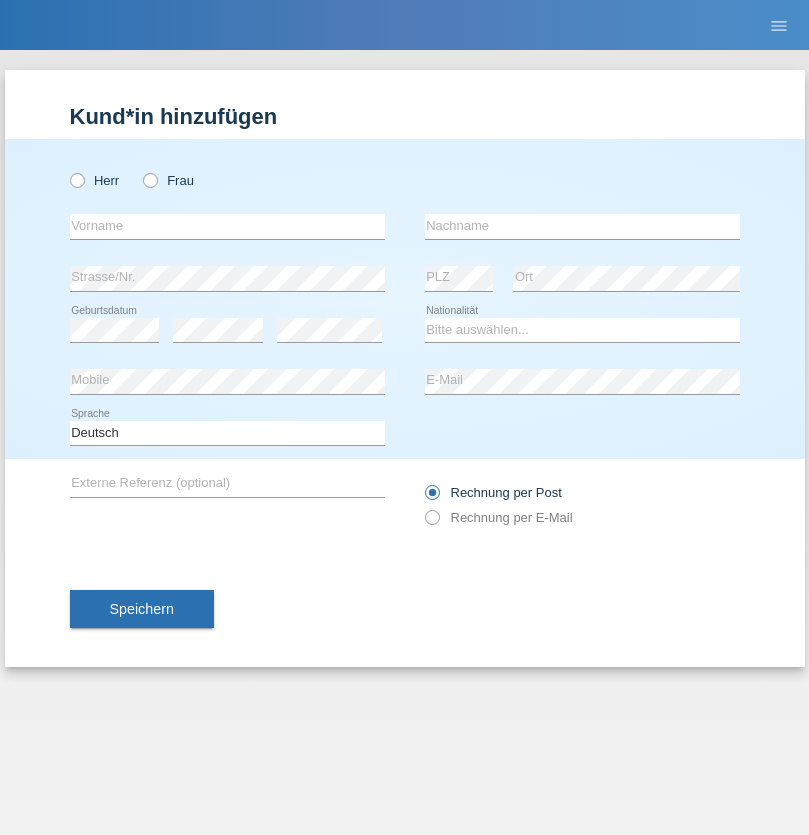 radio on "true" 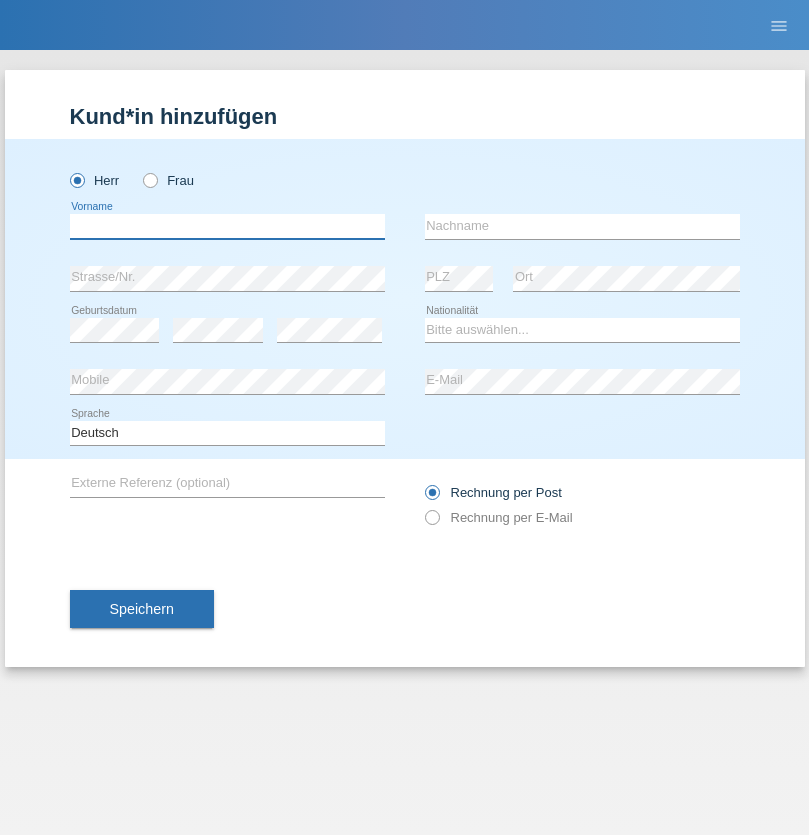 click at bounding box center (227, 226) 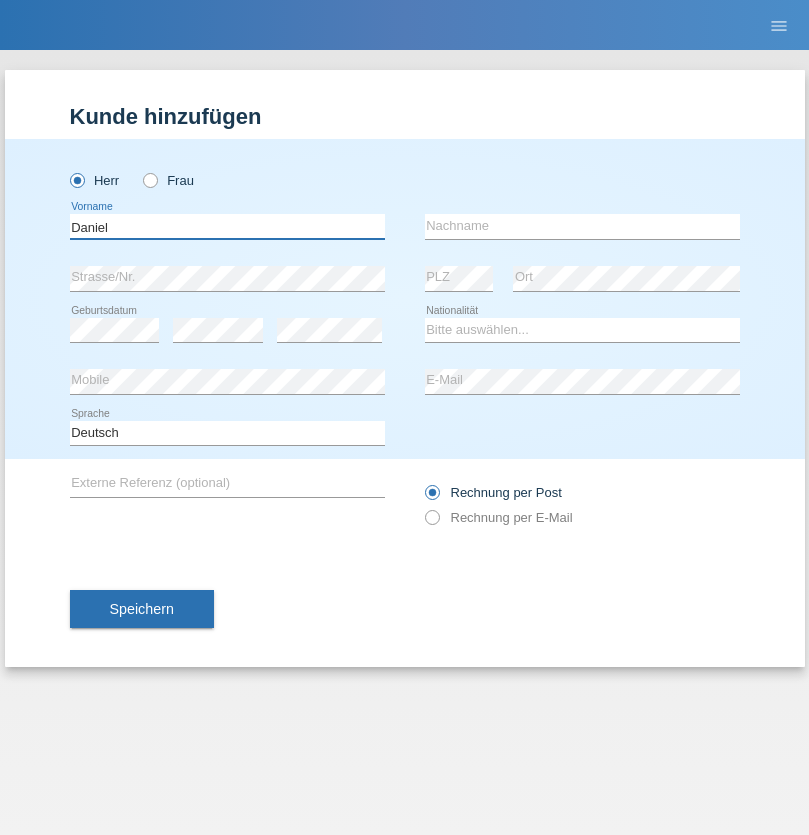 type on "Daniel" 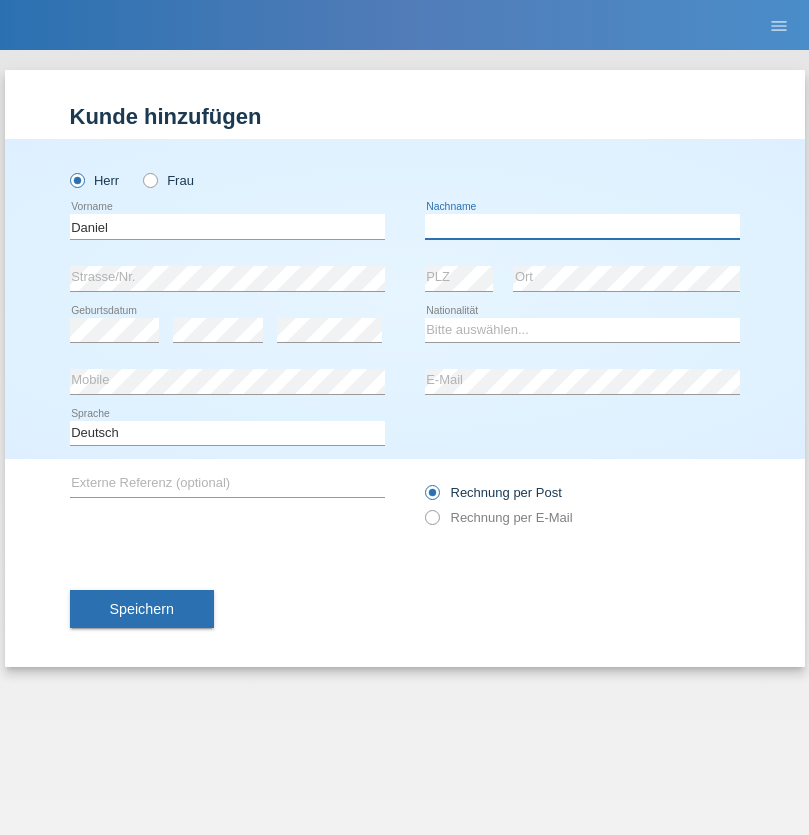 click at bounding box center (582, 226) 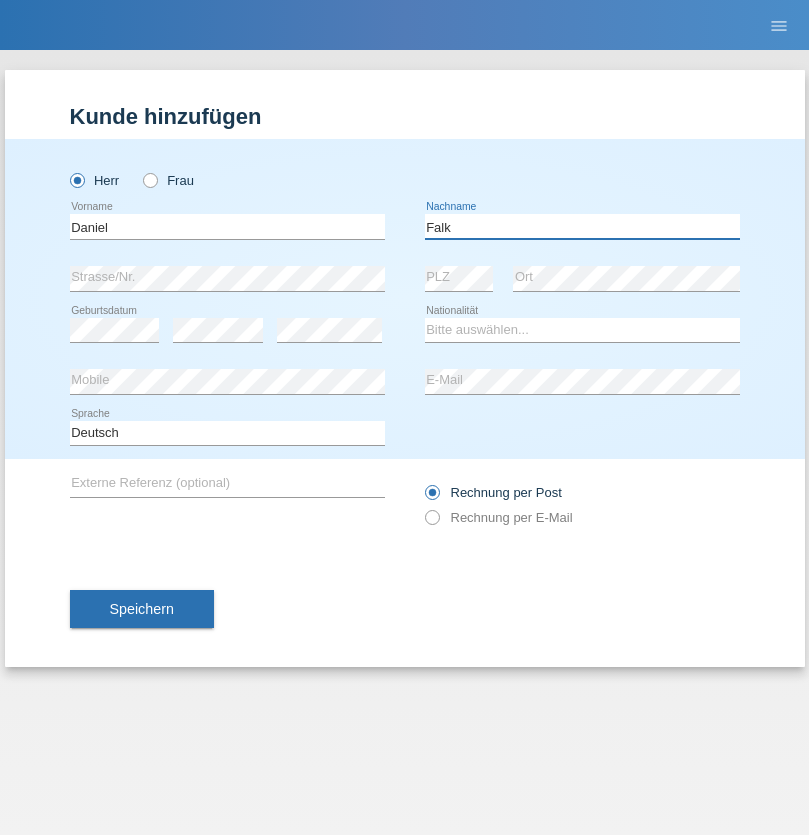 type on "Falk" 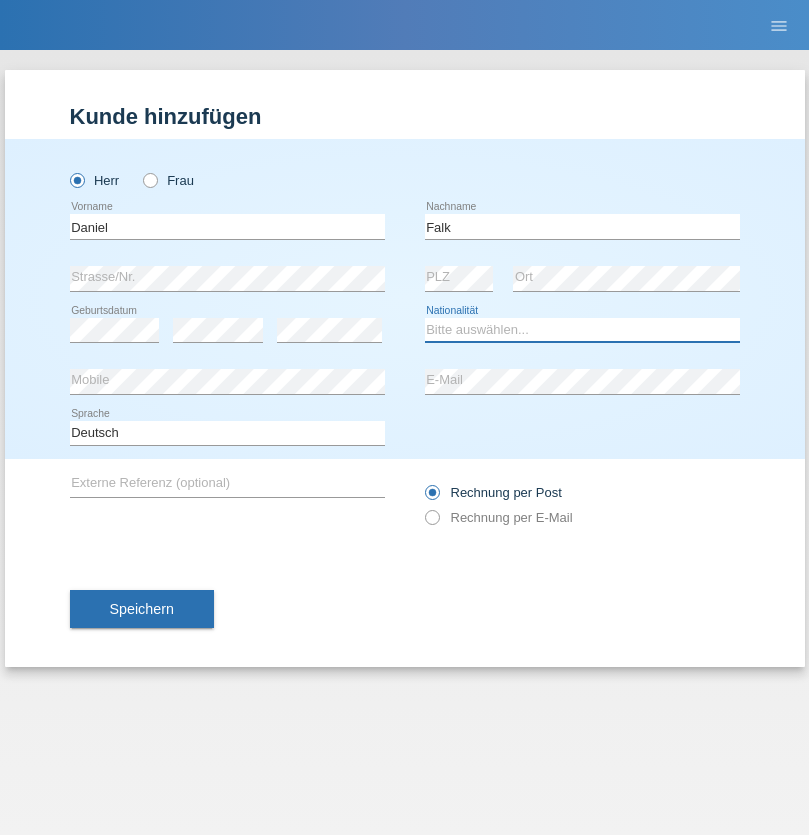 select on "CH" 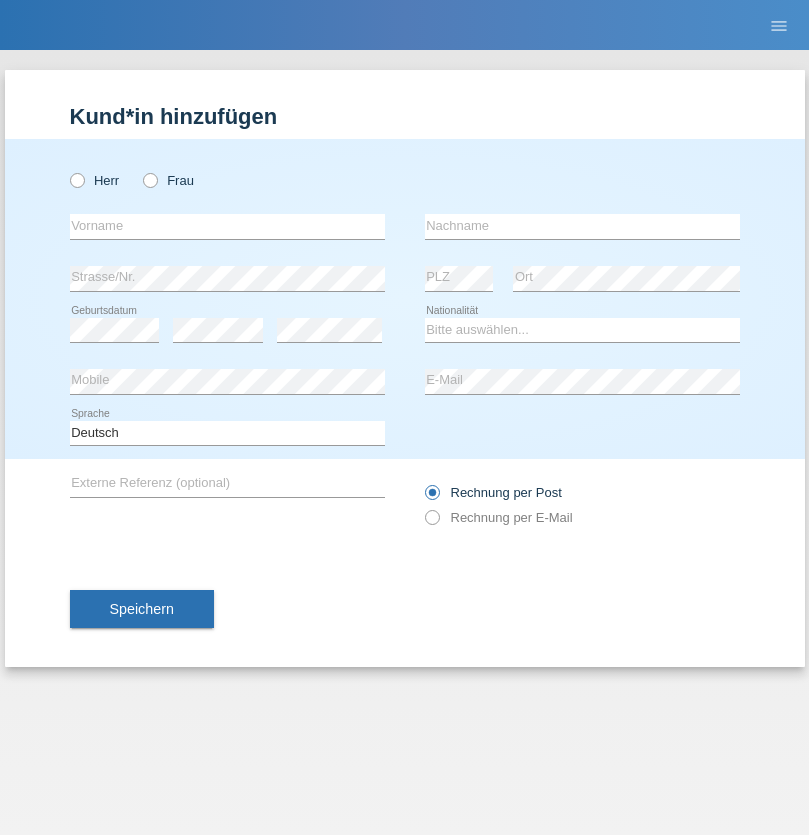 scroll, scrollTop: 0, scrollLeft: 0, axis: both 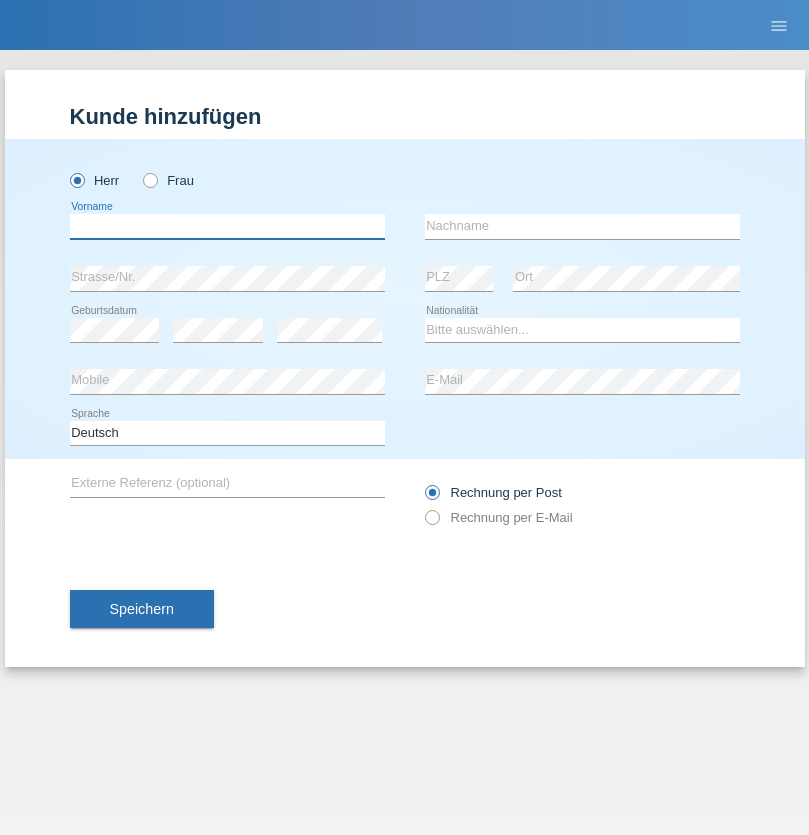 click at bounding box center [227, 226] 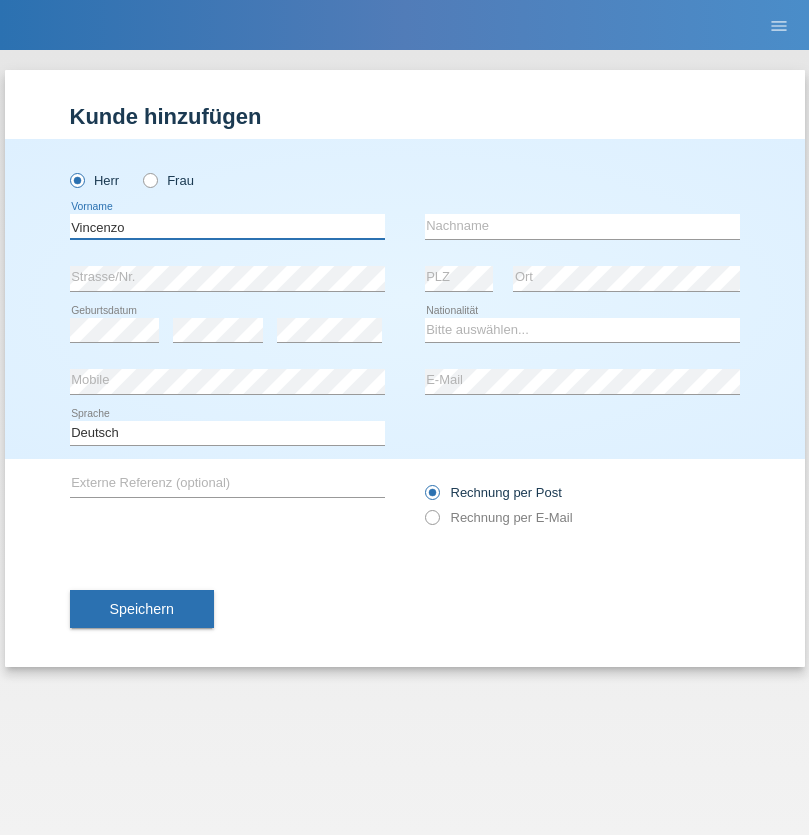 type on "Vincenzo" 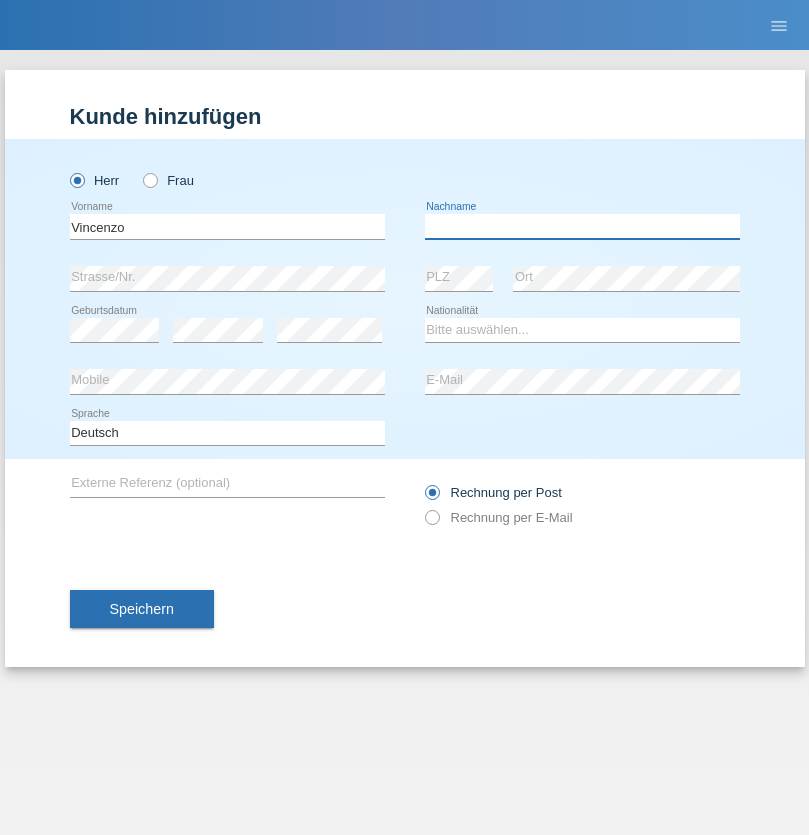 click at bounding box center (582, 226) 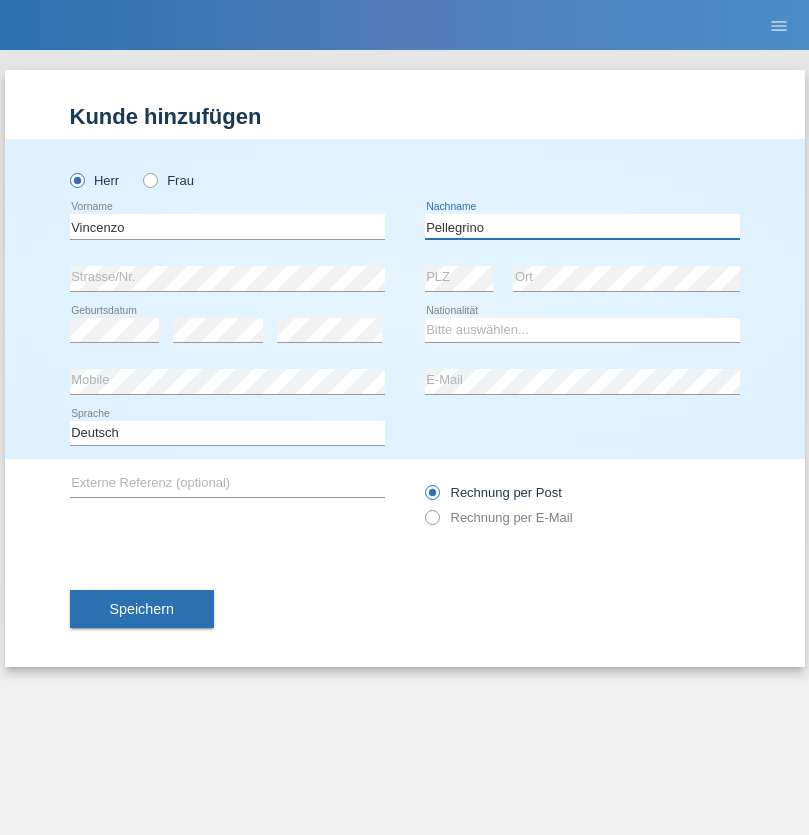 type on "Pellegrino" 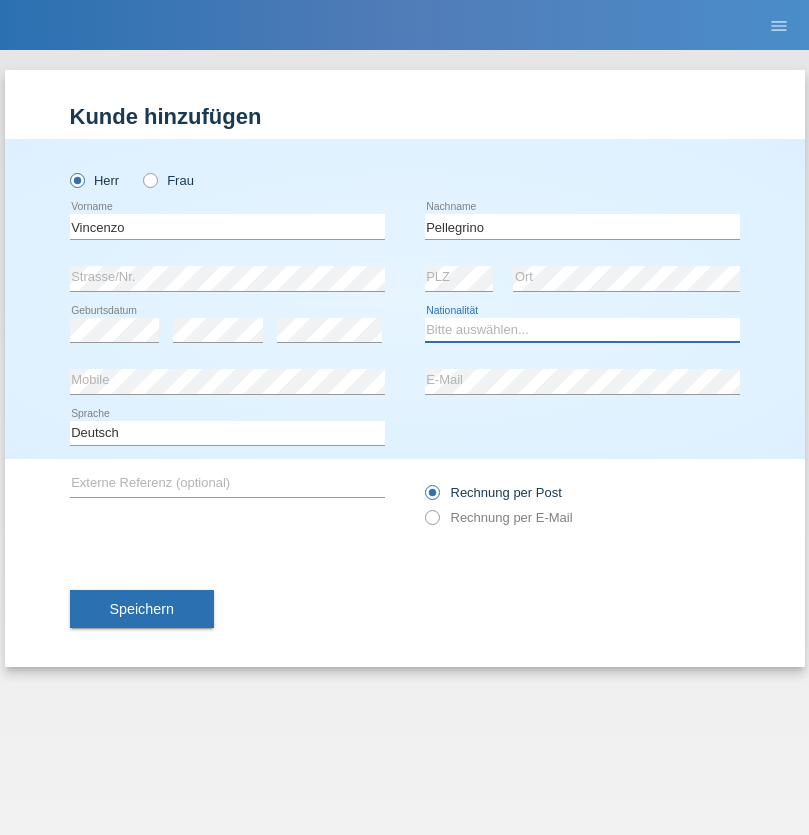 select on "IT" 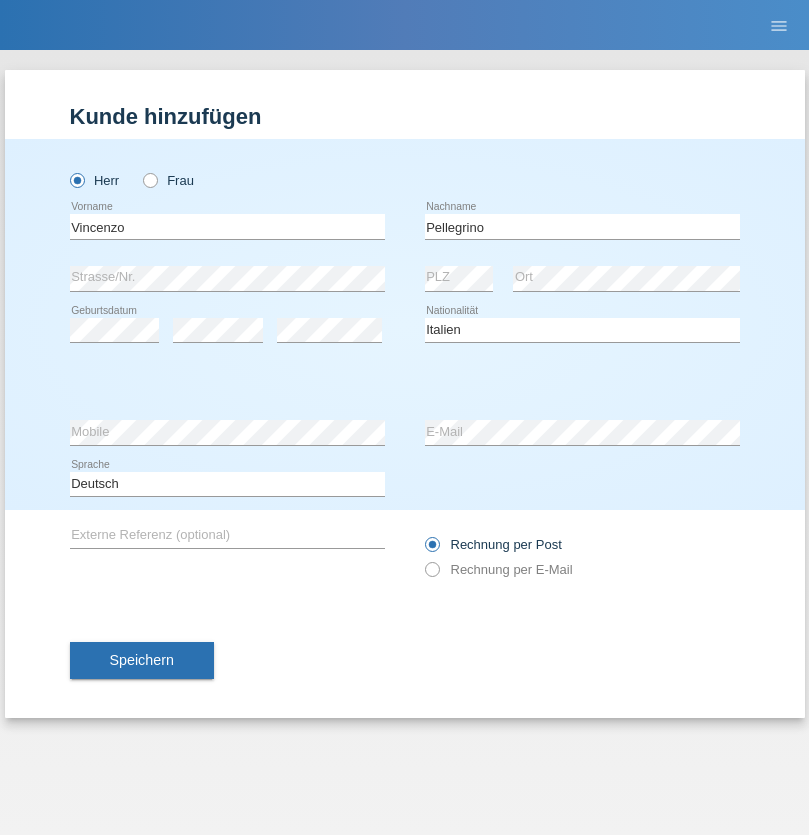 select on "C" 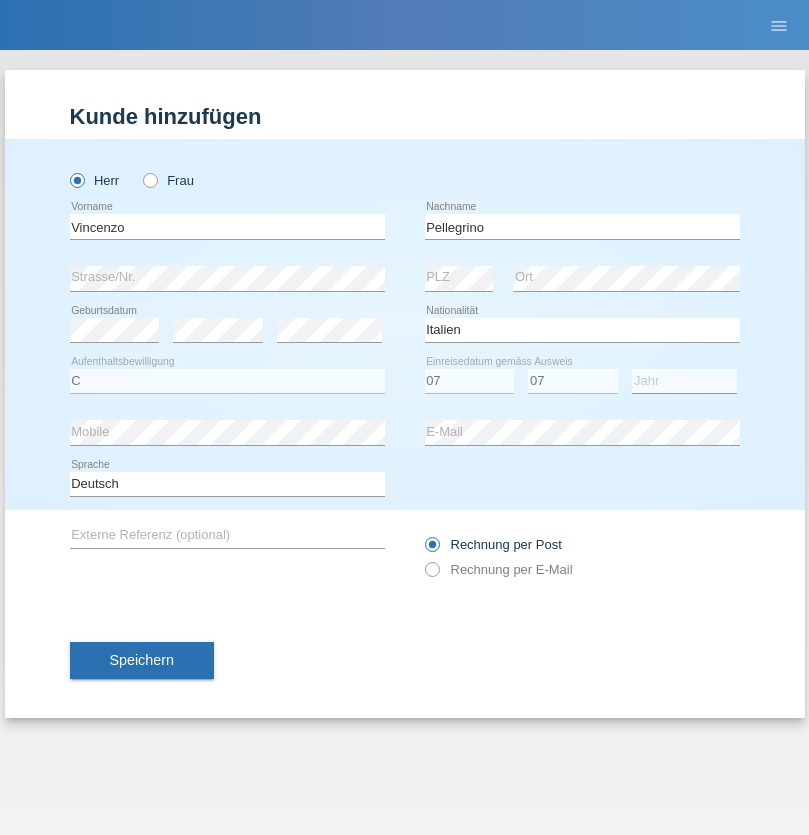 select on "2021" 